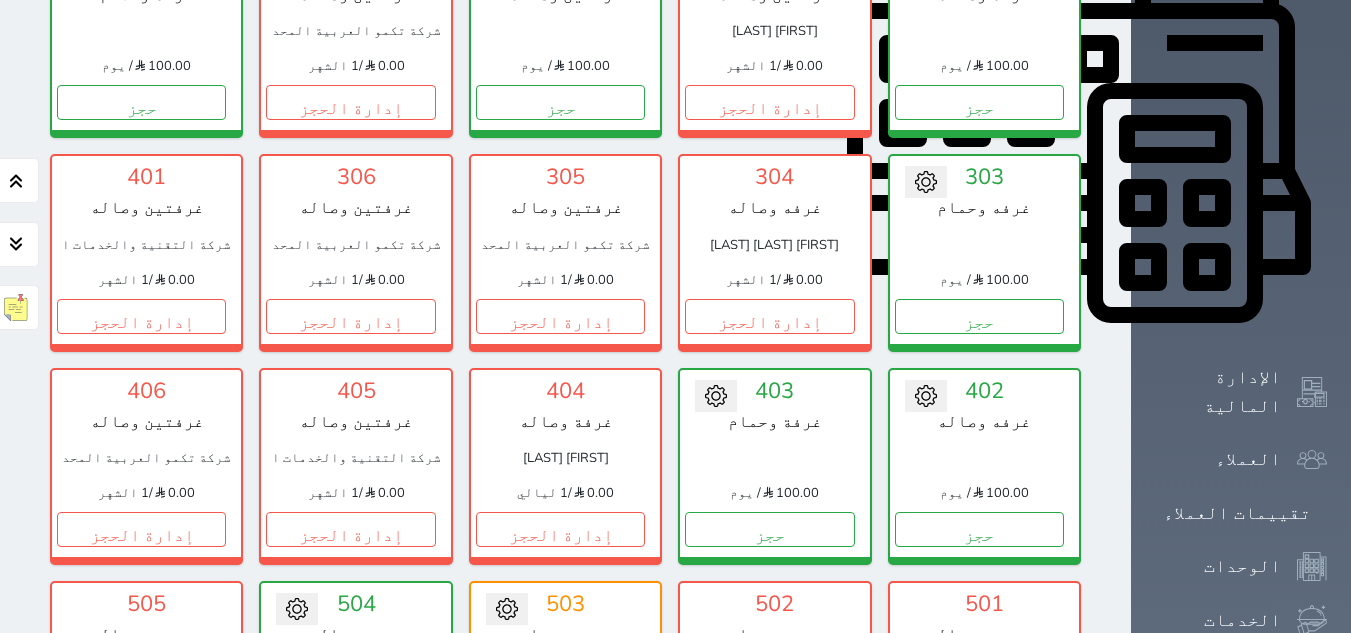 scroll, scrollTop: 800, scrollLeft: 0, axis: vertical 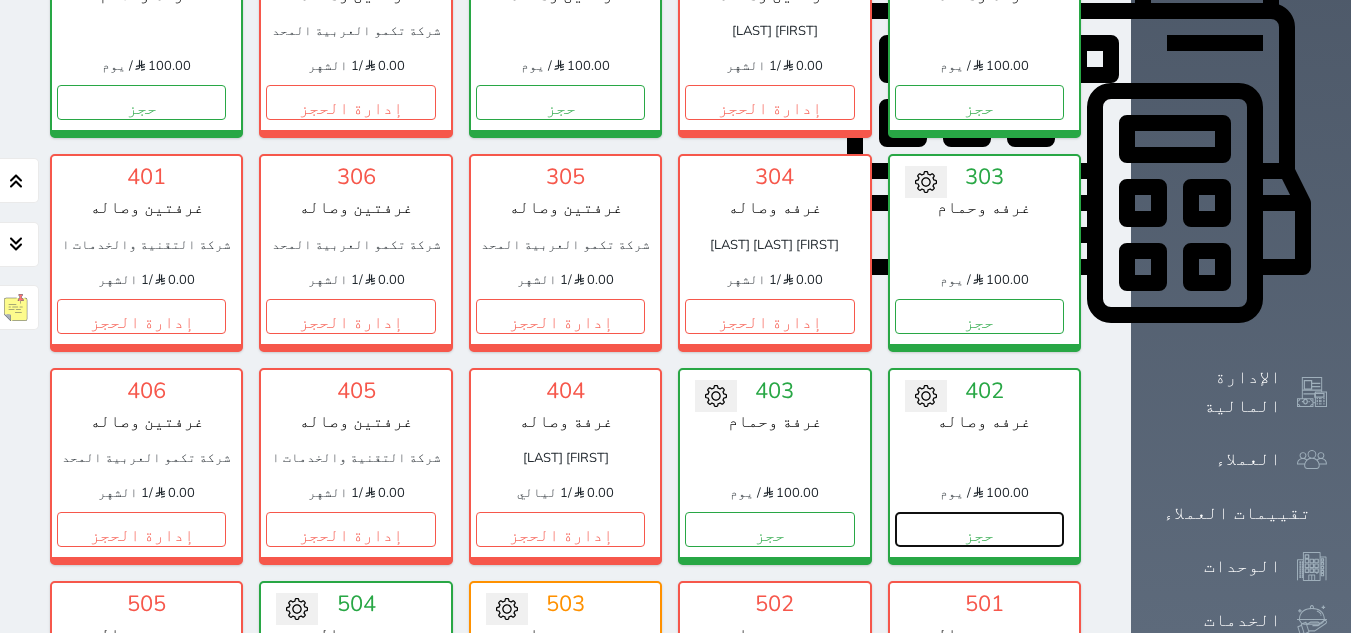 click on "حجز" at bounding box center [979, 529] 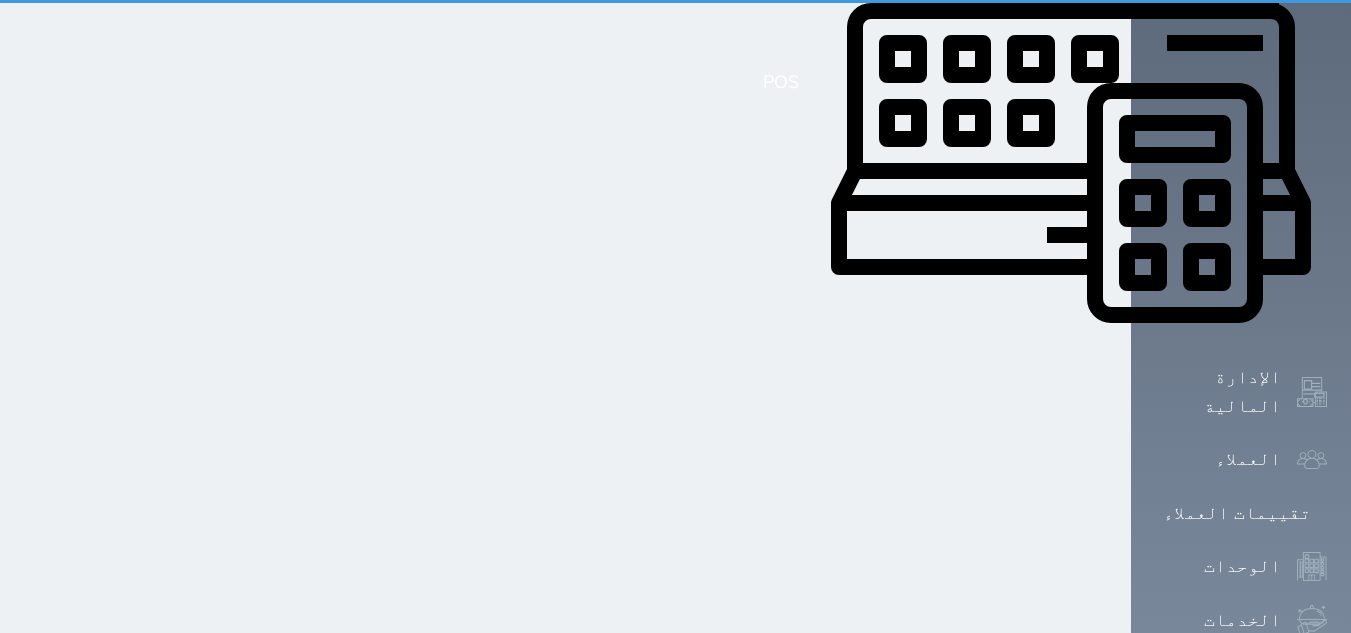 scroll, scrollTop: 0, scrollLeft: 0, axis: both 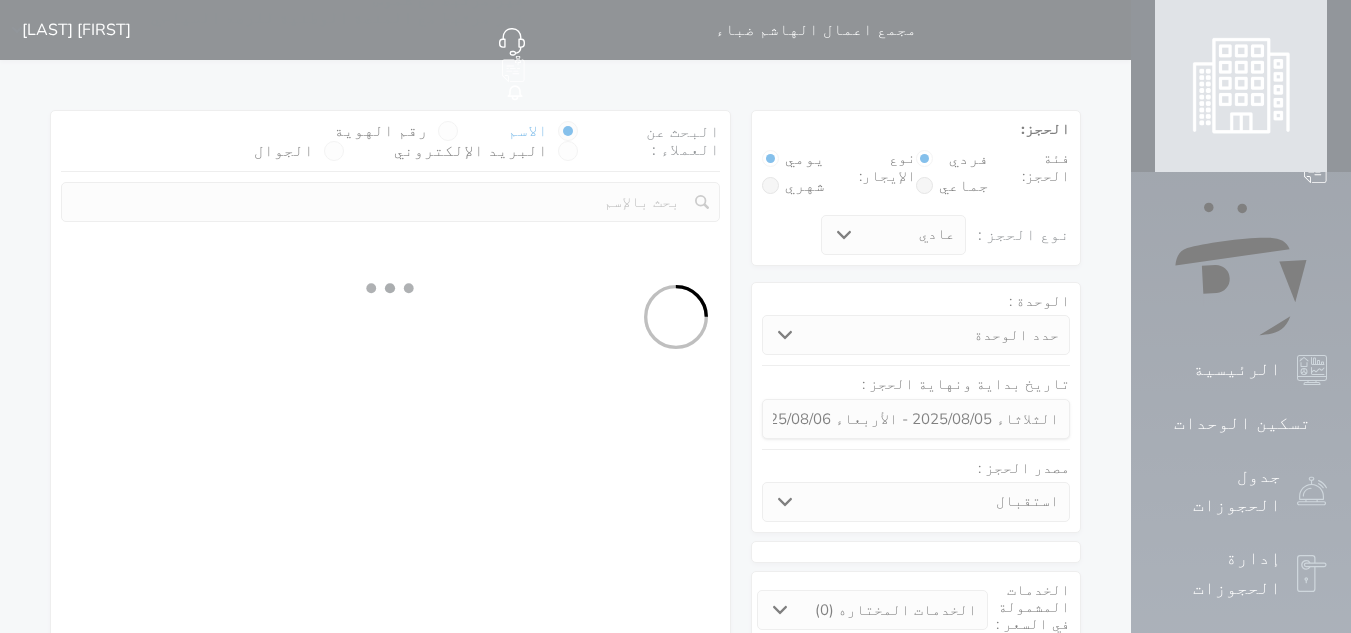 select 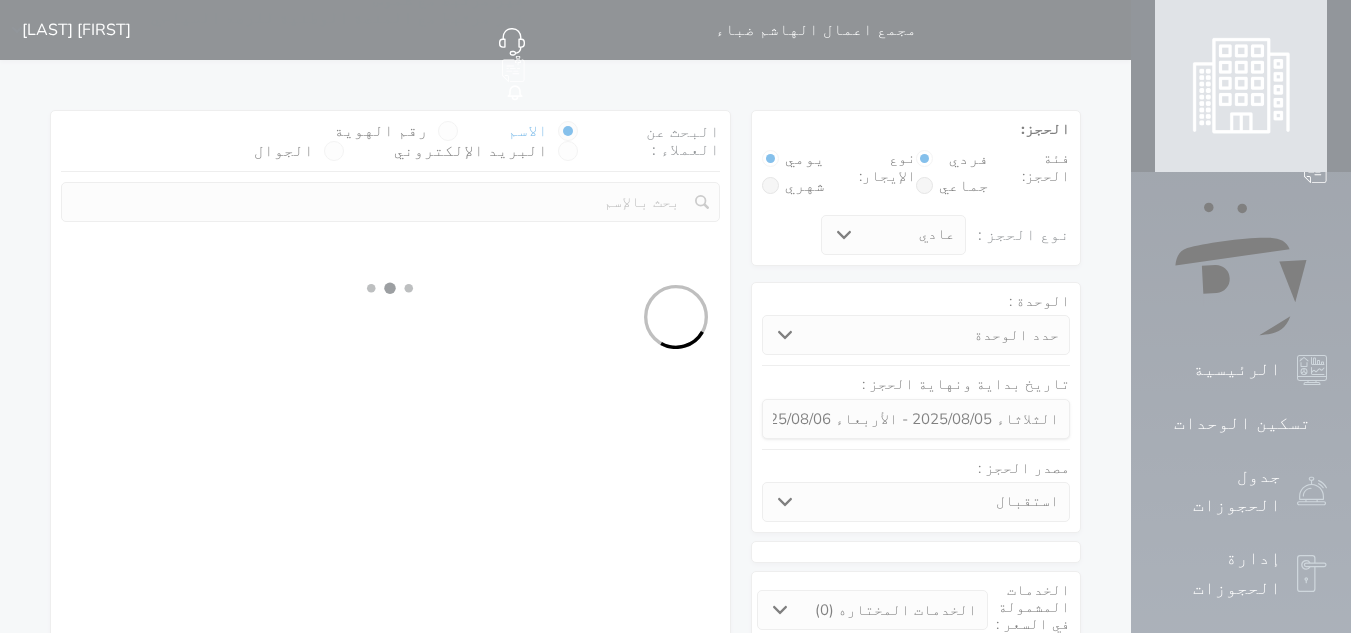 select on "1" 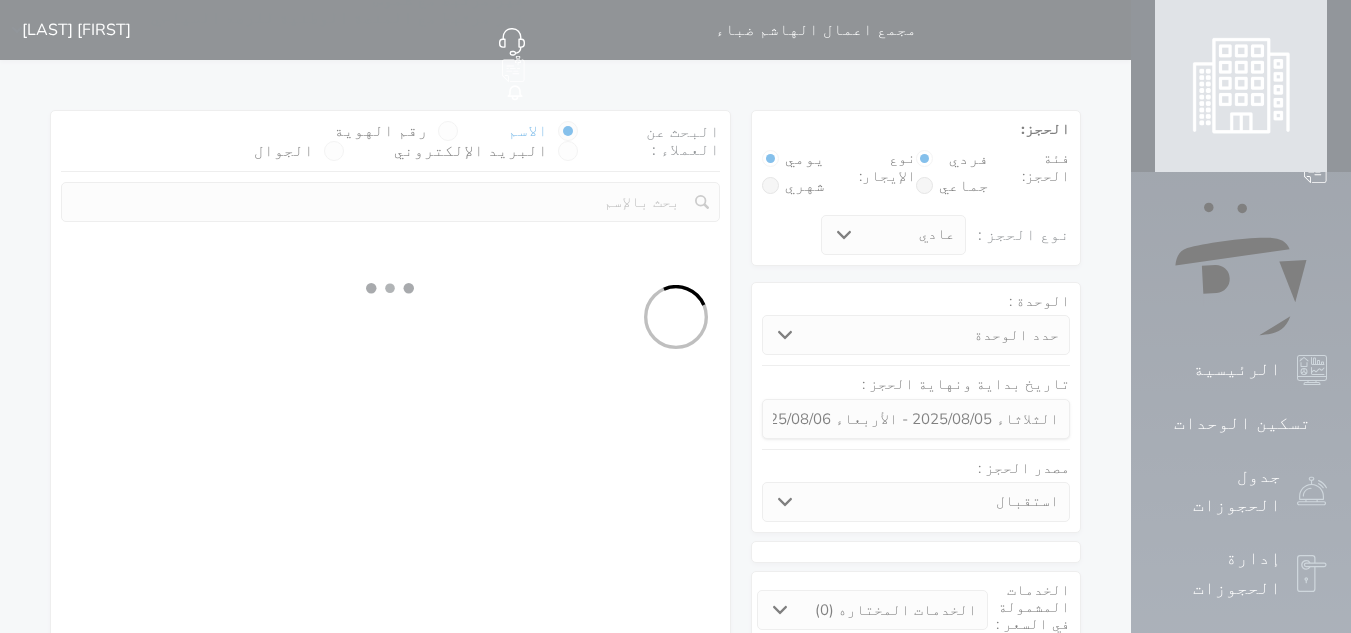 select on "113" 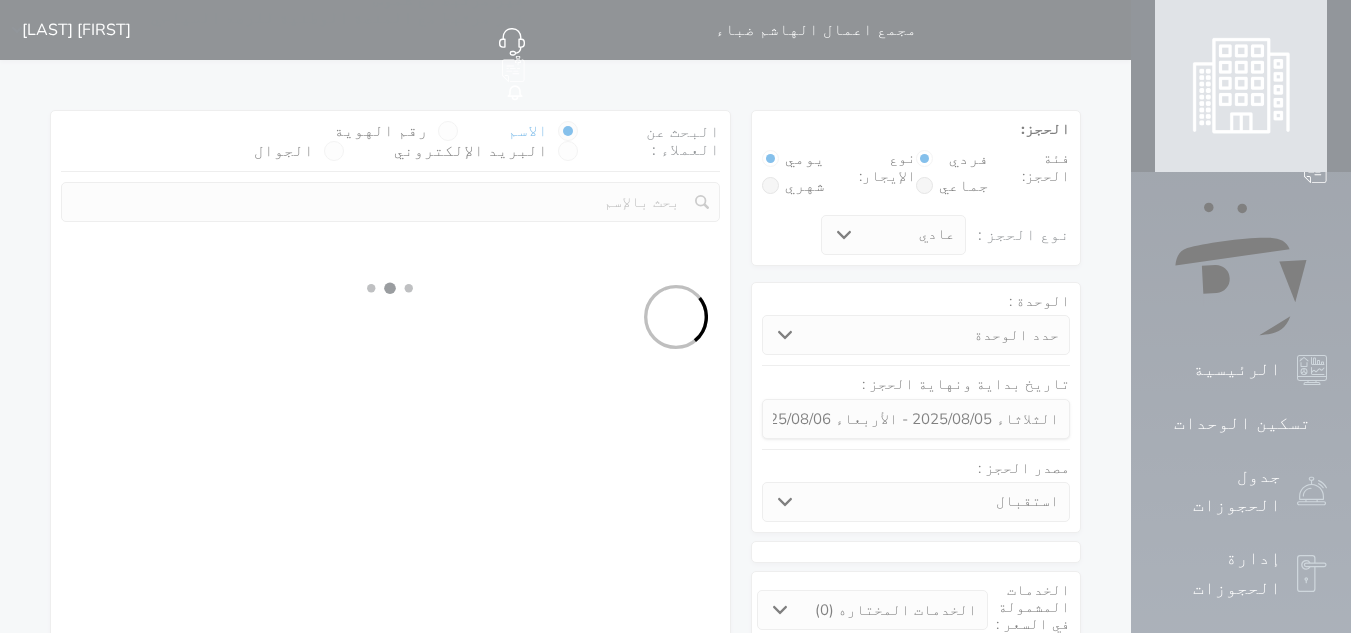 select on "1" 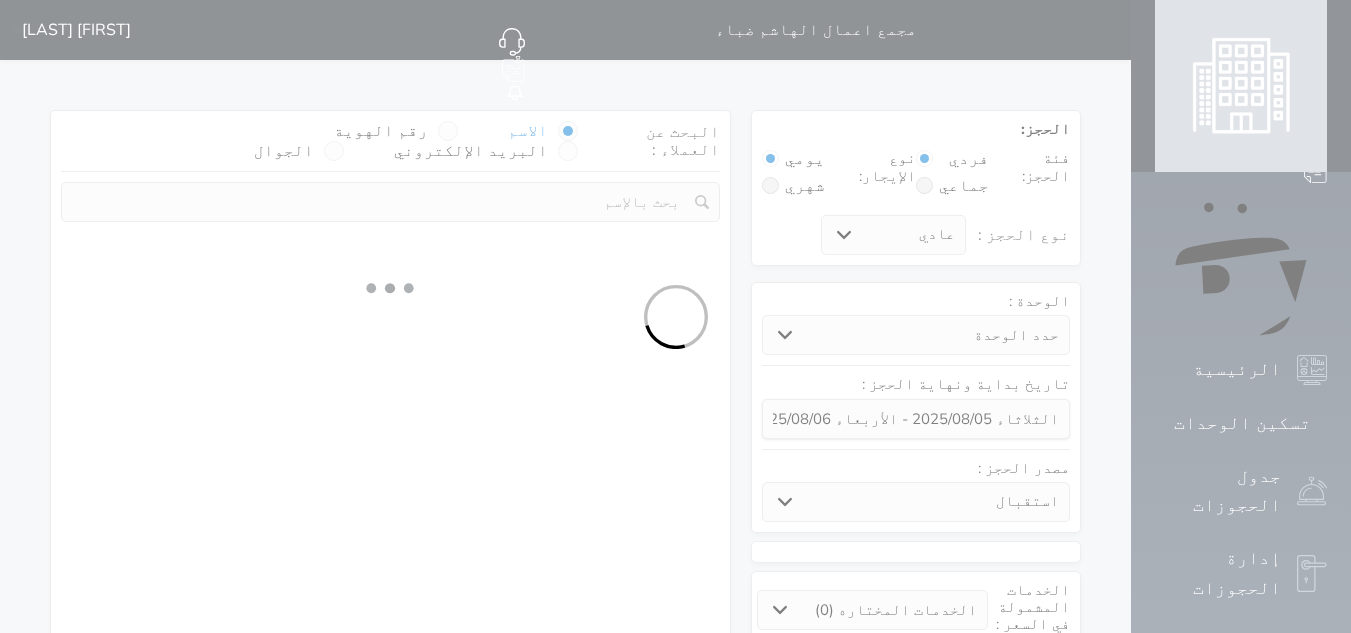 select 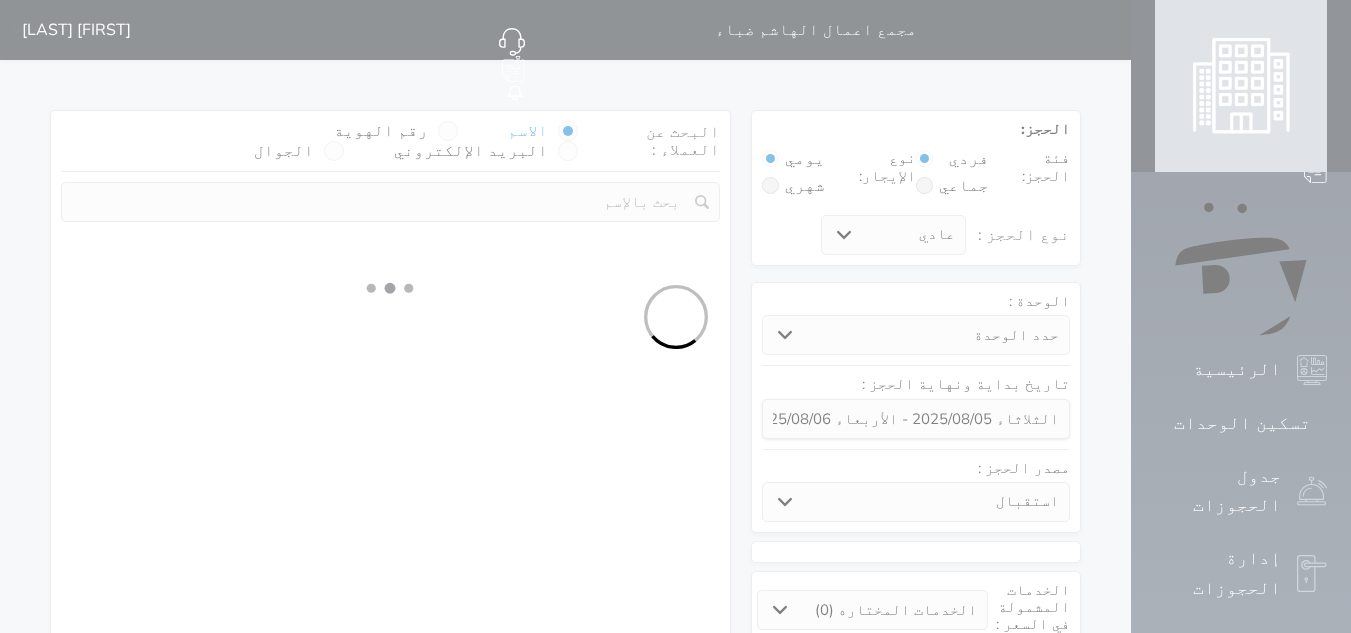 select on "7" 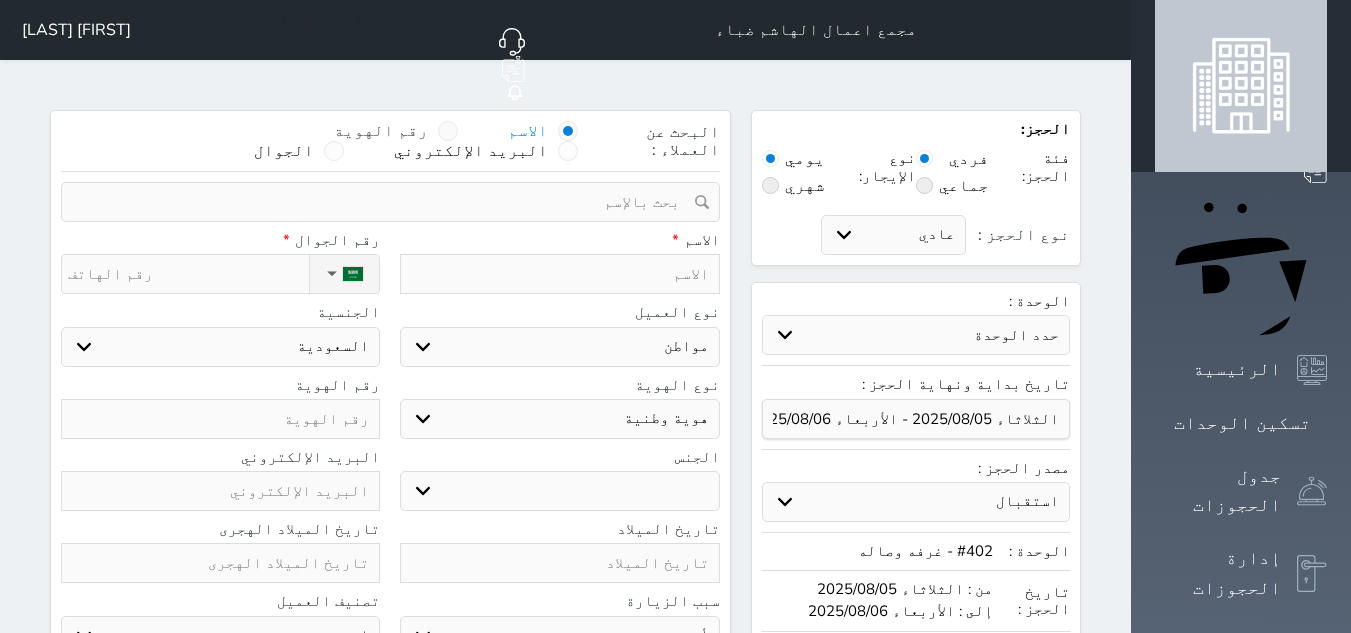 click on "رقم الهوية" at bounding box center [381, 131] 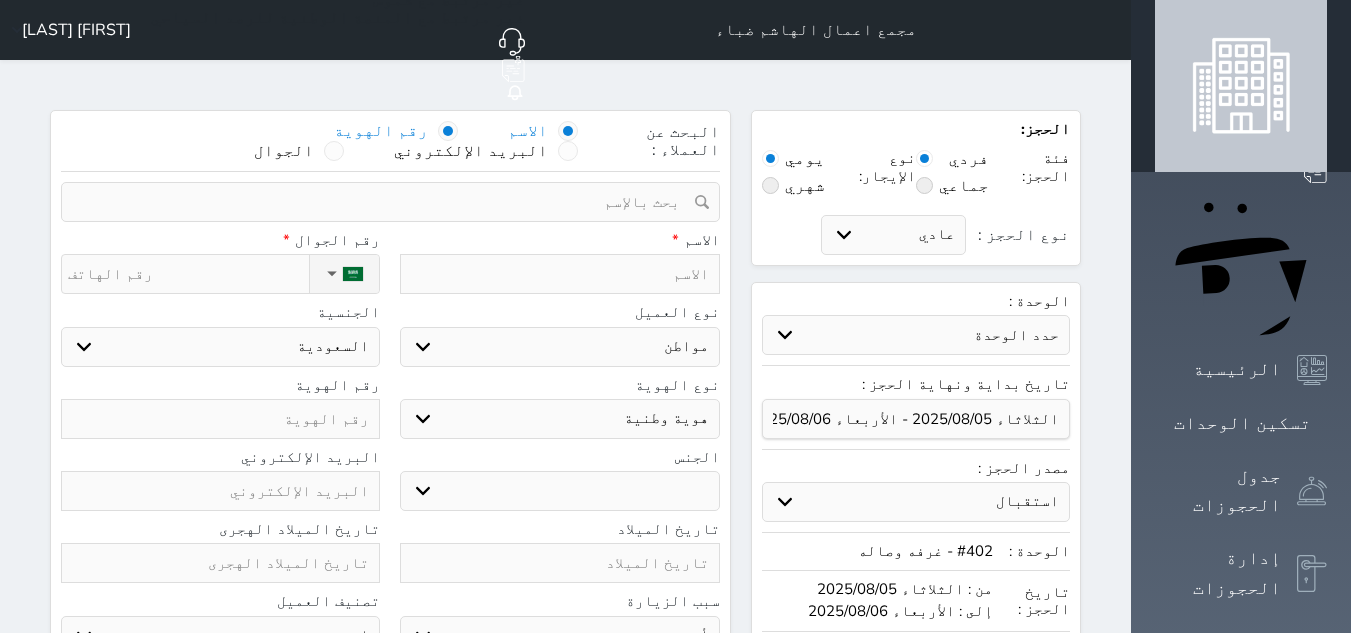 select 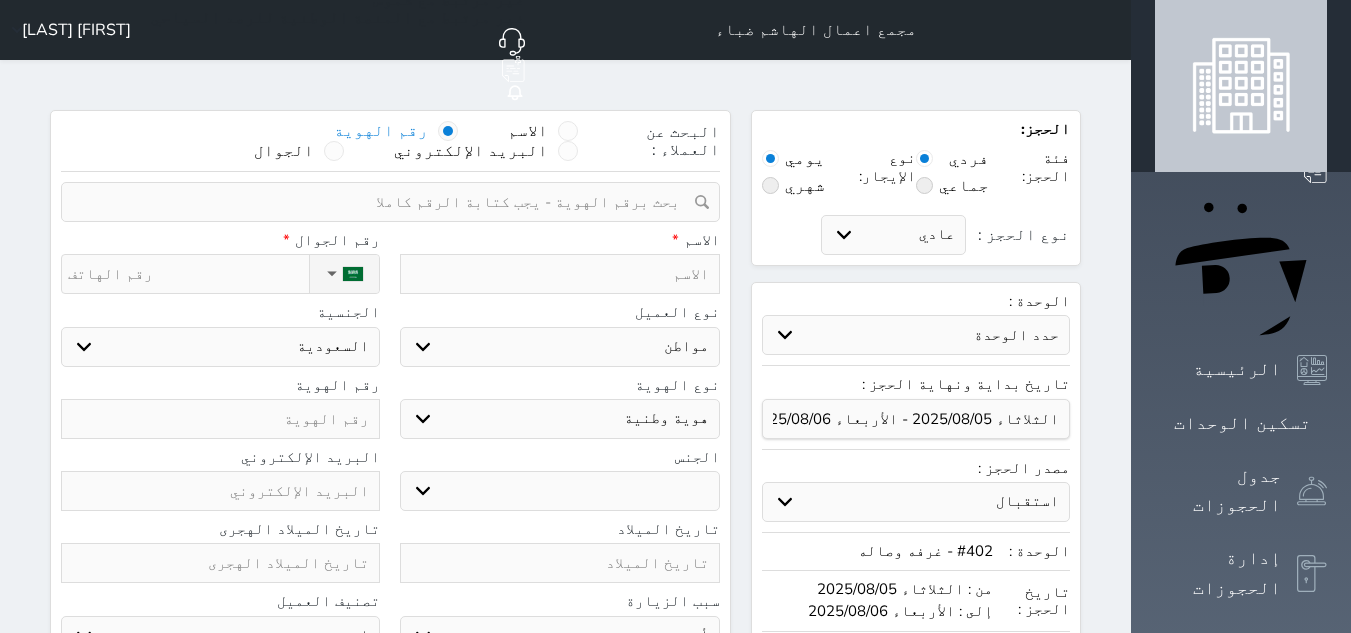 click at bounding box center (383, 202) 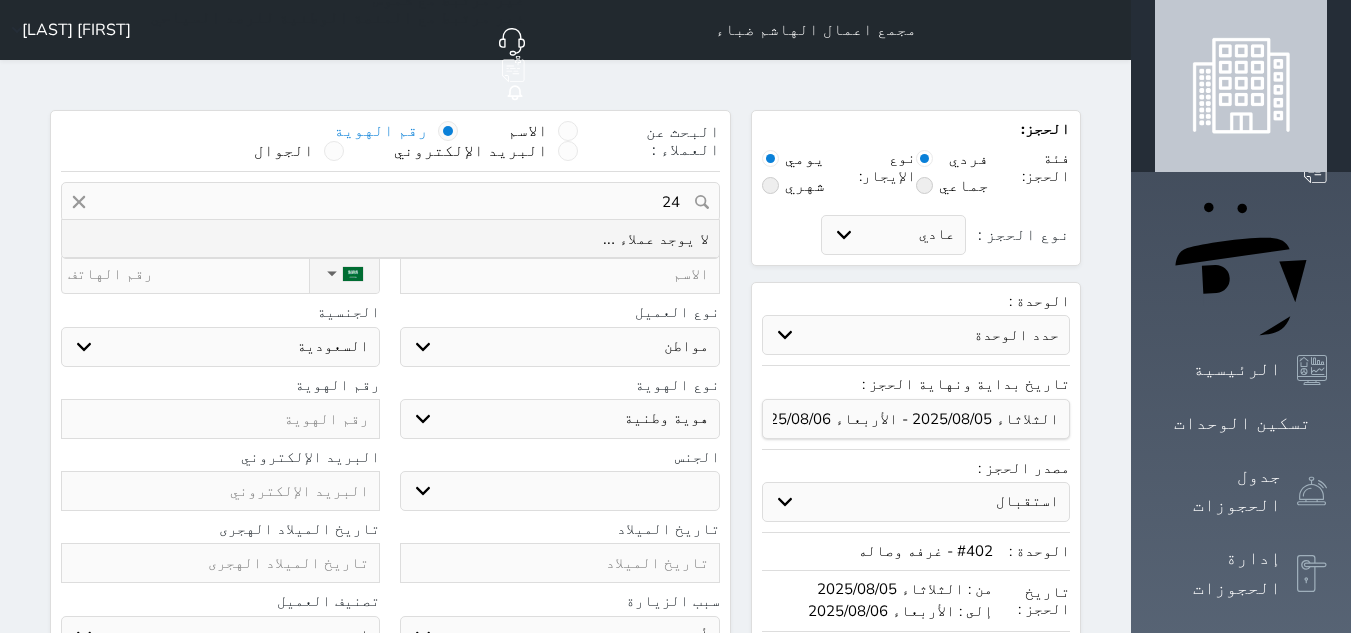 type on "2" 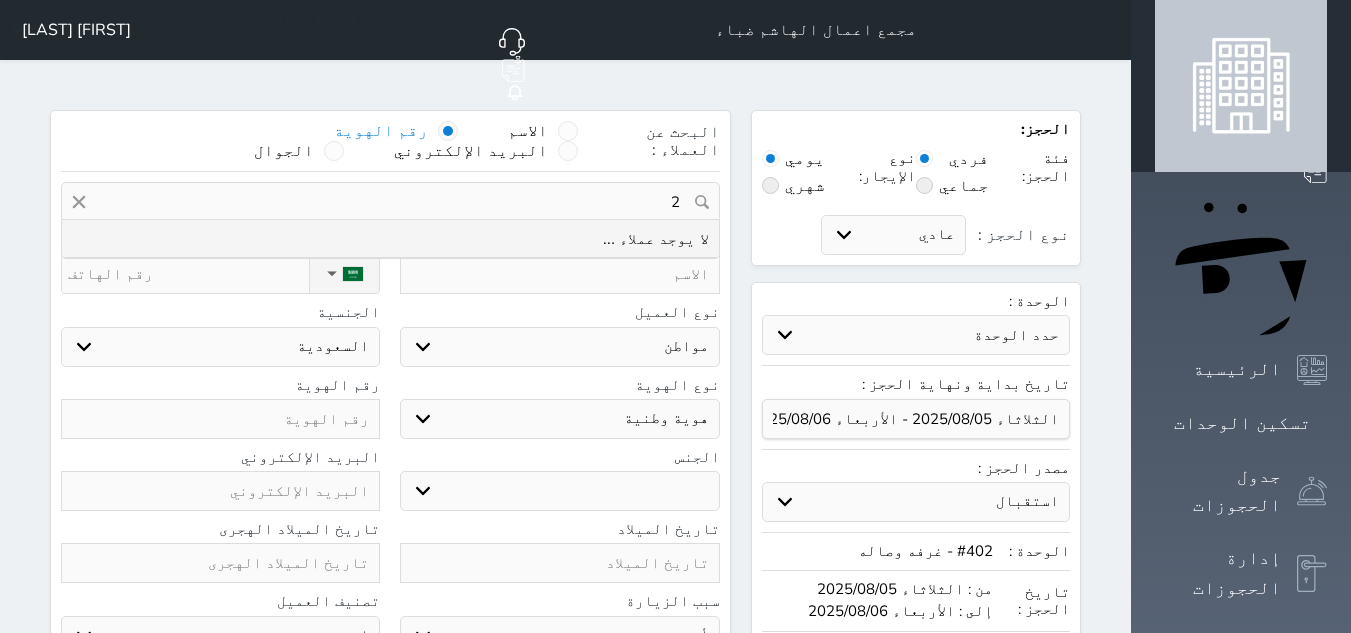 type 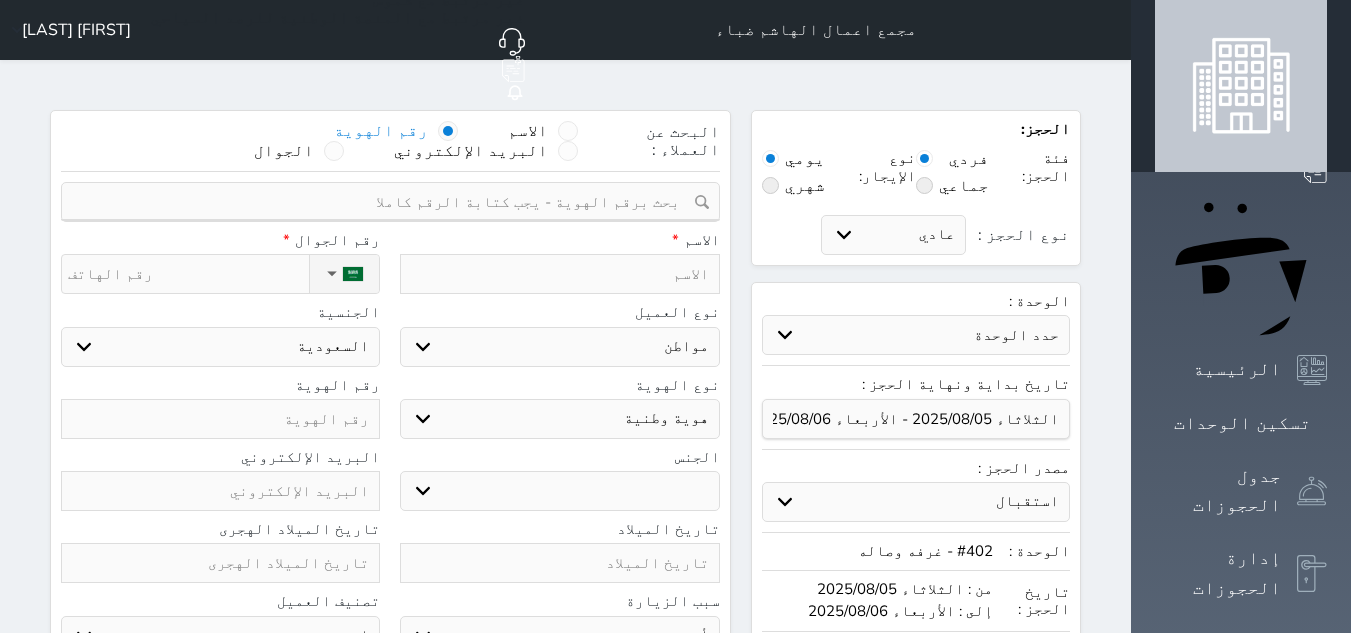 click at bounding box center (559, 274) 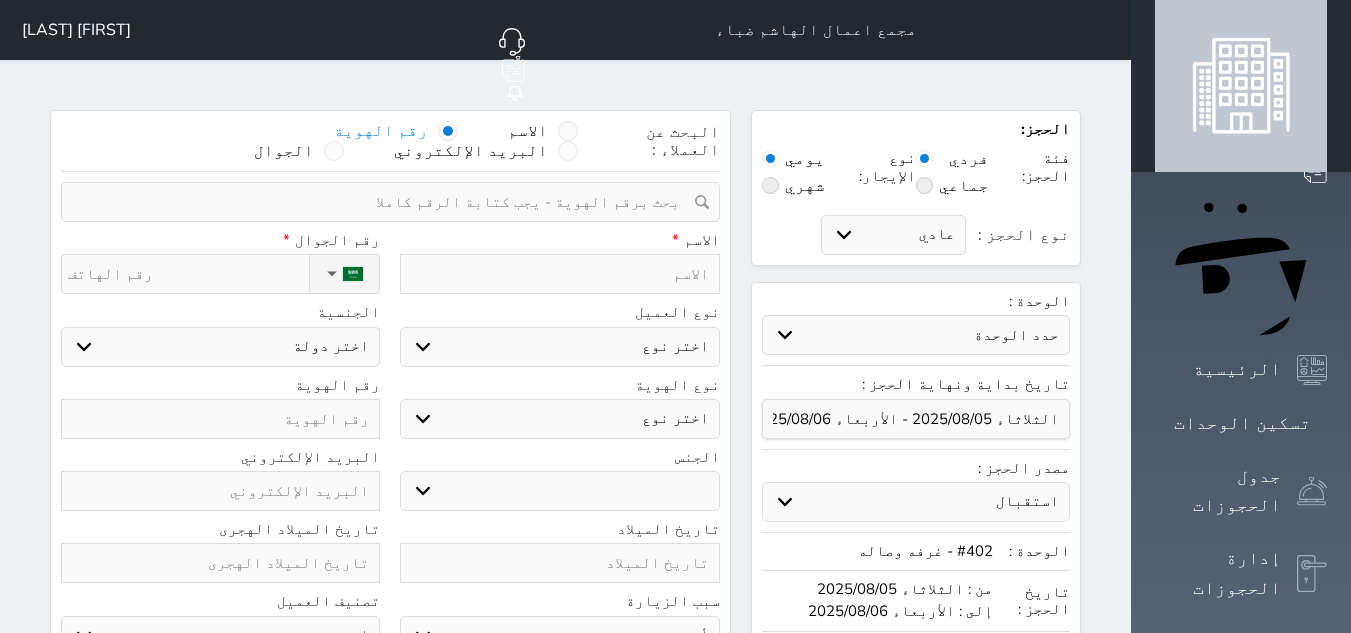 type on "ا" 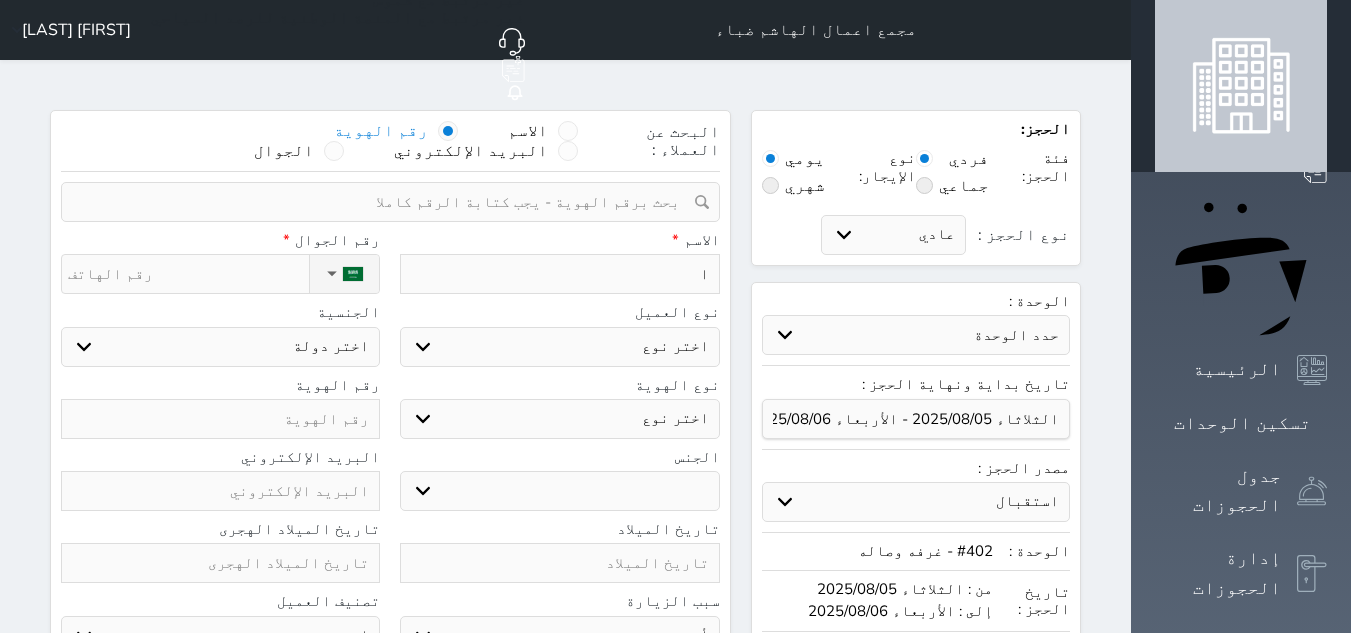 select 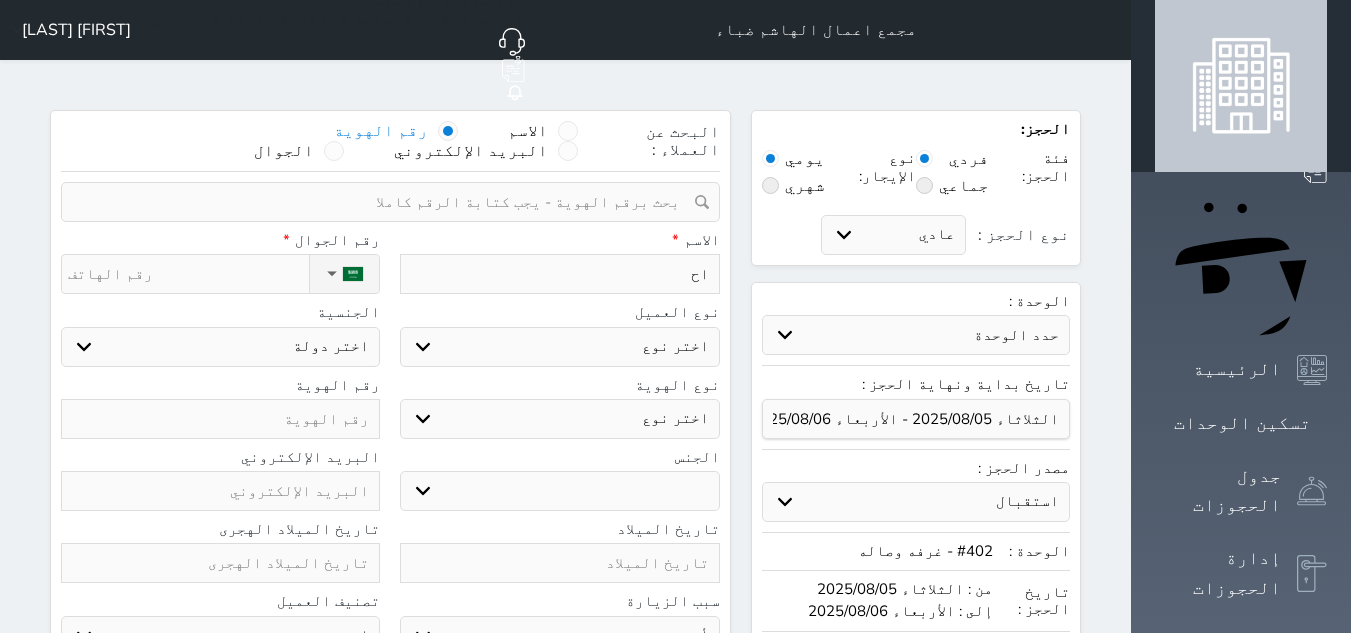 type on "احم" 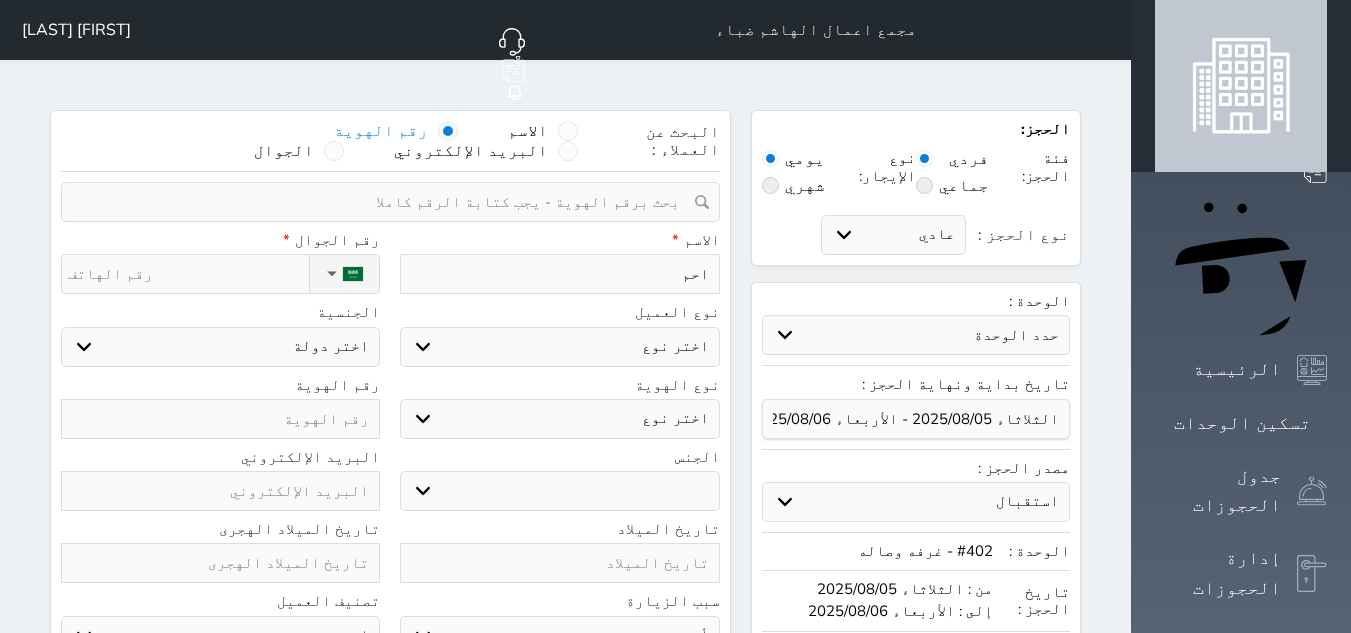 type on "احمد" 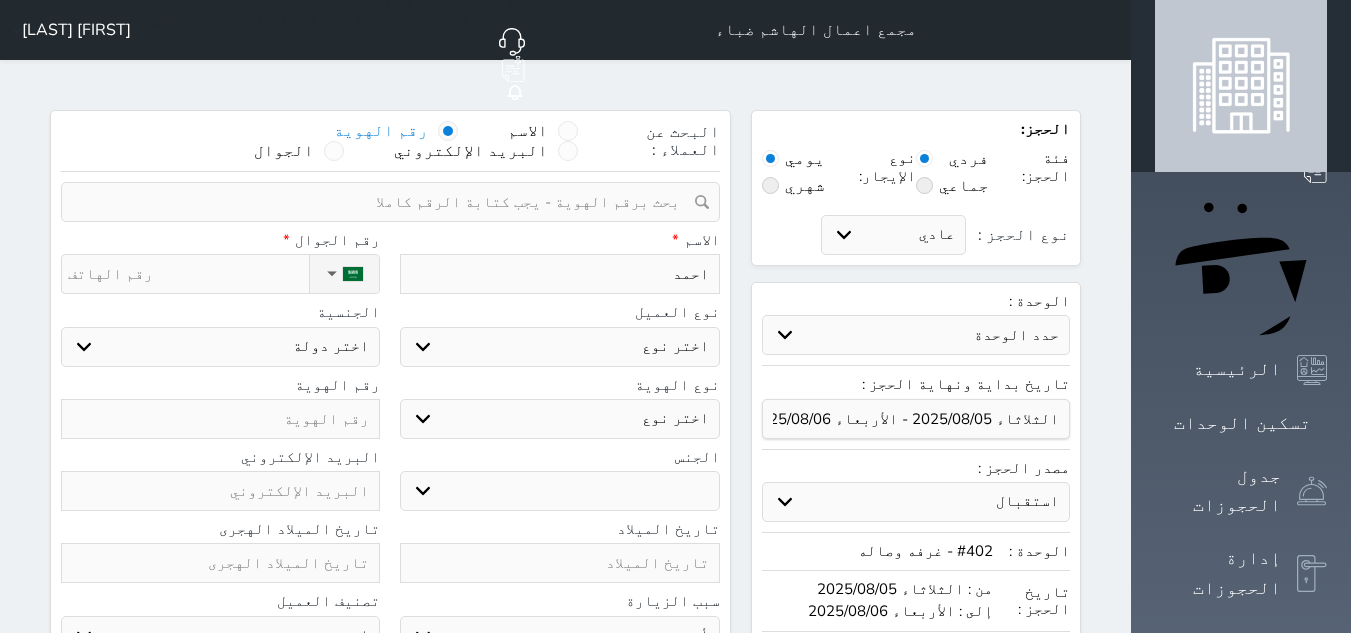 select 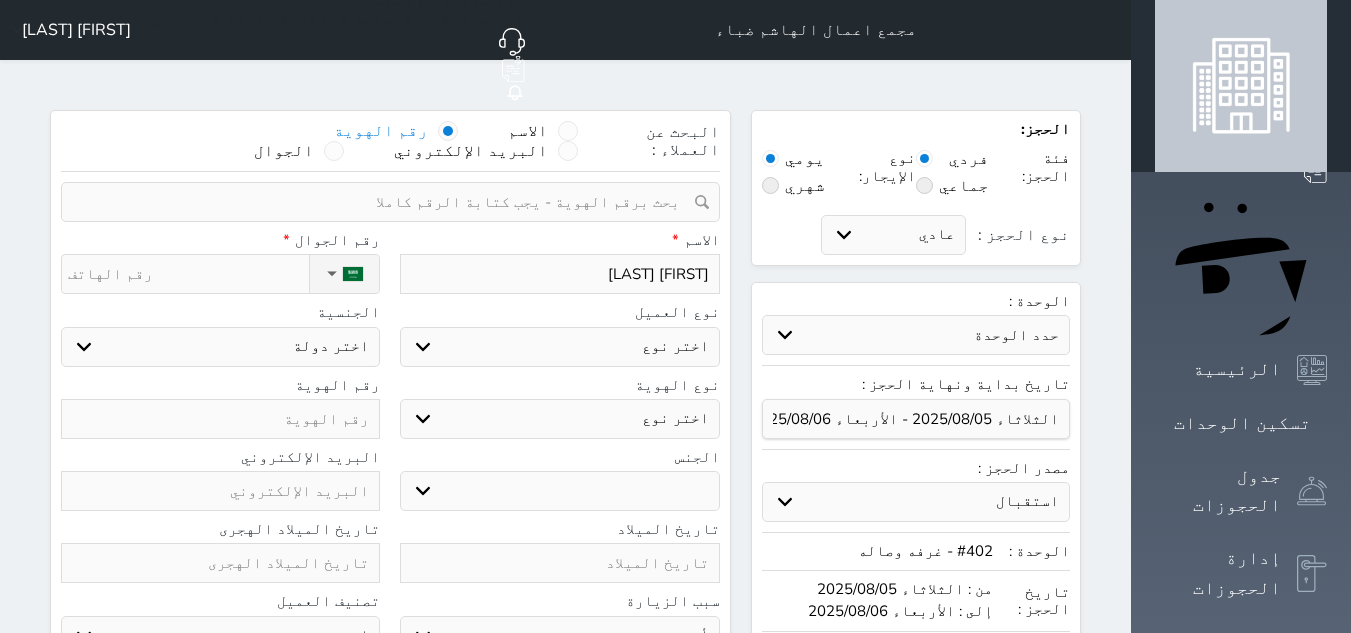type on "[FIRST] [LAST]" 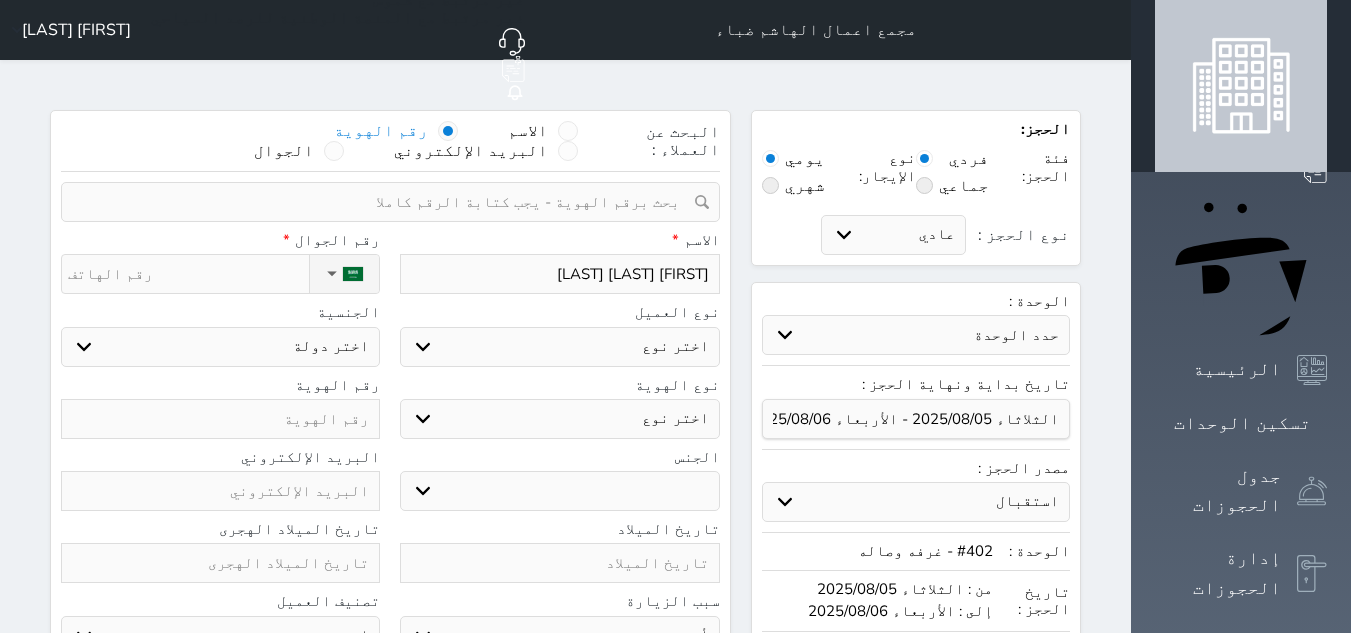 type on "احمد محمد" 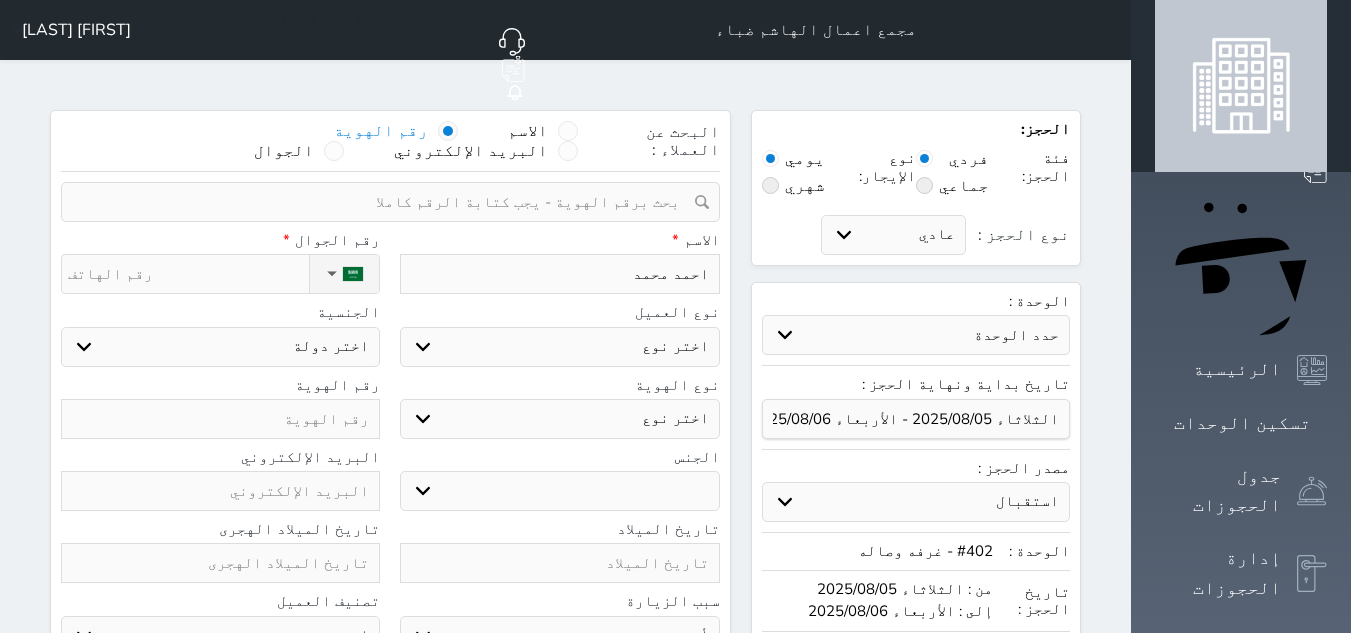 type on "احمد محمد" 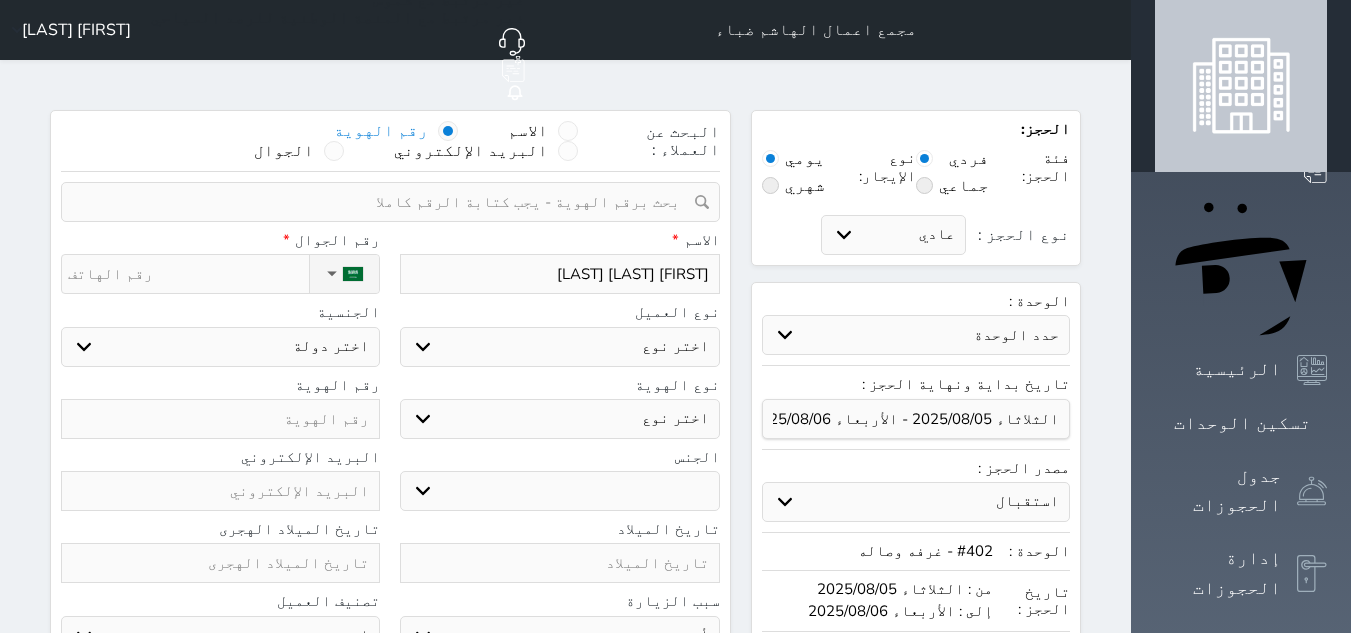 type on "[FIRST] [LAST] [LAST]" 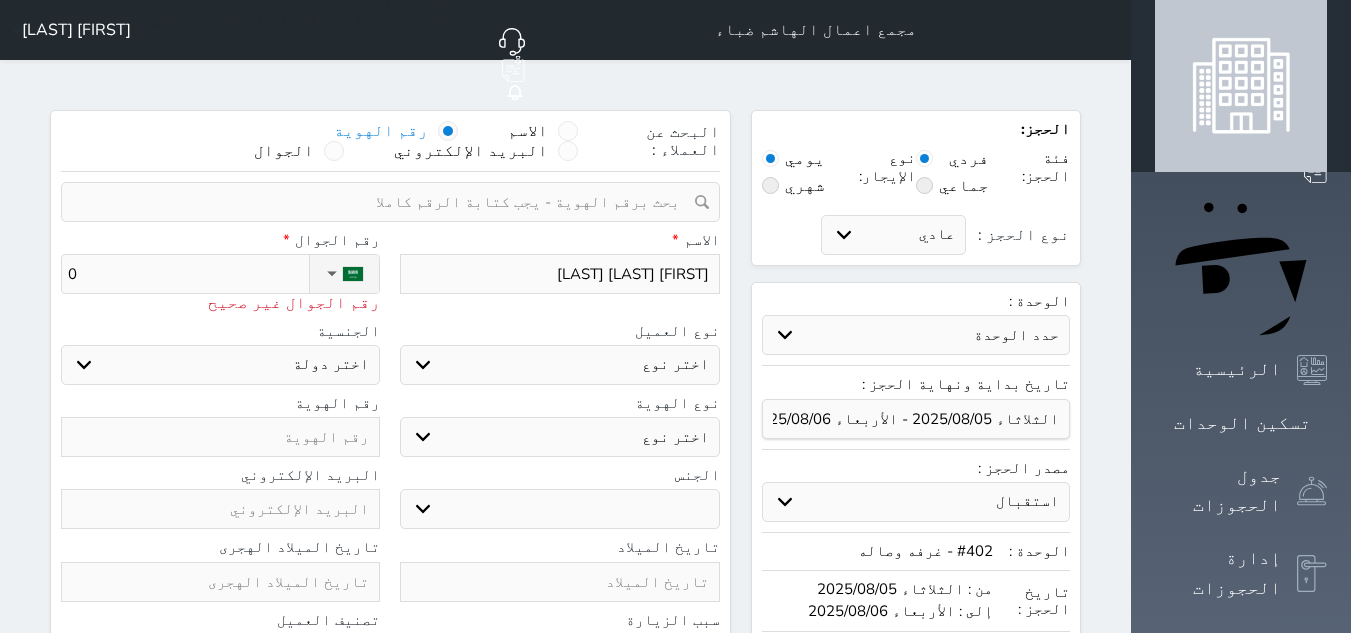 type on "05" 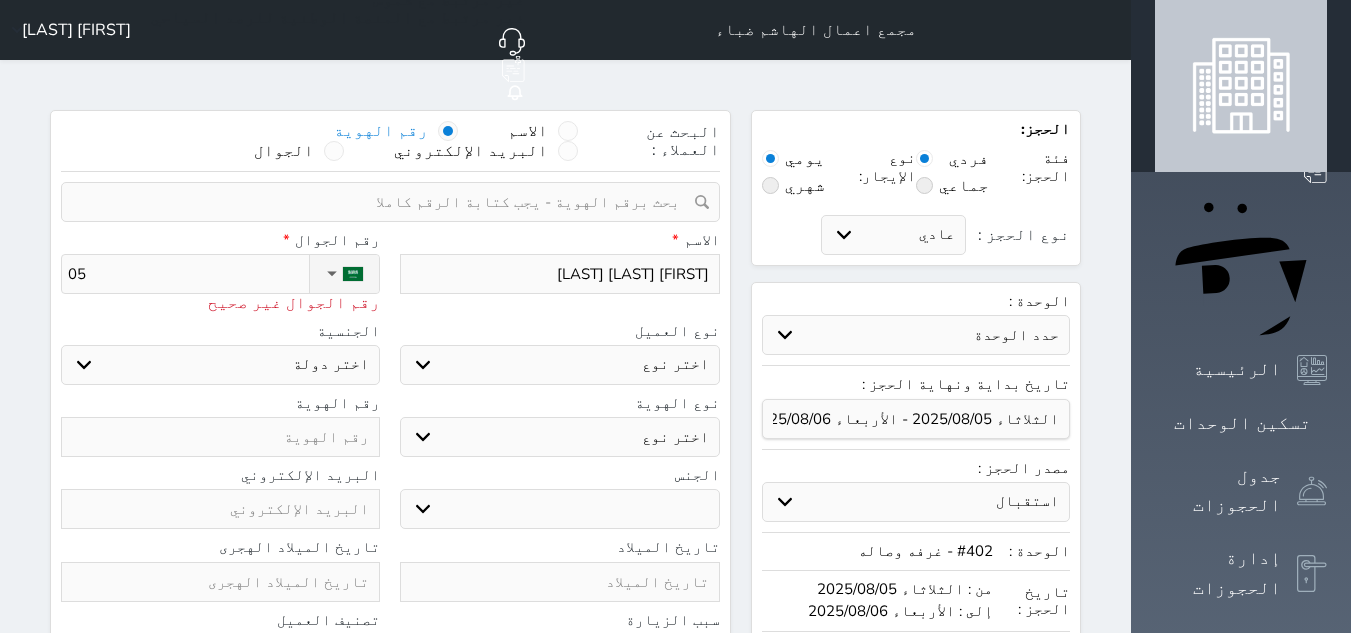 type on "056" 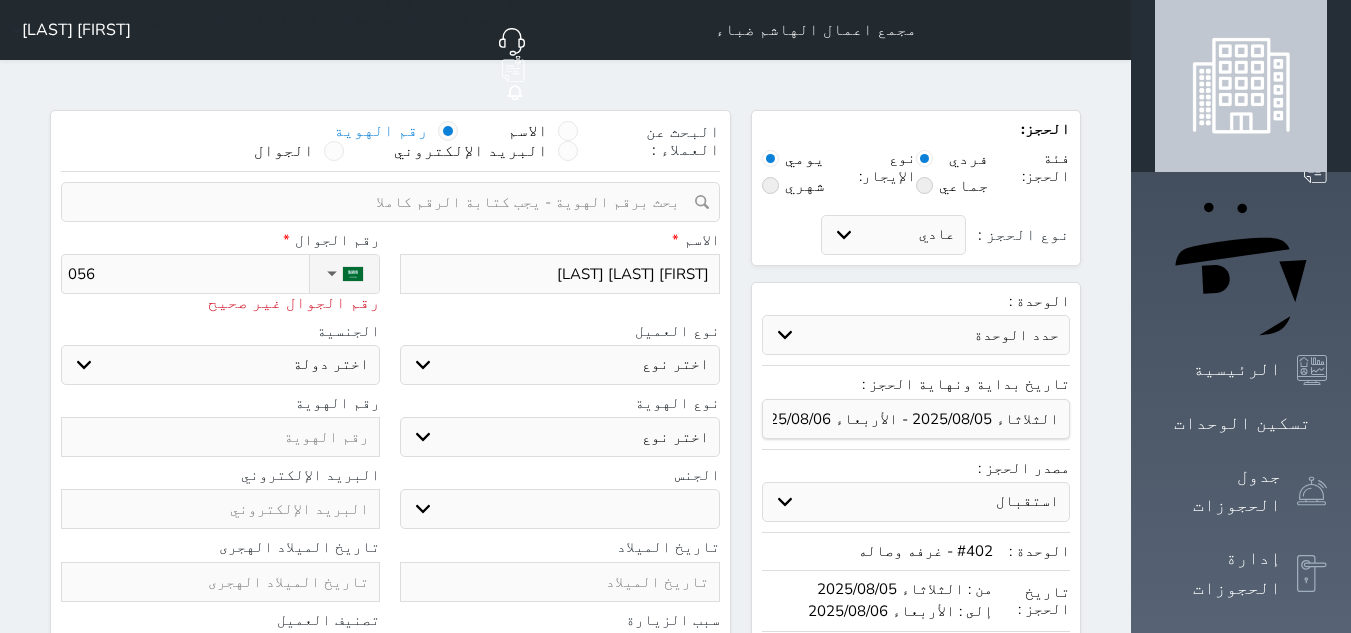 type on "0564" 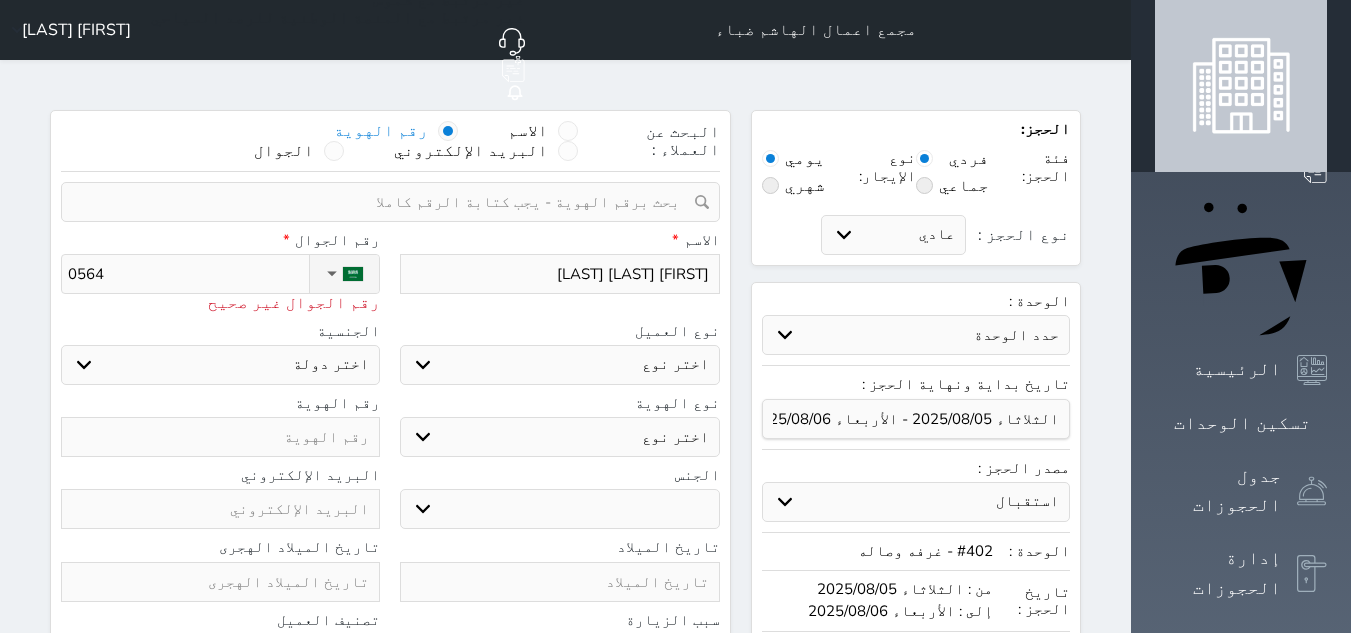 type on "[PHONE_FRAGMENT]" 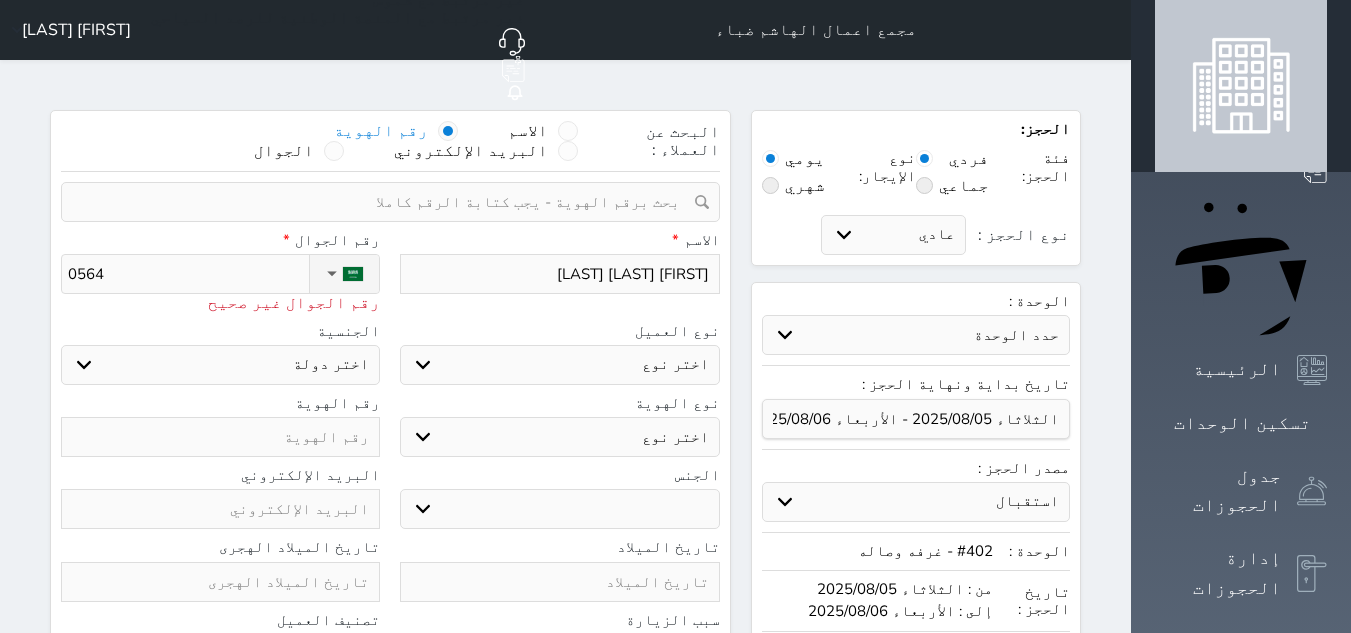 select 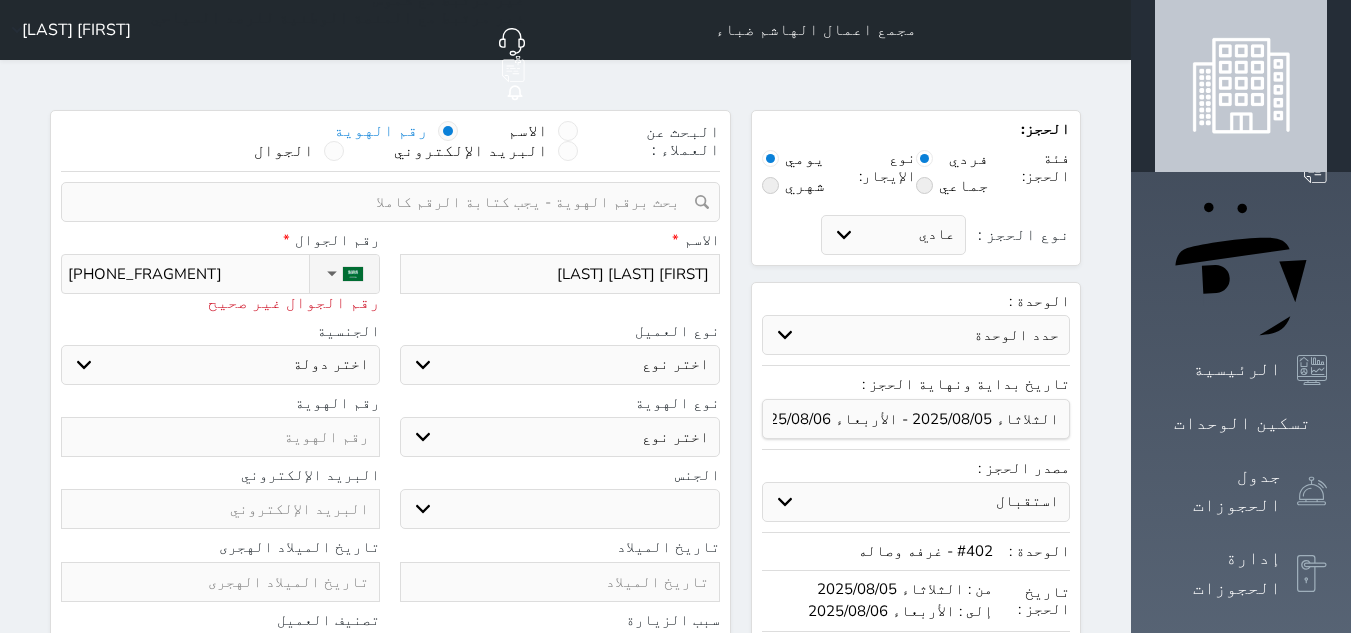 type on "056426" 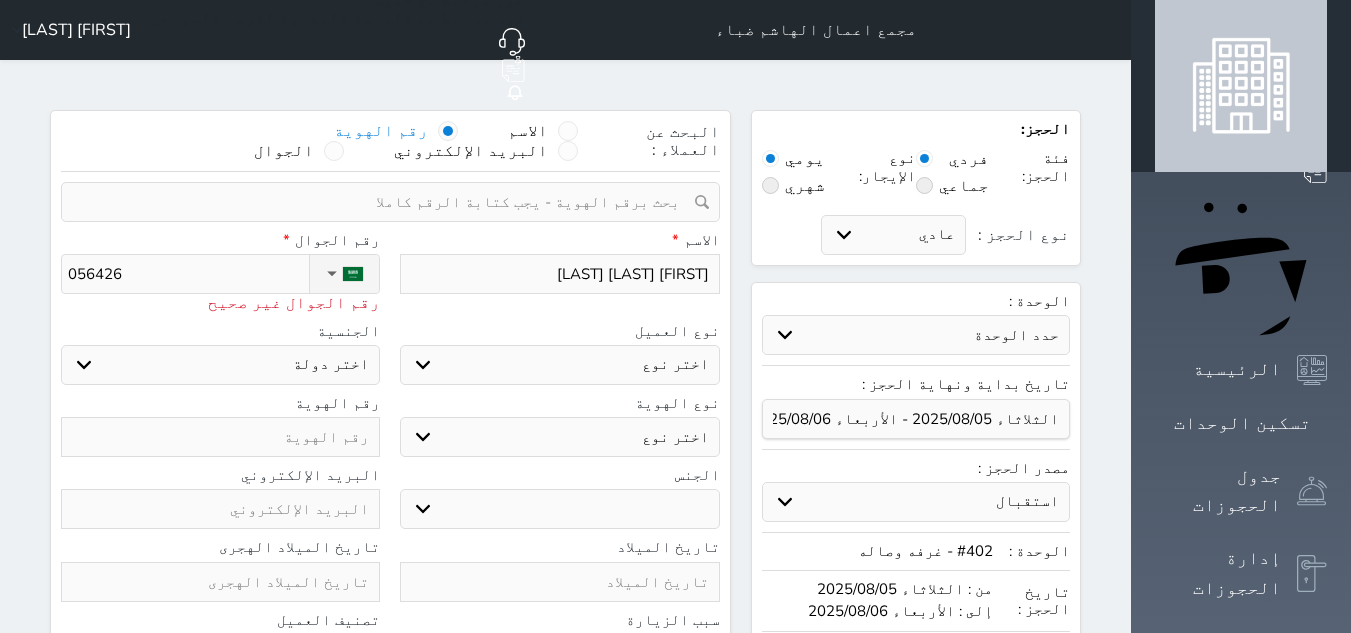 type on "[PHONE_FRAGMENT]" 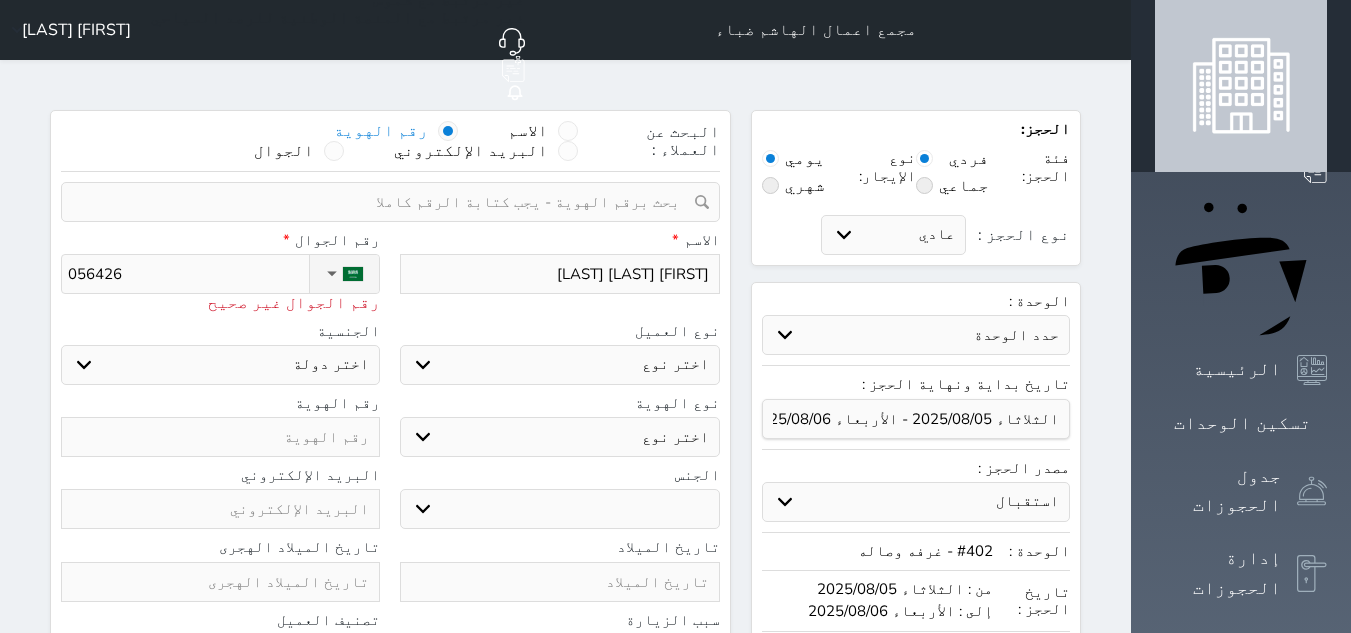 select 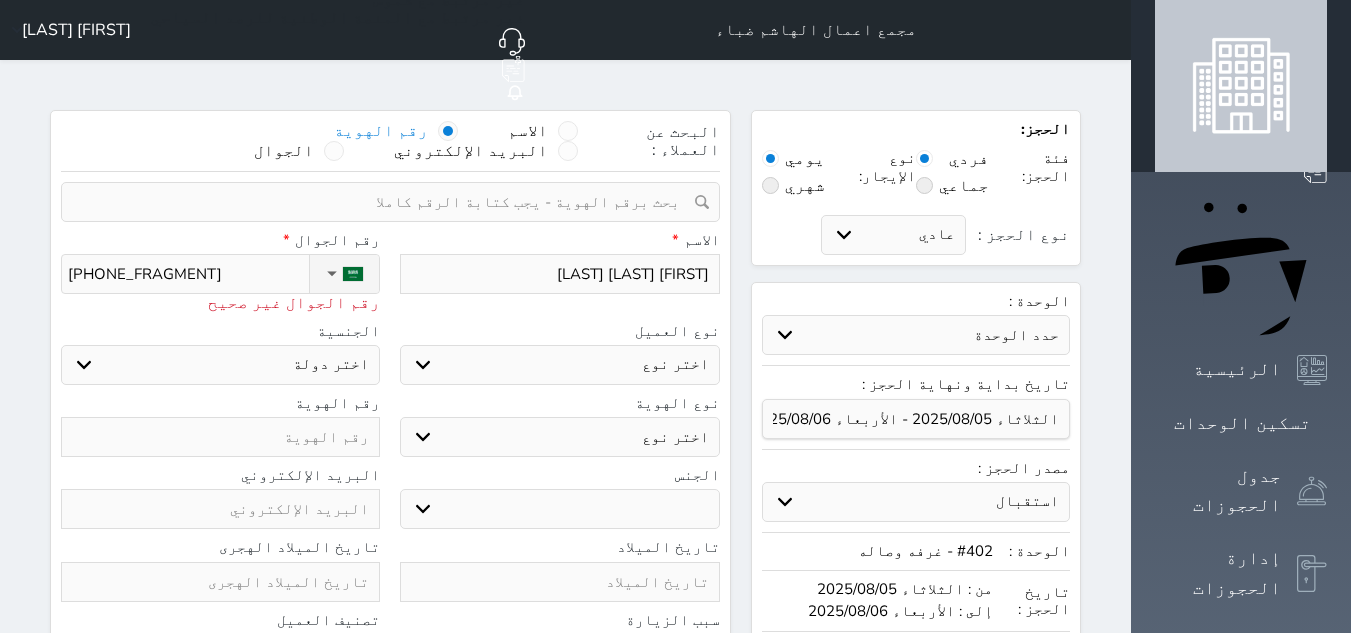 type on "[PHONE_FRAGMENT]" 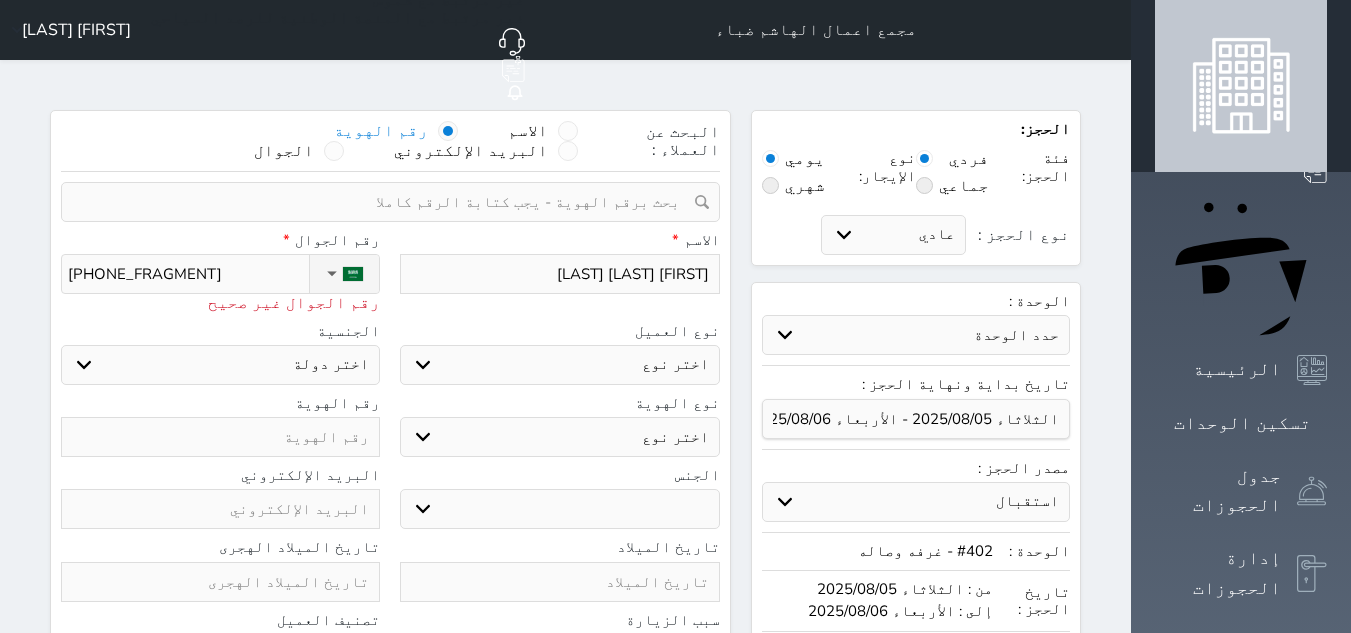 select 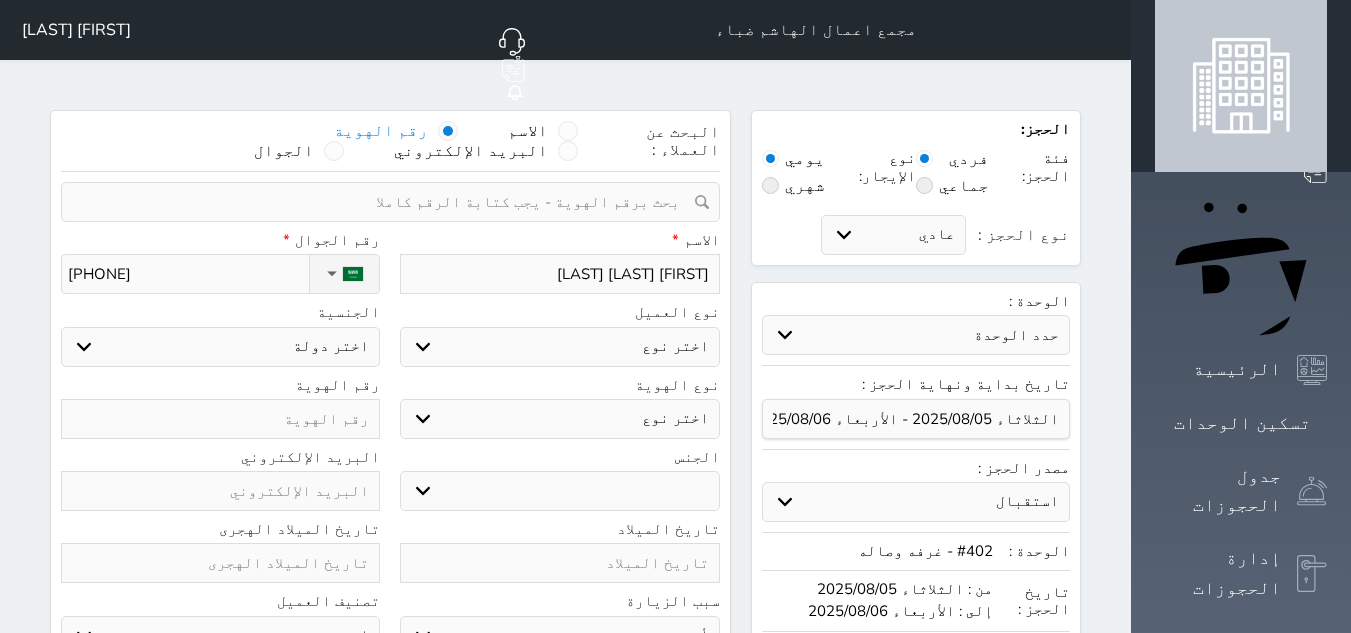 type on "[PHONE]" 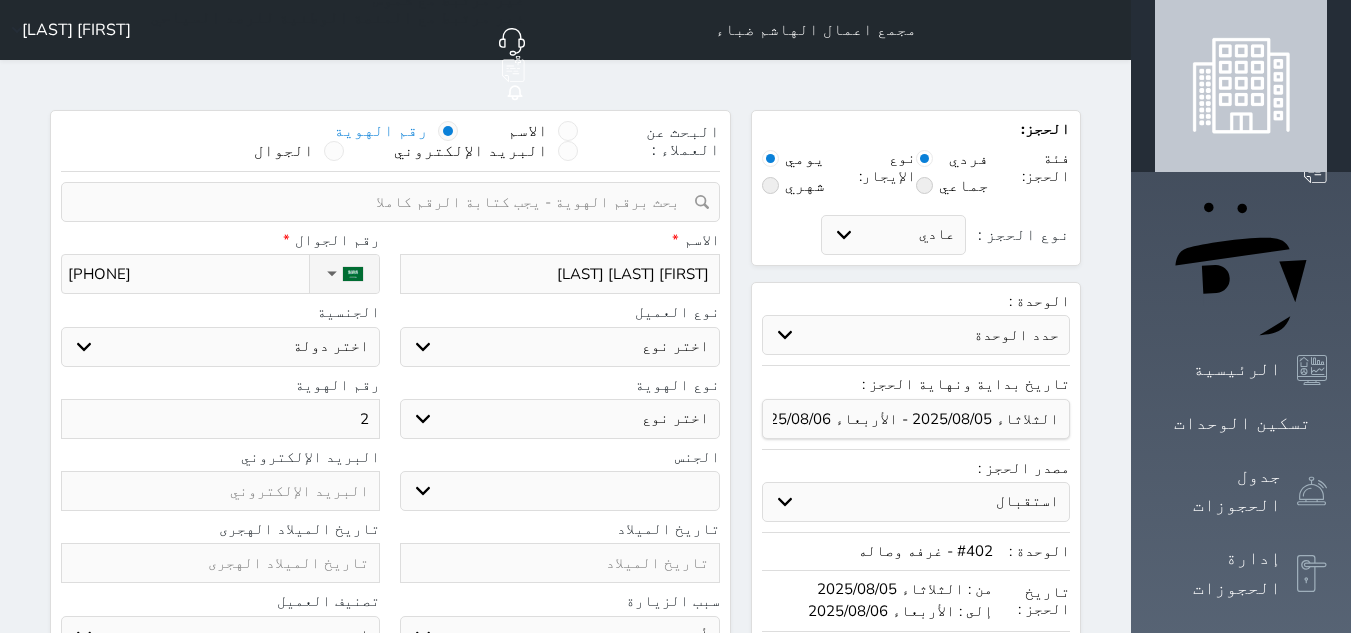 select 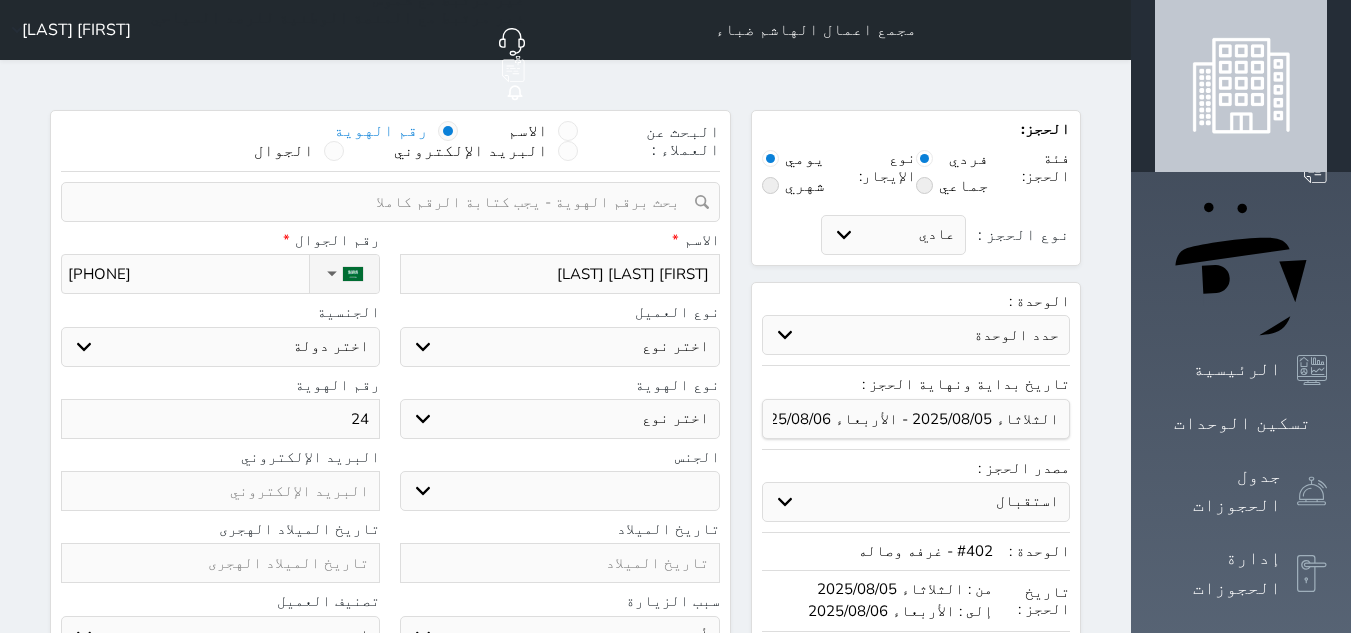 select 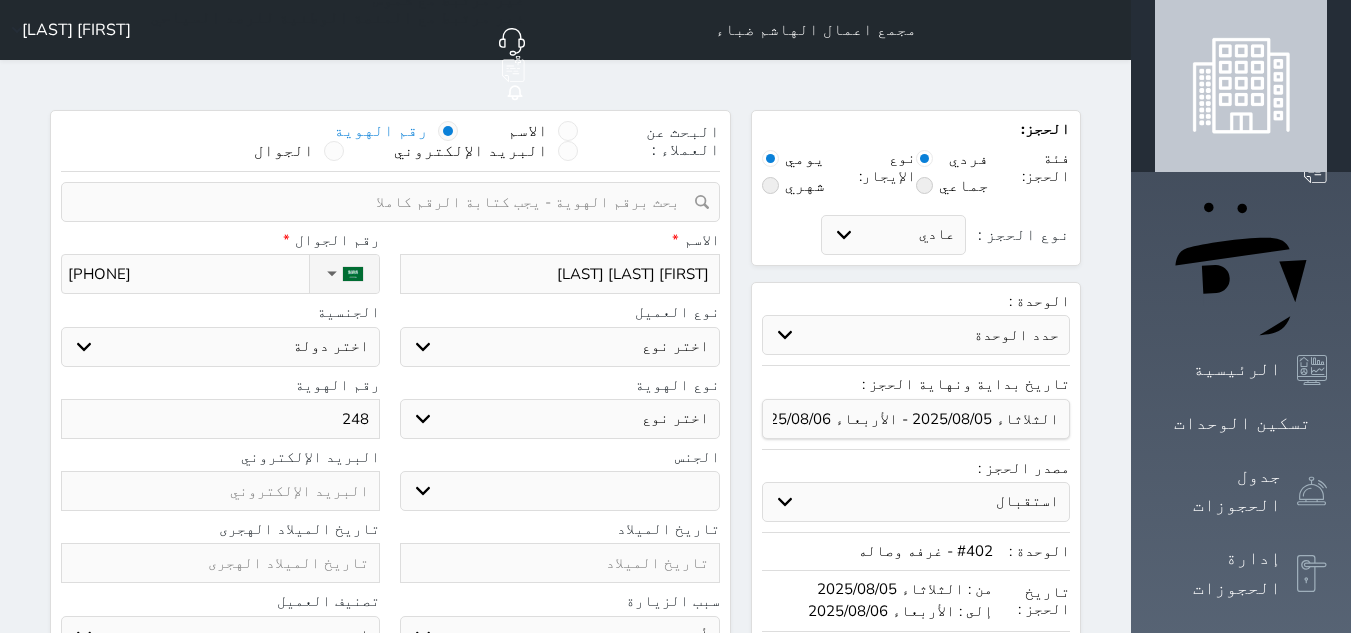 select 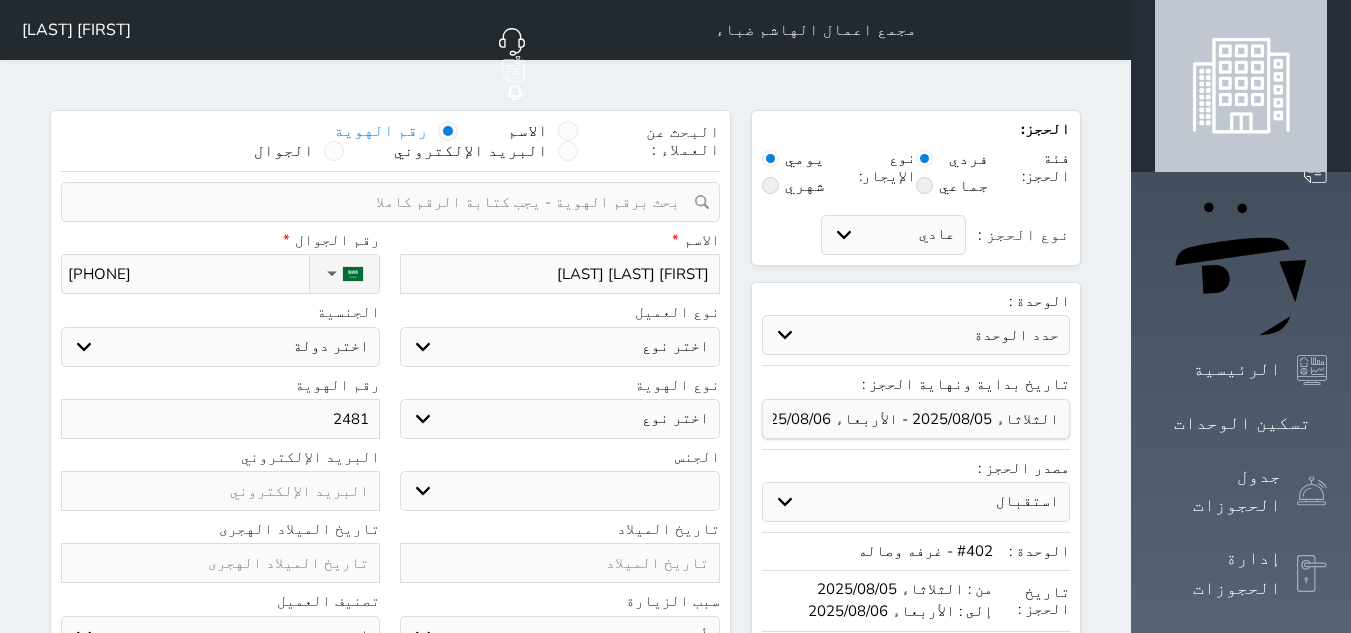 select 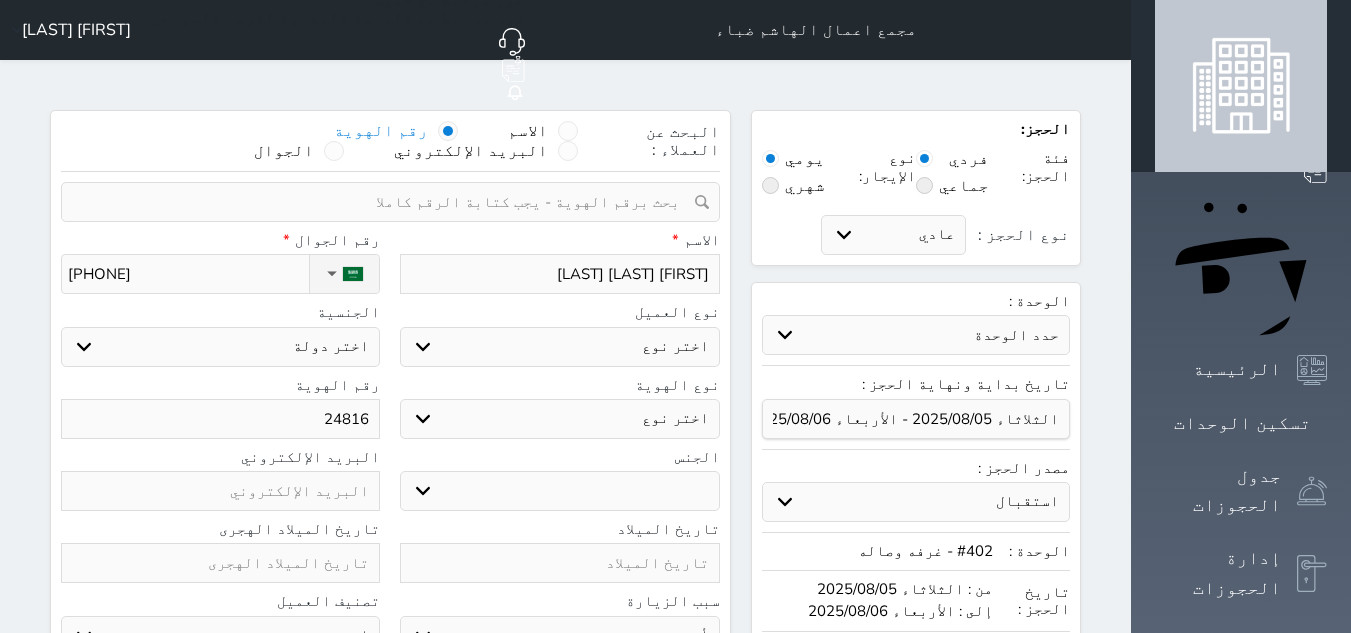select 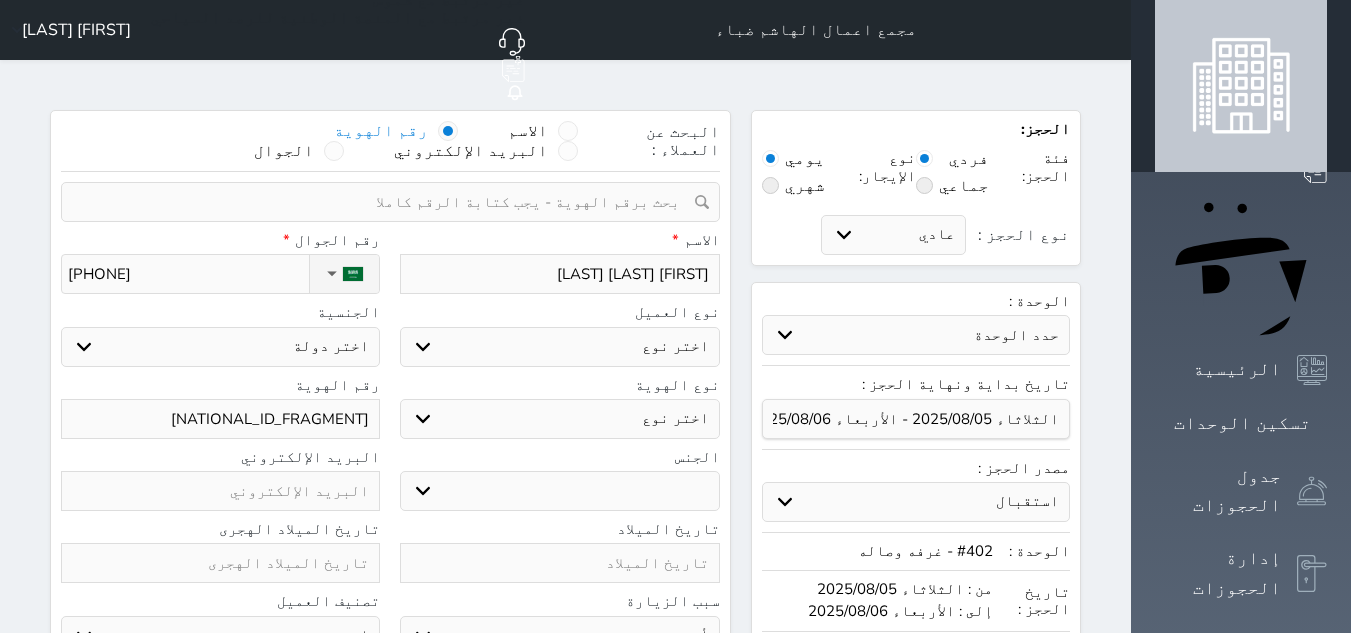 select 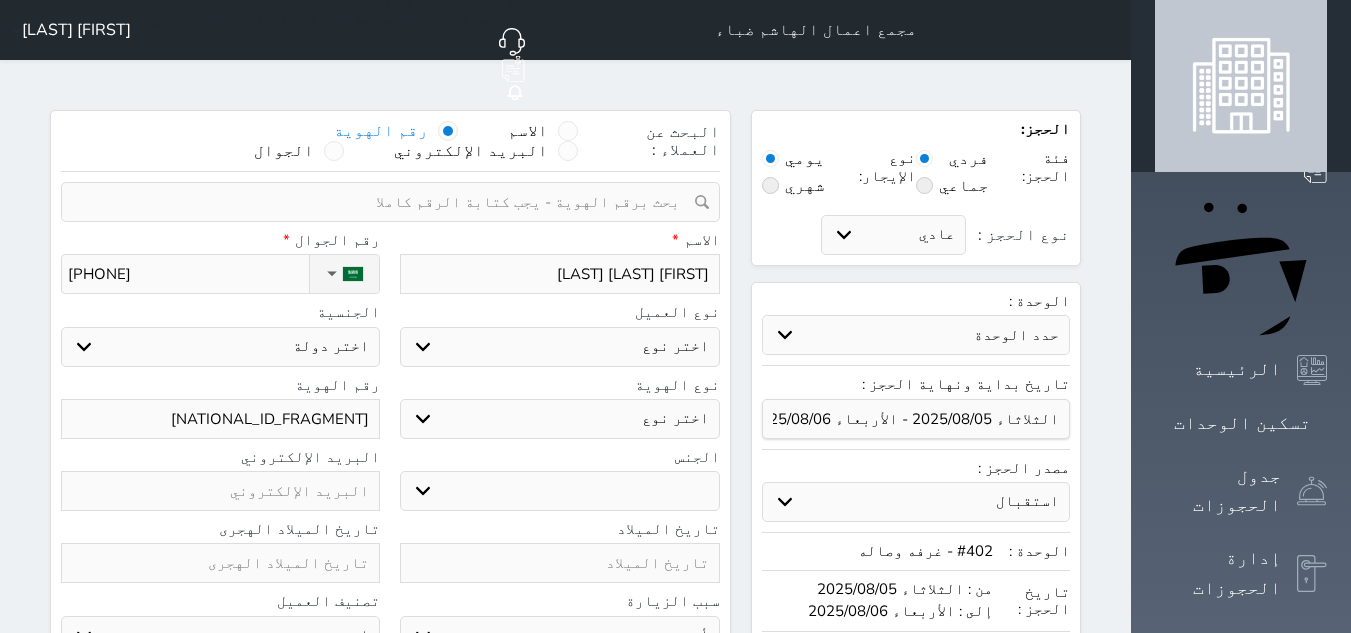 select 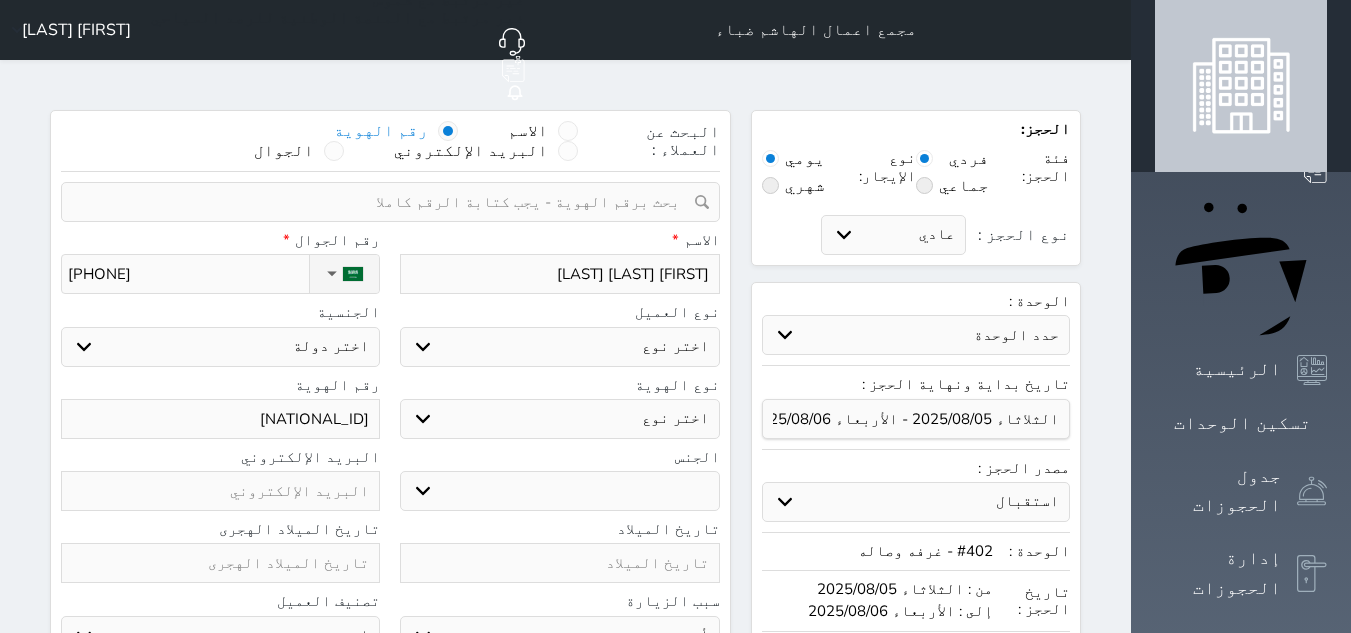 select 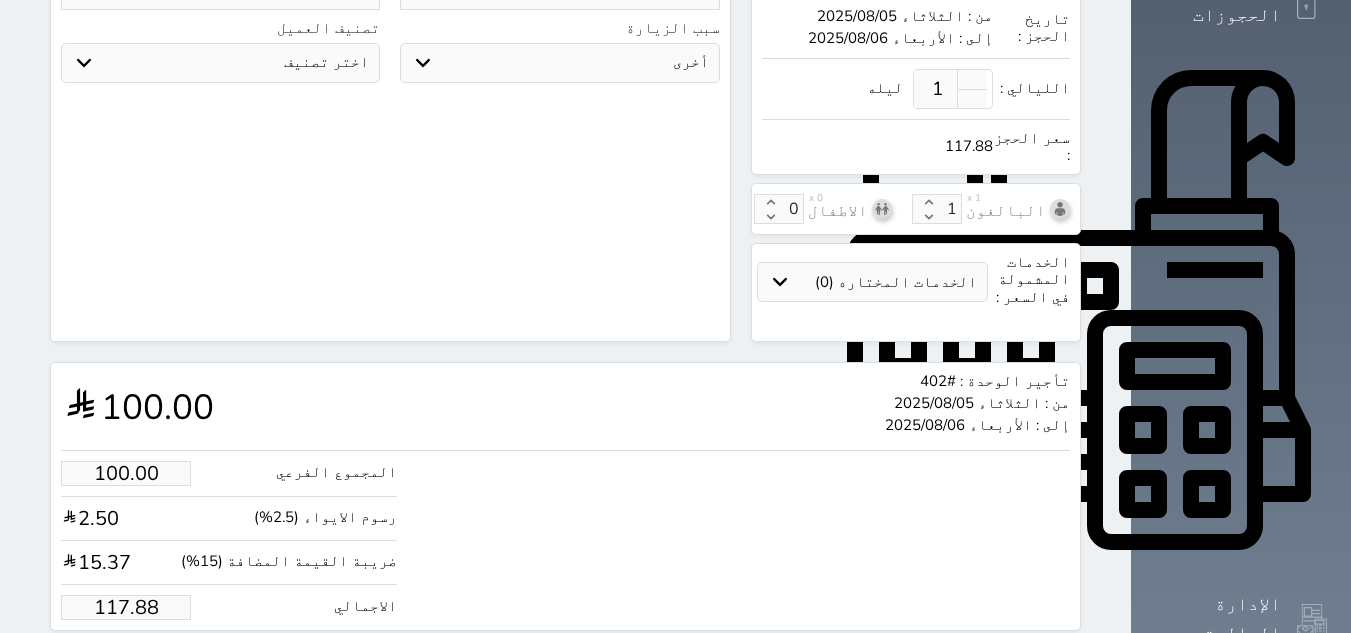 scroll, scrollTop: 594, scrollLeft: 0, axis: vertical 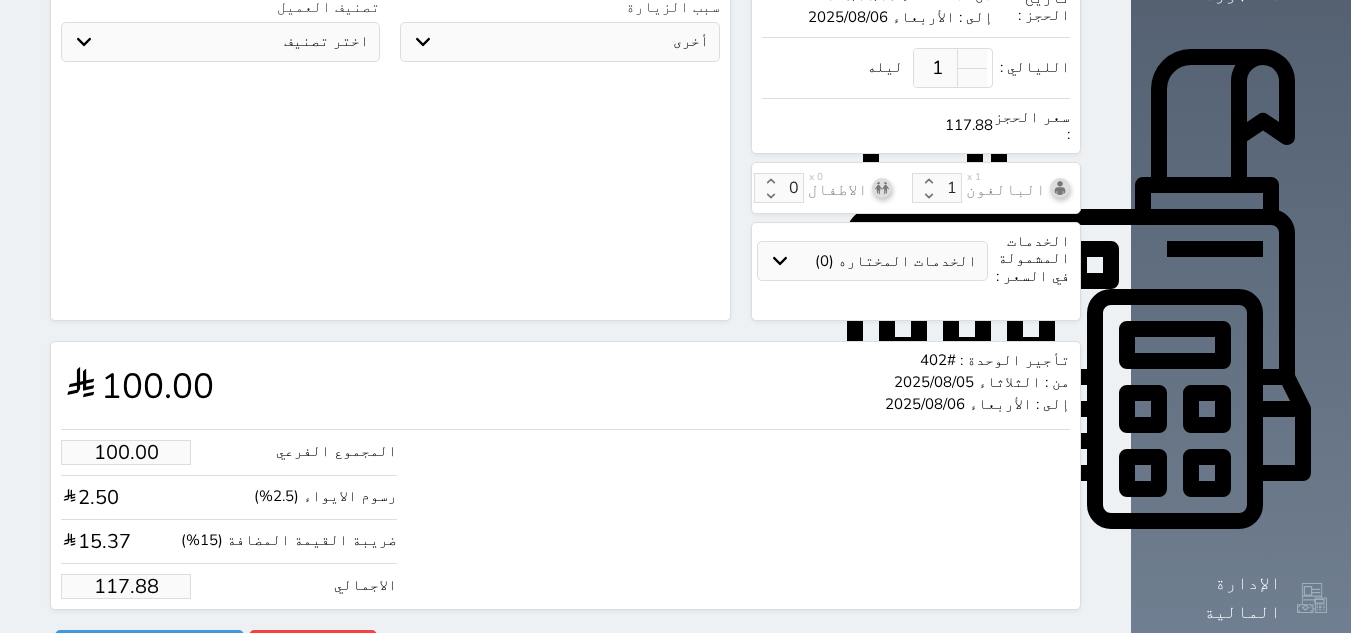 type 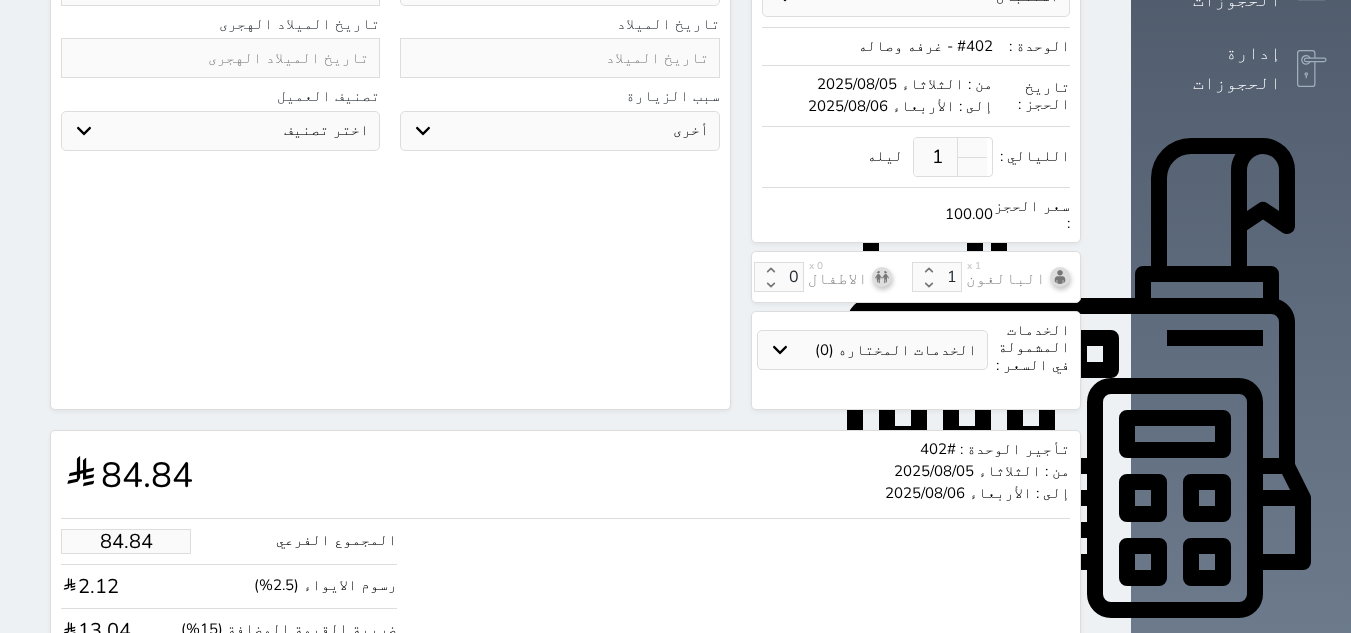 scroll, scrollTop: 594, scrollLeft: 0, axis: vertical 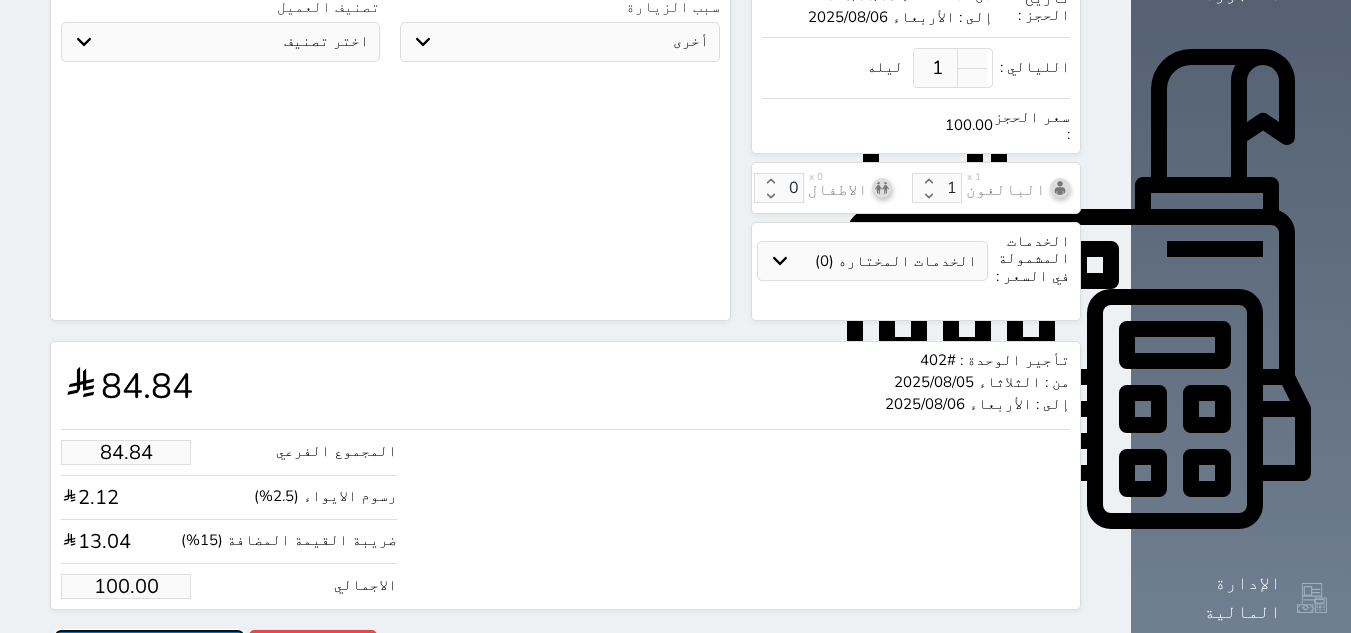 click on "حجز" at bounding box center [149, 647] 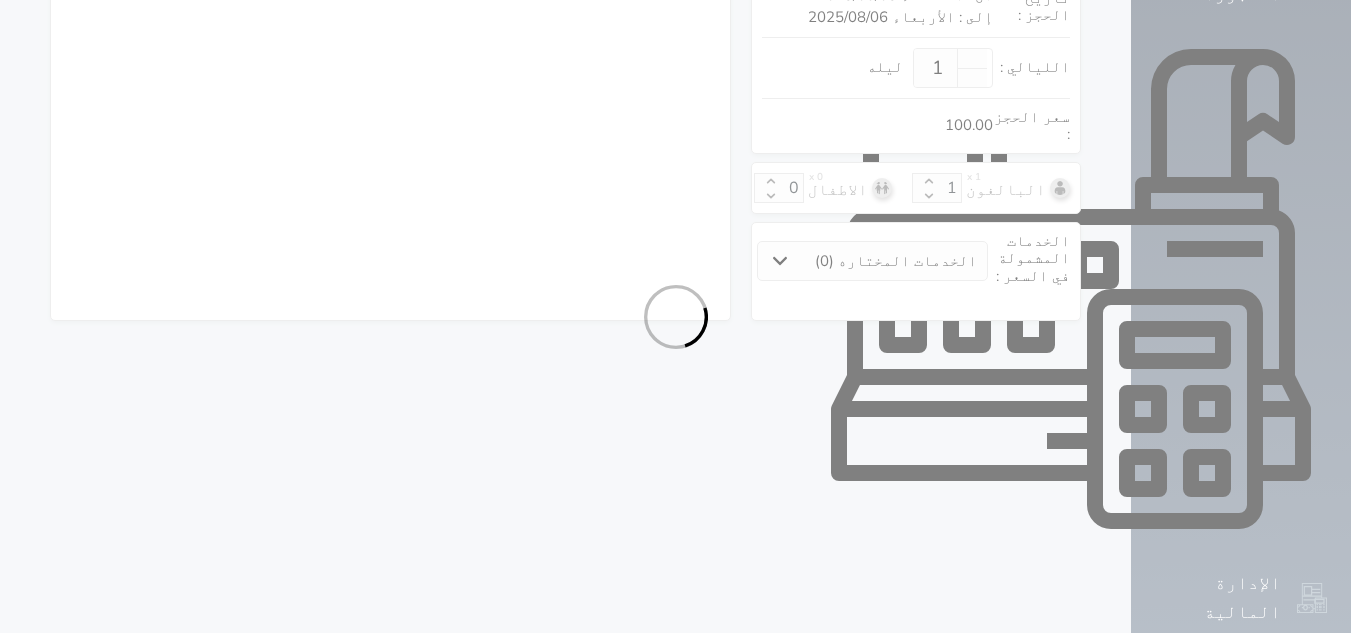 scroll, scrollTop: 470, scrollLeft: 0, axis: vertical 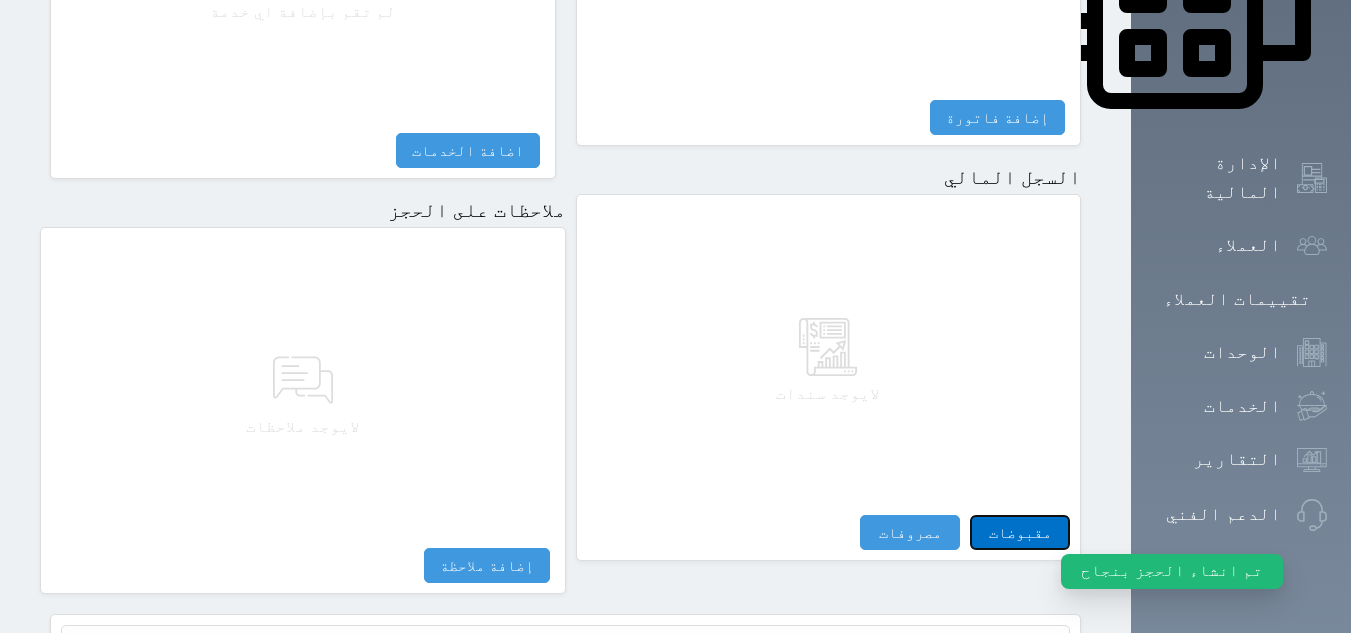 click on "مقبوضات" at bounding box center [1020, 532] 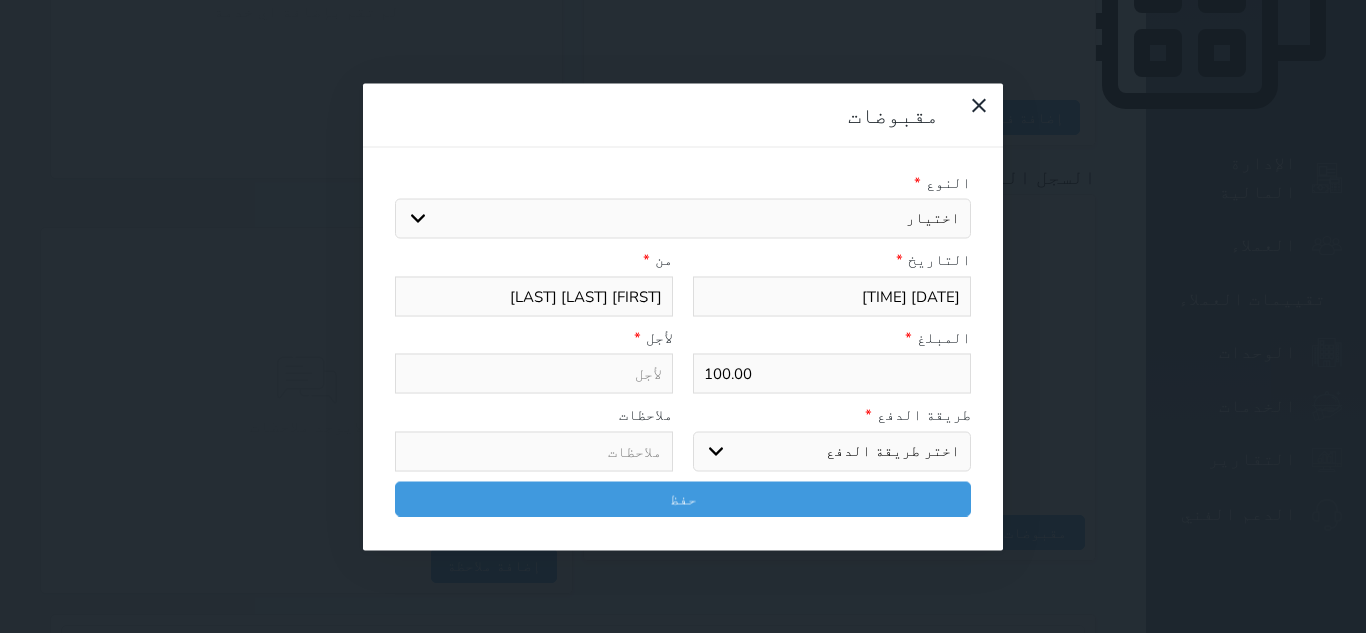 click on "اختيار   مقبوضات عامة قيمة إيجار فواتير تامين عربون لا ينطبق آخر مغسلة واي فاي - الإنترنت مواقف السيارات طعام الأغذية والمشروبات مشروبات المشروبات الباردة المشروبات الساخنة الإفطار غداء عشاء مخبز و كعك حمام سباحة الصالة الرياضية سبا و خدمات الجمال اختيار وإسقاط (خدمات النقل) ميني بار كابل - تلفزيون سرير إضافي تصفيف الشعر التسوق خدمات الجولات السياحية المنظمة خدمات الدليل السياحي" at bounding box center (683, 219) 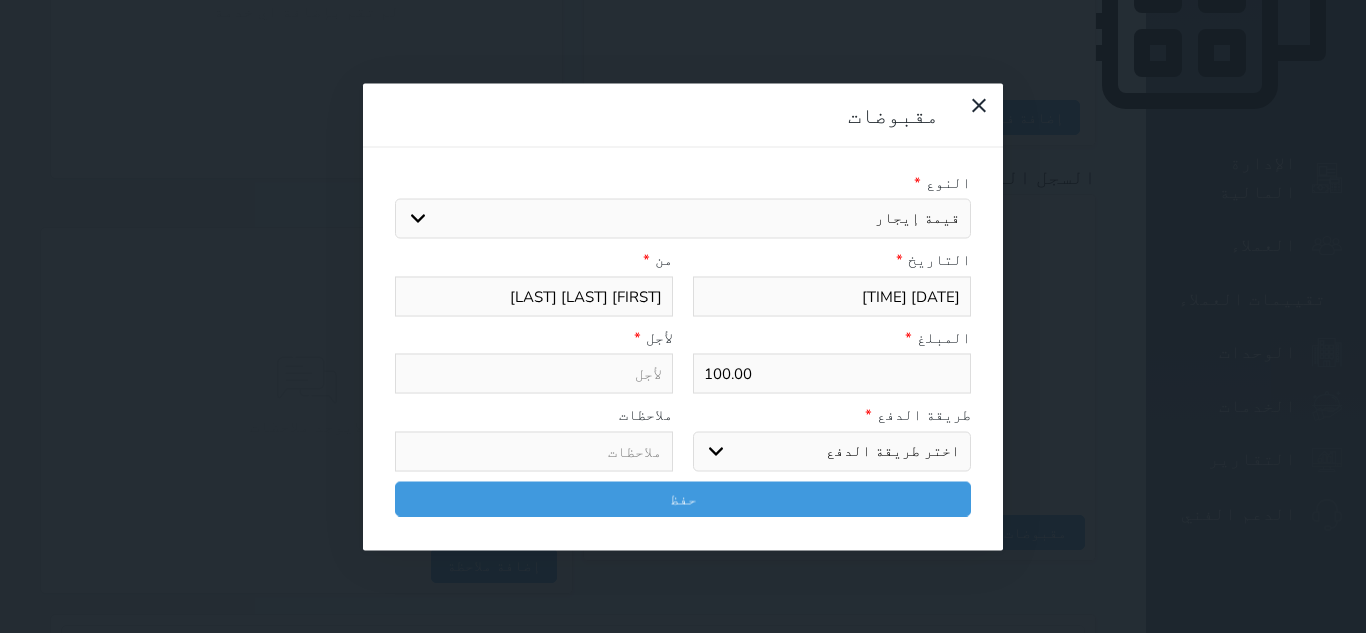 click on "اختيار   مقبوضات عامة قيمة إيجار فواتير تامين عربون لا ينطبق آخر مغسلة واي فاي - الإنترنت مواقف السيارات طعام الأغذية والمشروبات مشروبات المشروبات الباردة المشروبات الساخنة الإفطار غداء عشاء مخبز و كعك حمام سباحة الصالة الرياضية سبا و خدمات الجمال اختيار وإسقاط (خدمات النقل) ميني بار كابل - تلفزيون سرير إضافي تصفيف الشعر التسوق خدمات الجولات السياحية المنظمة خدمات الدليل السياحي" at bounding box center [683, 219] 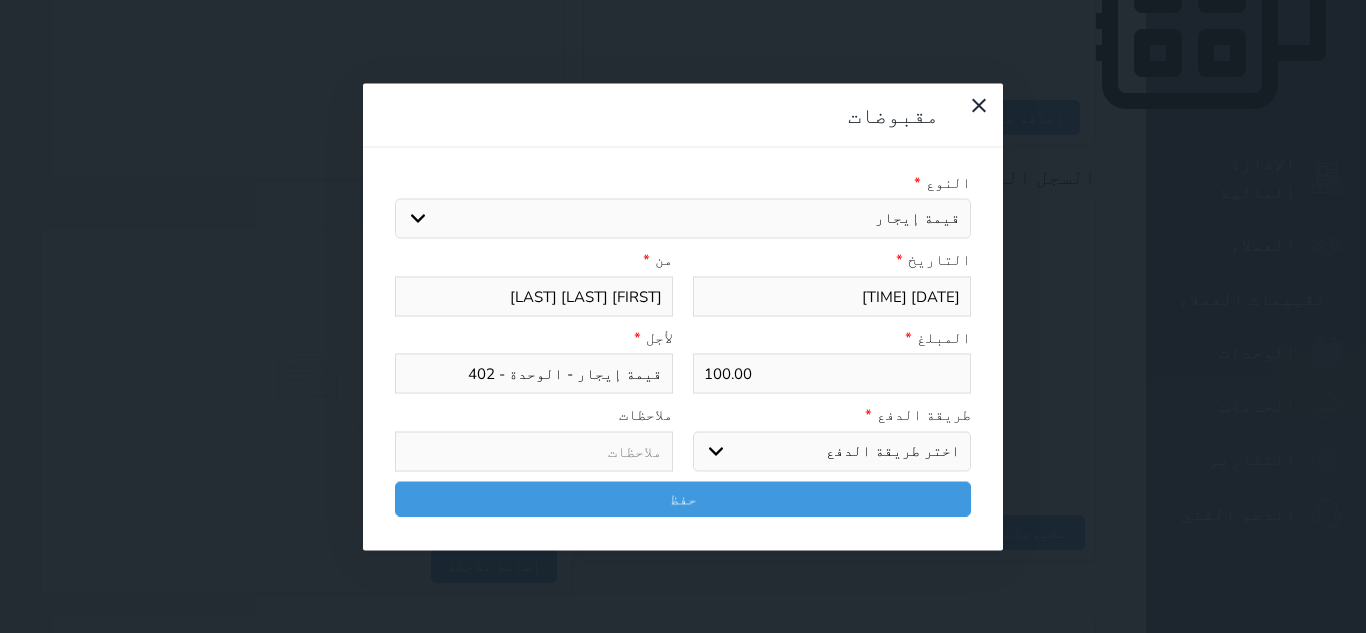 click on "اختر طريقة الدفع   دفع نقدى   تحويل بنكى   مدى   بطاقة ائتمان   آجل" at bounding box center [832, 451] 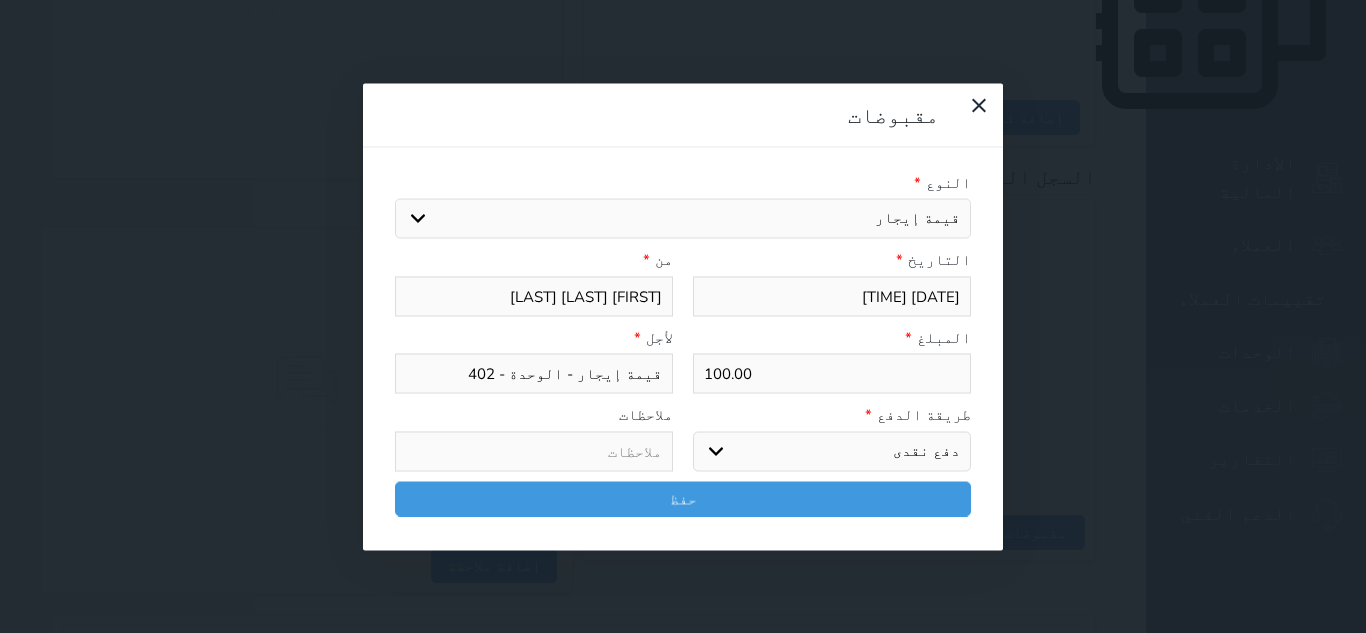 click on "اختر طريقة الدفع   دفع نقدى   تحويل بنكى   مدى   بطاقة ائتمان   آجل" at bounding box center (832, 451) 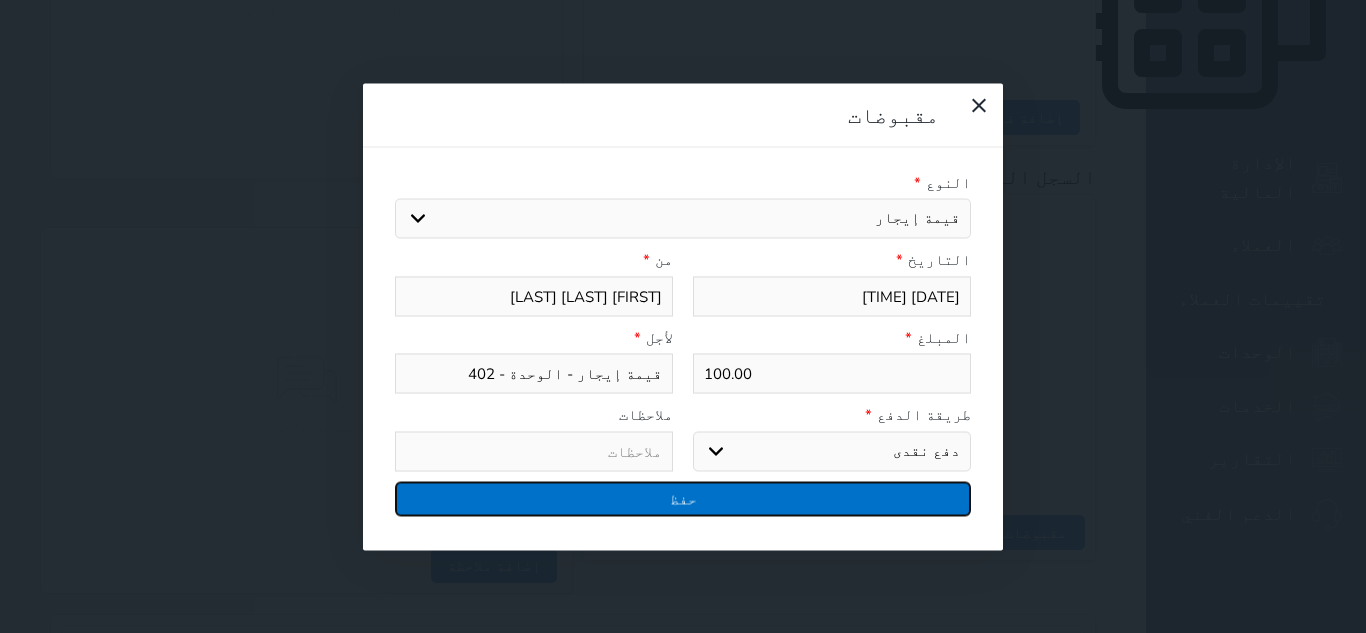 click on "حفظ" at bounding box center (683, 498) 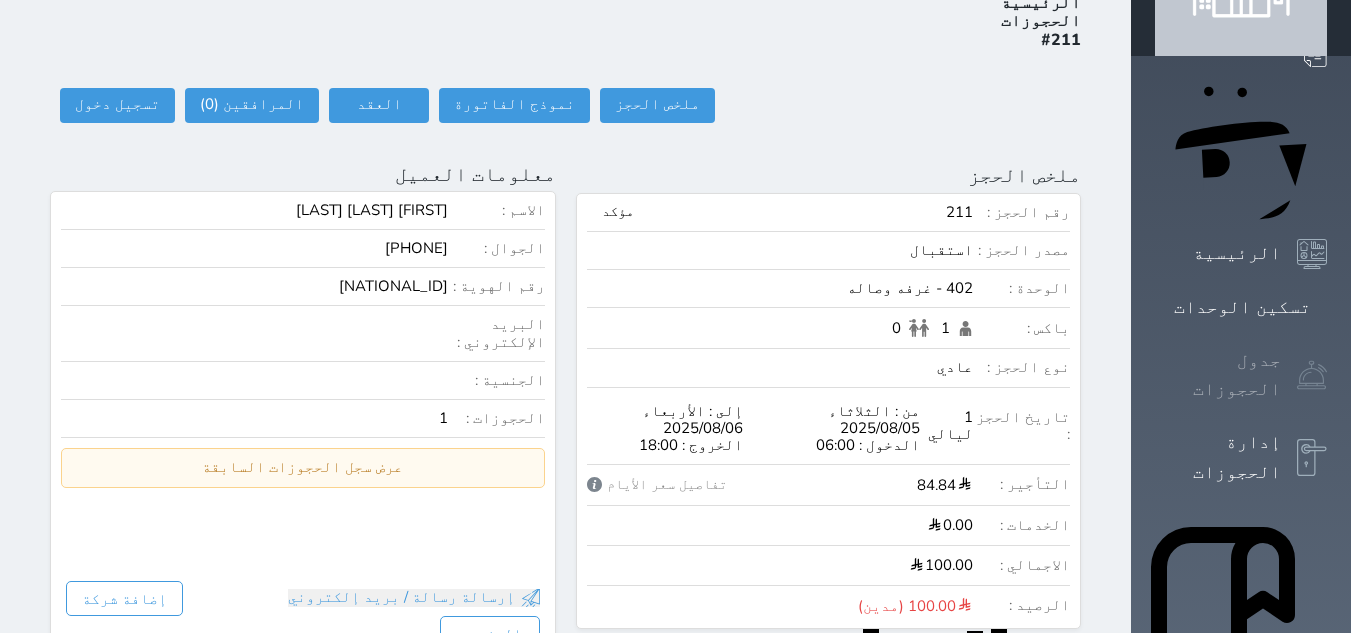 scroll, scrollTop: 100, scrollLeft: 0, axis: vertical 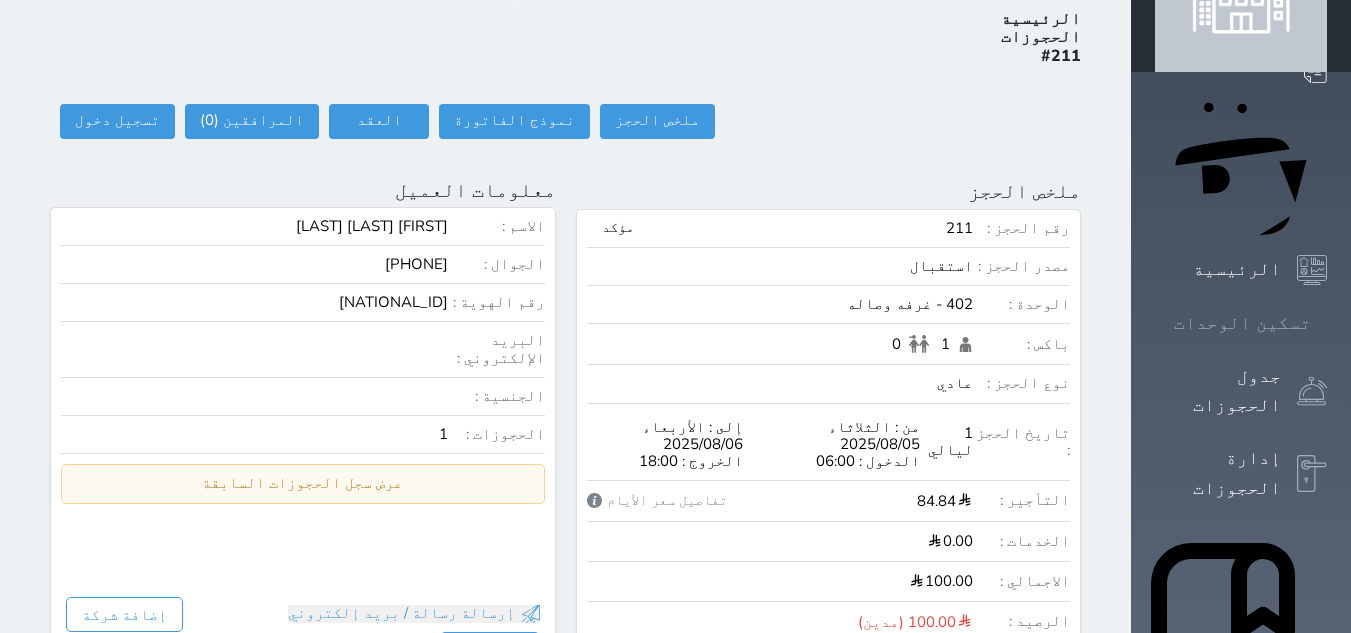 click 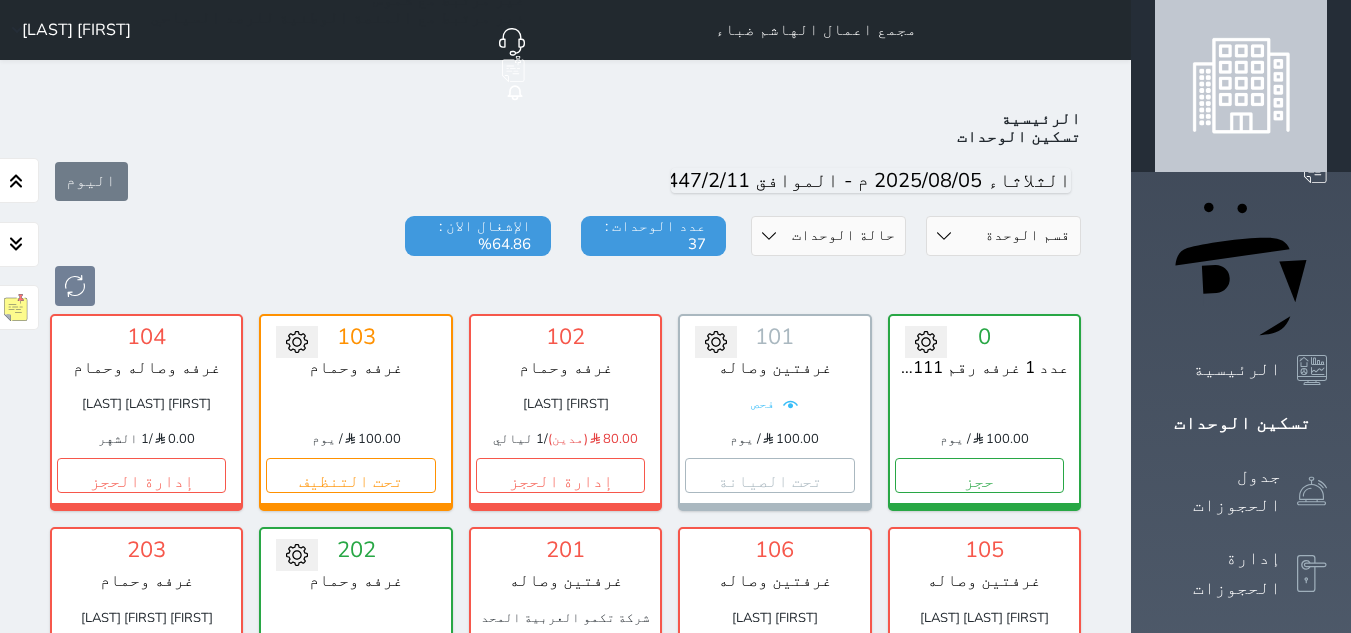 scroll, scrollTop: 678, scrollLeft: 0, axis: vertical 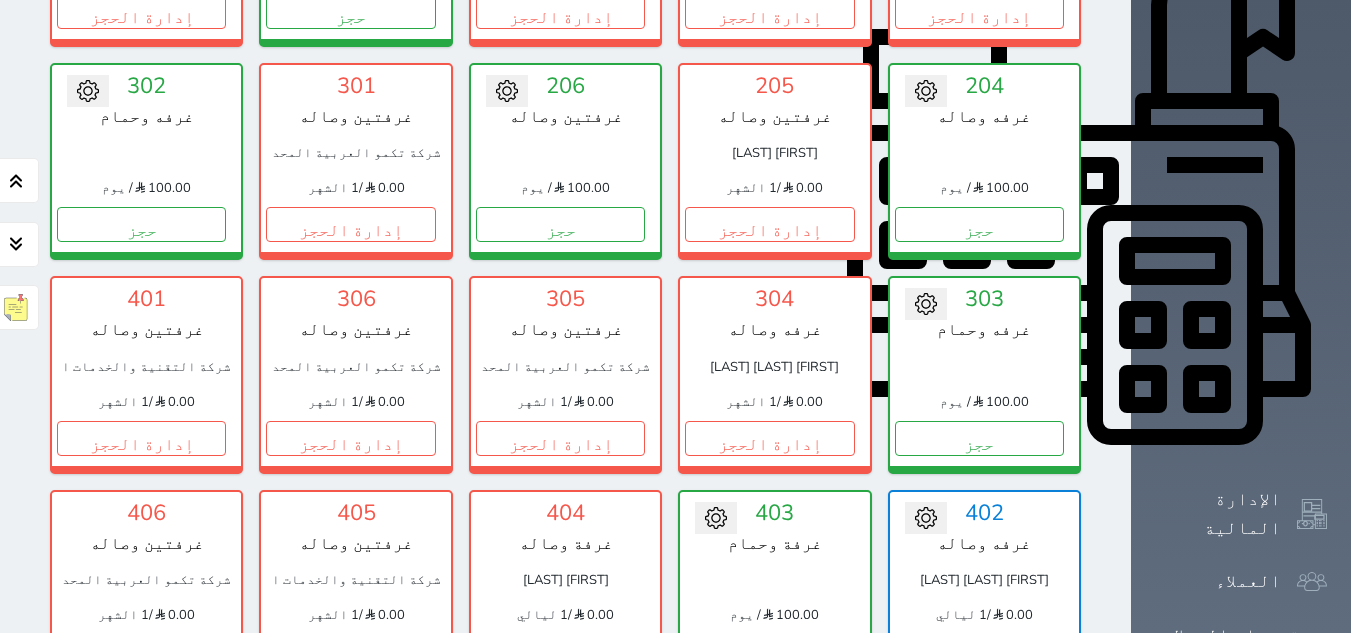 click on "إدارة الحجز" at bounding box center (979, 651) 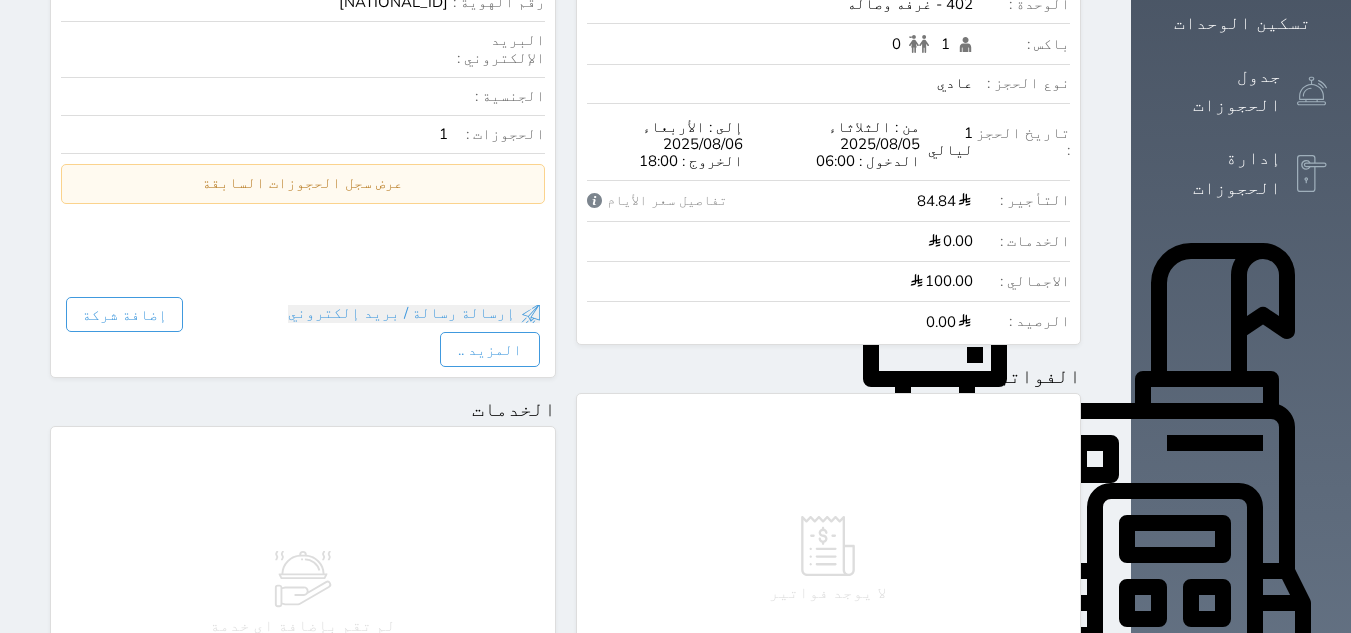 scroll, scrollTop: 0, scrollLeft: 0, axis: both 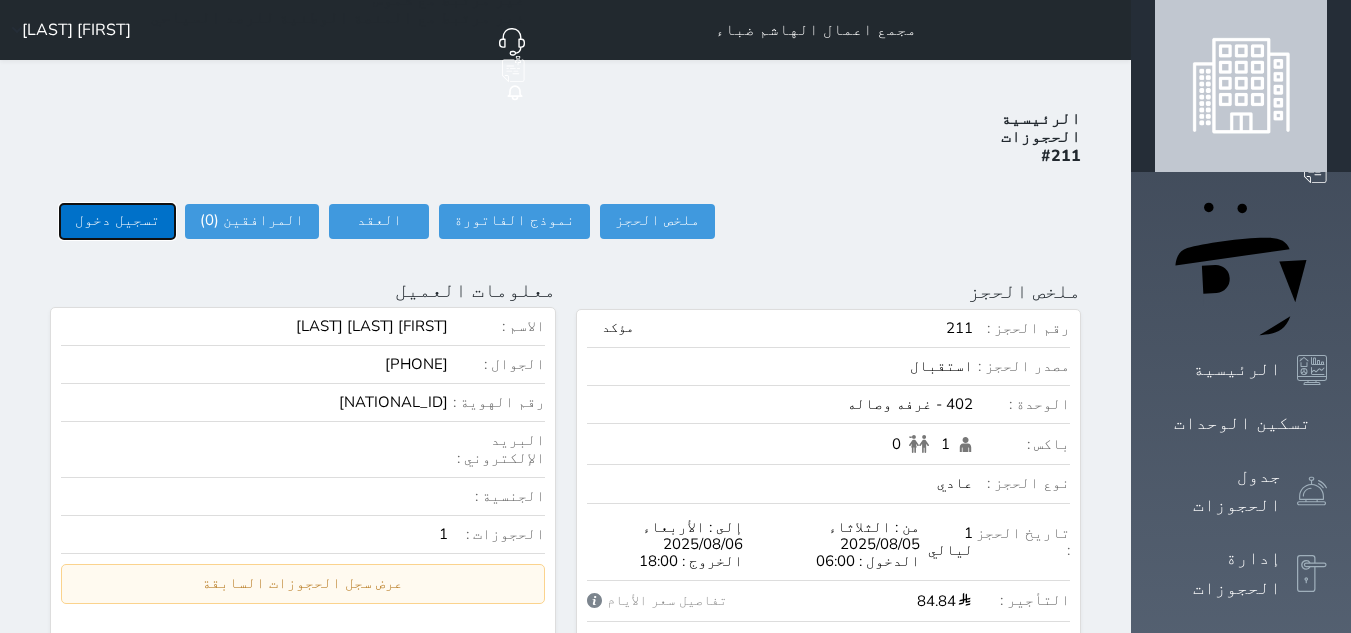 click on "تسجيل دخول" at bounding box center (117, 221) 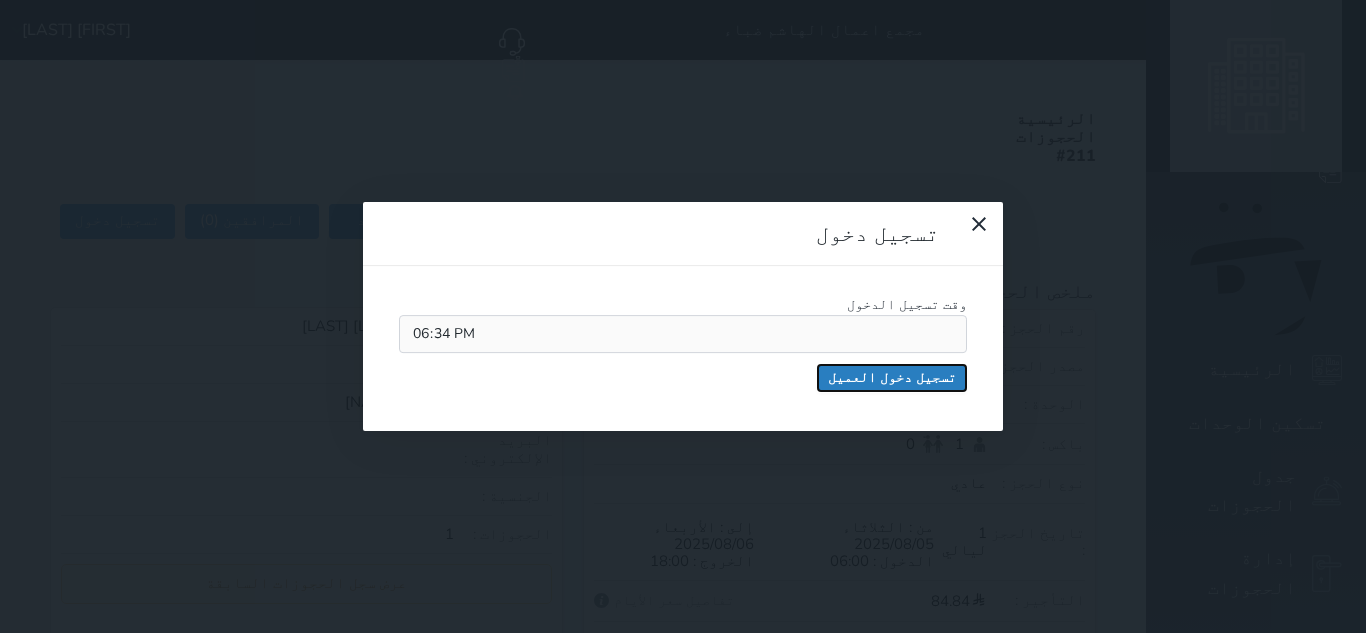 click on "تسجيل دخول العميل" at bounding box center (892, 378) 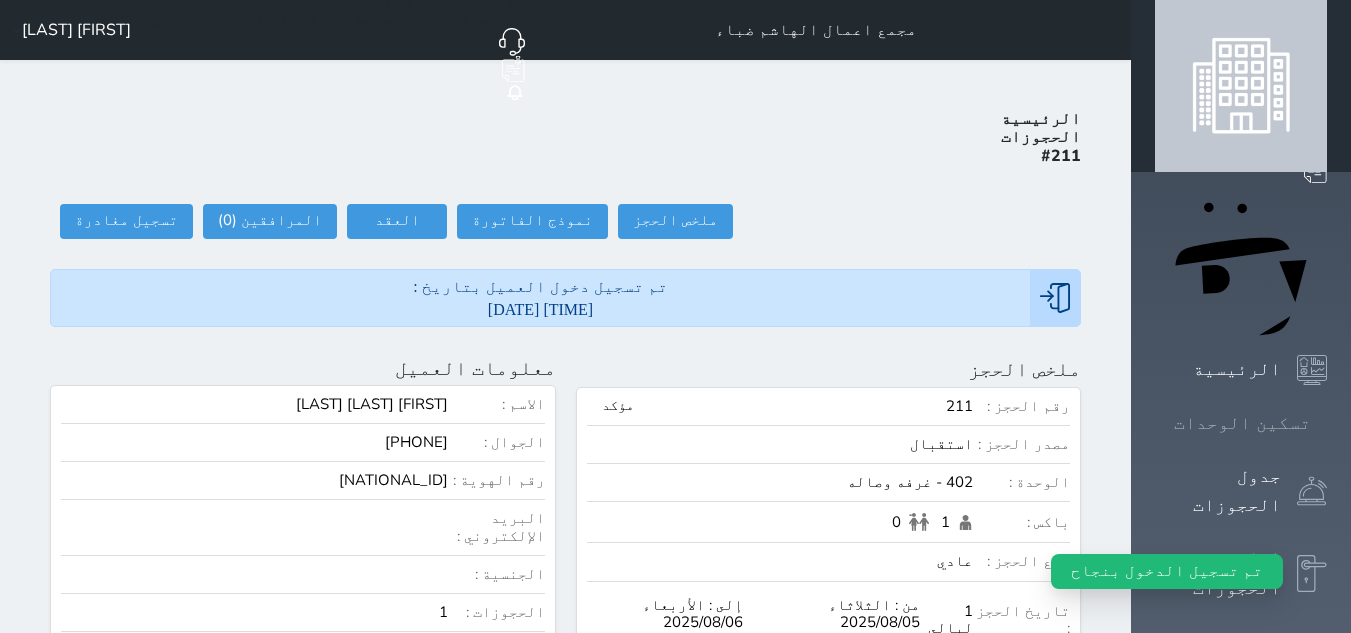 click on "تسكين الوحدات" at bounding box center [1242, 423] 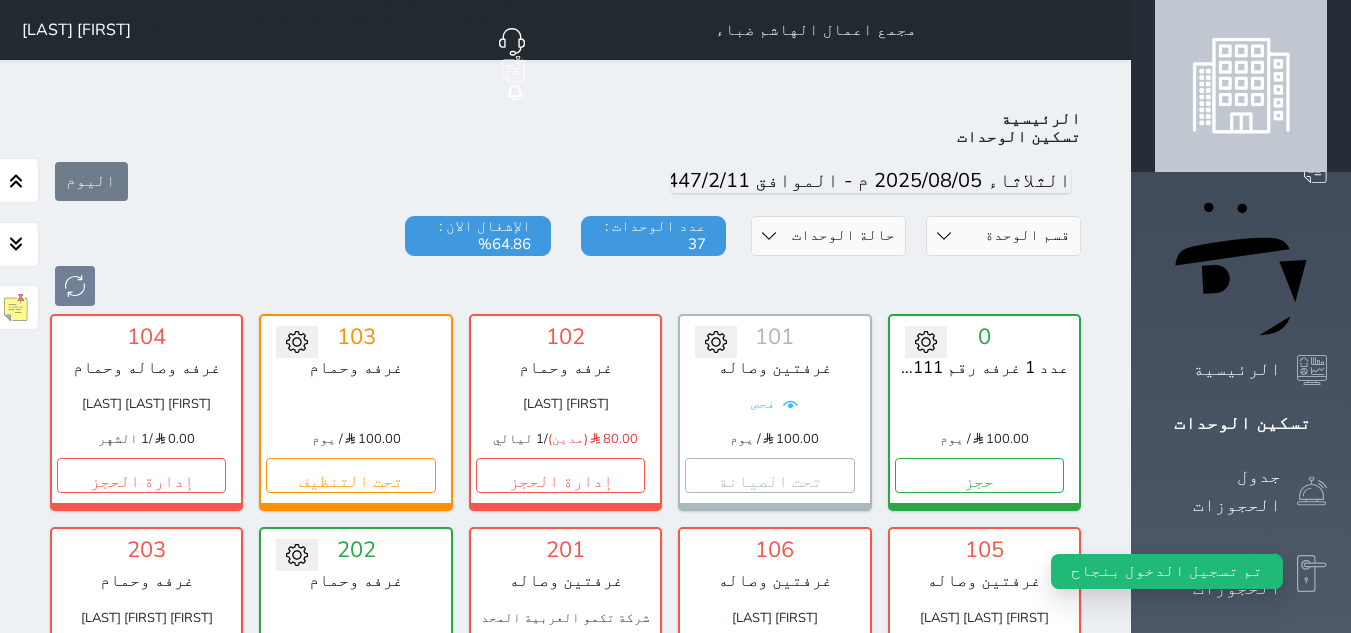 scroll, scrollTop: 1478, scrollLeft: 0, axis: vertical 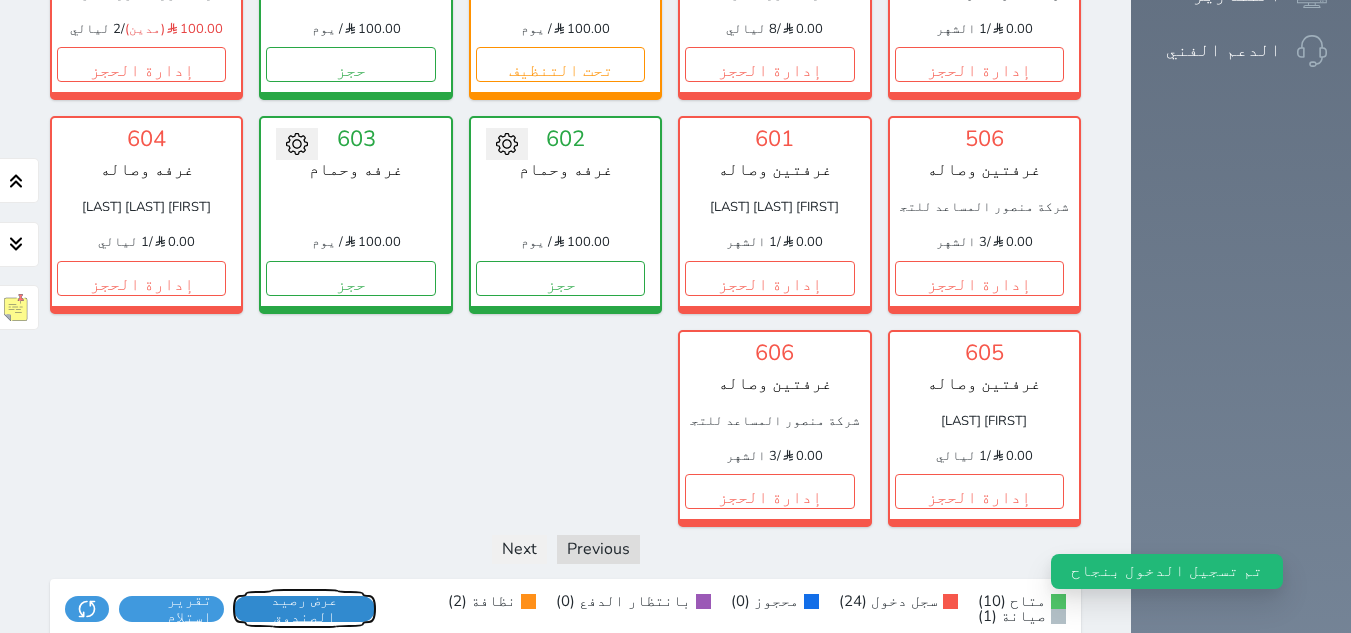 click on "عرض رصيد الصندوق" at bounding box center [304, 609] 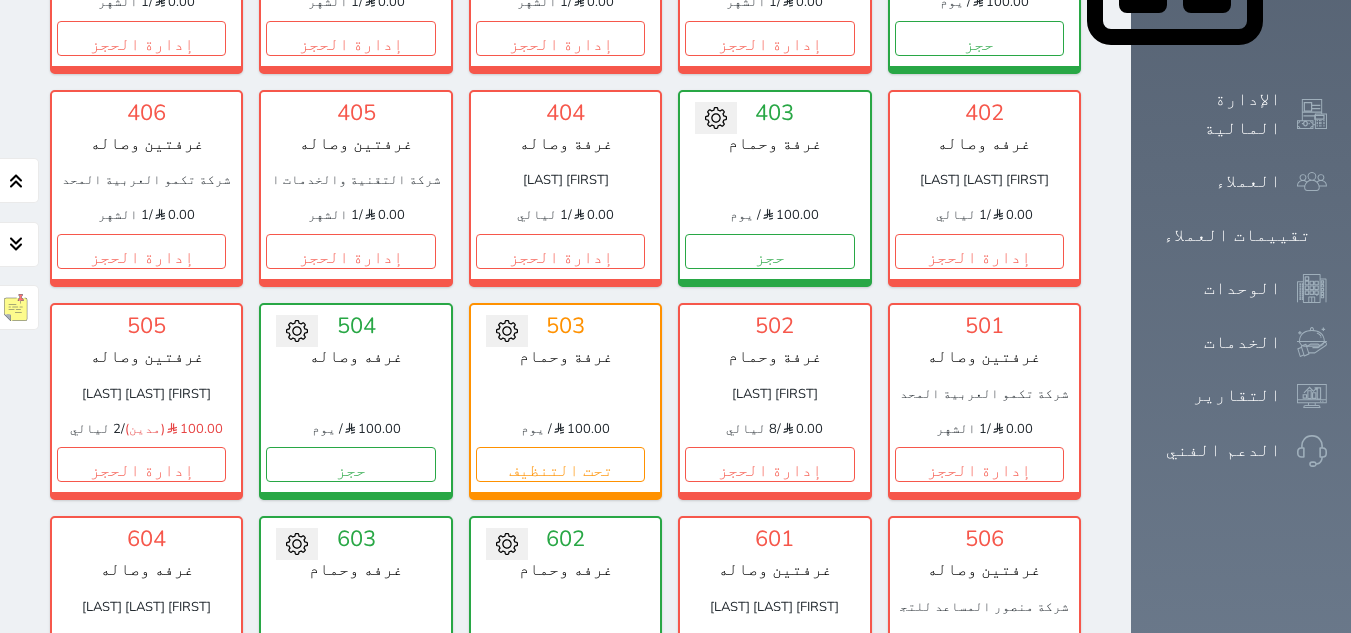 scroll, scrollTop: 978, scrollLeft: 0, axis: vertical 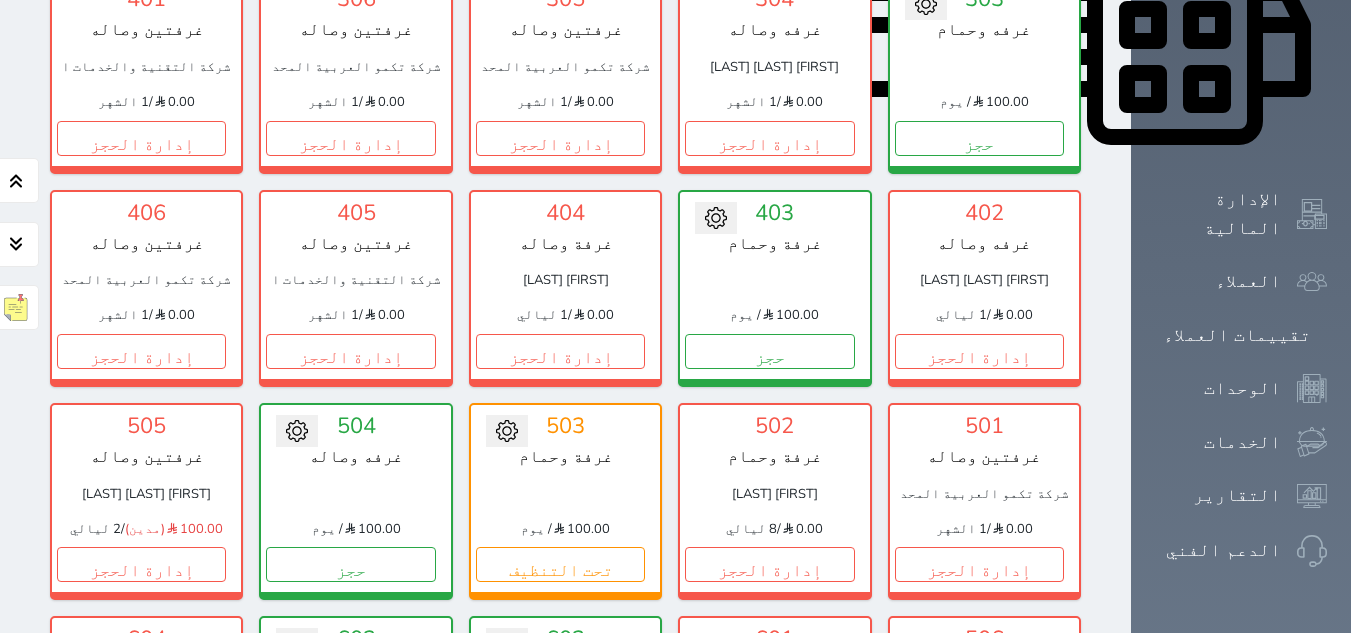 click 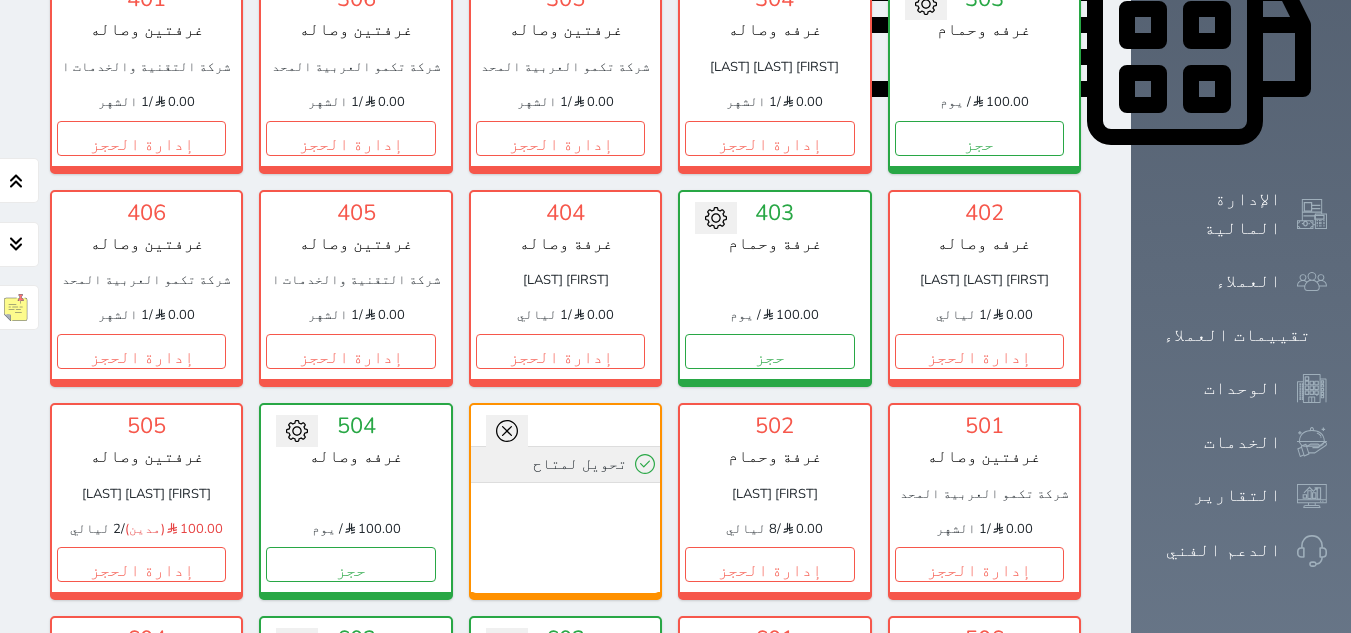 click on "تحويل لمتاح" at bounding box center (565, 464) 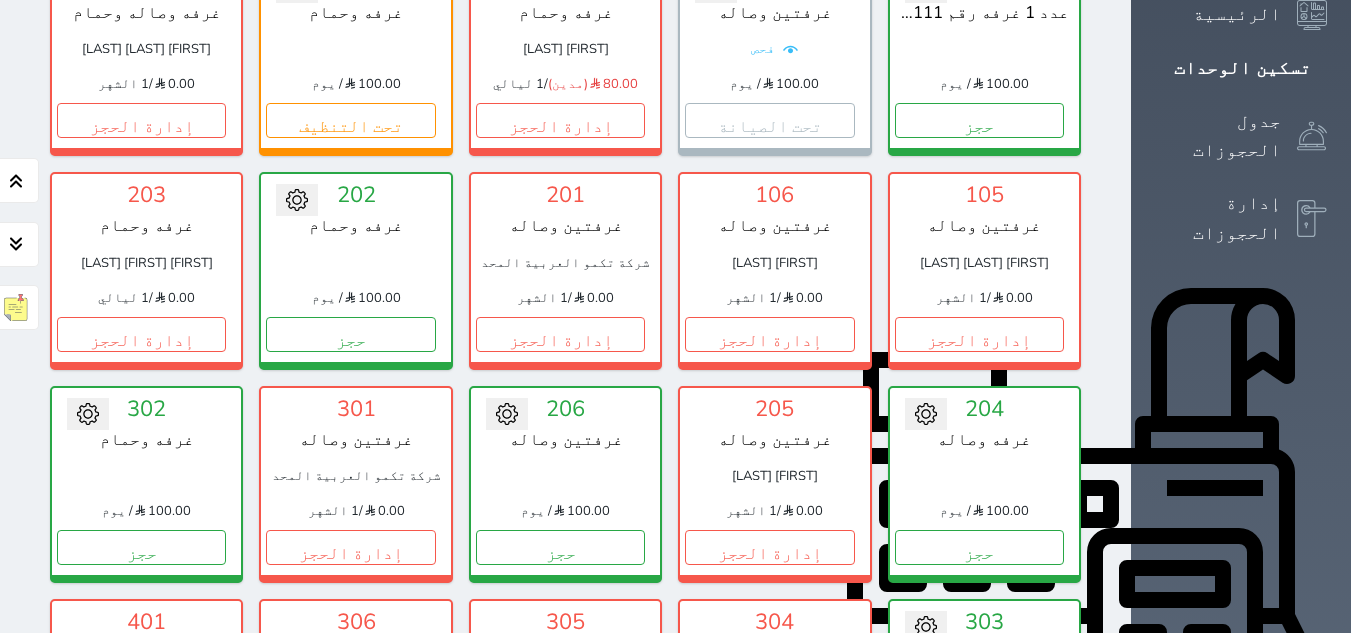 scroll, scrollTop: 361, scrollLeft: 0, axis: vertical 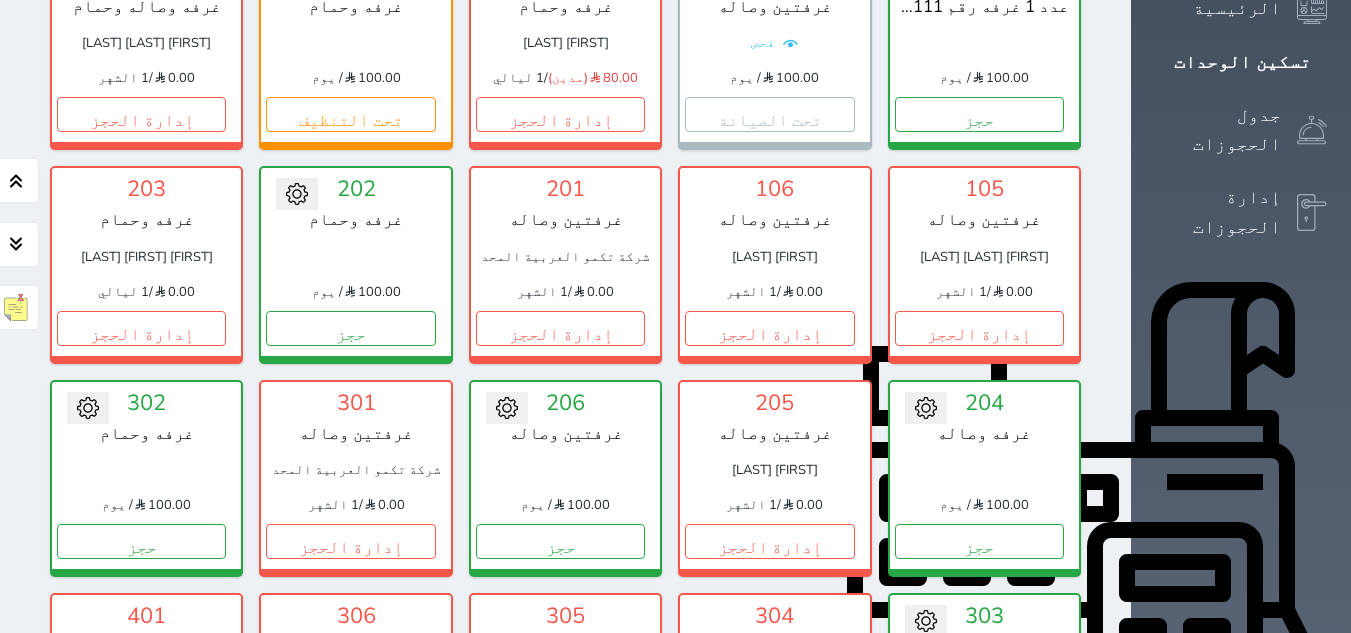 click on "الإدارة المالية" at bounding box center [1218, 831] 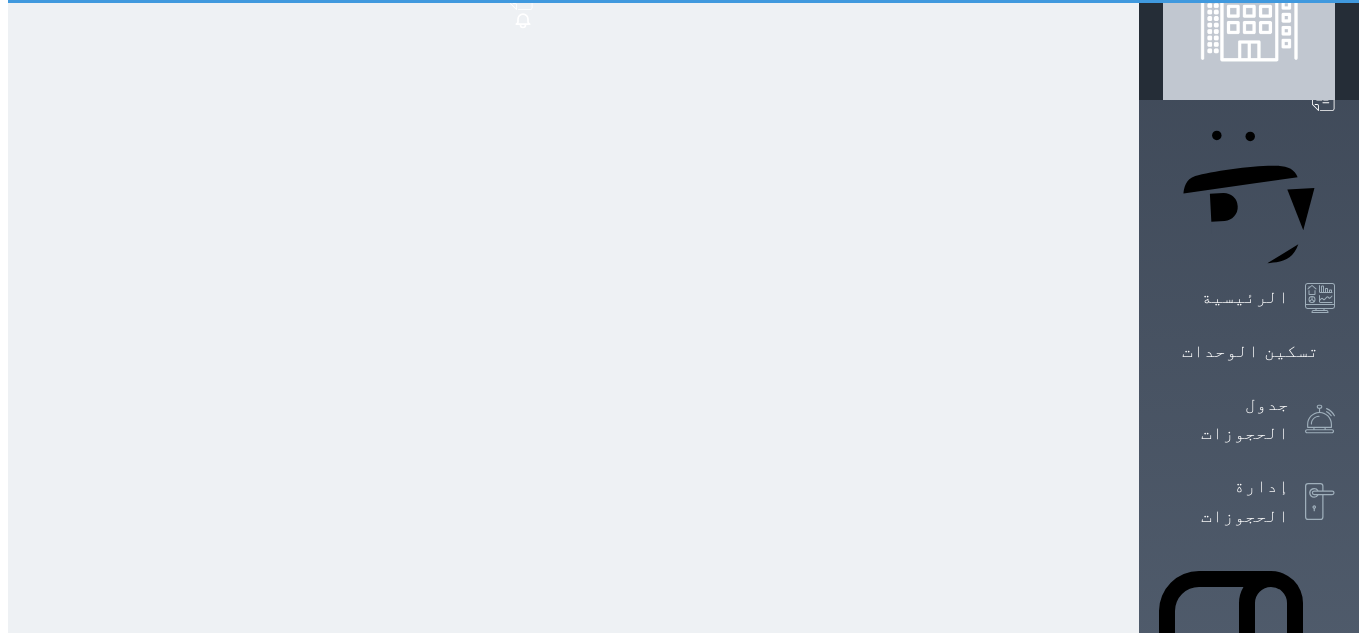 scroll, scrollTop: 0, scrollLeft: 0, axis: both 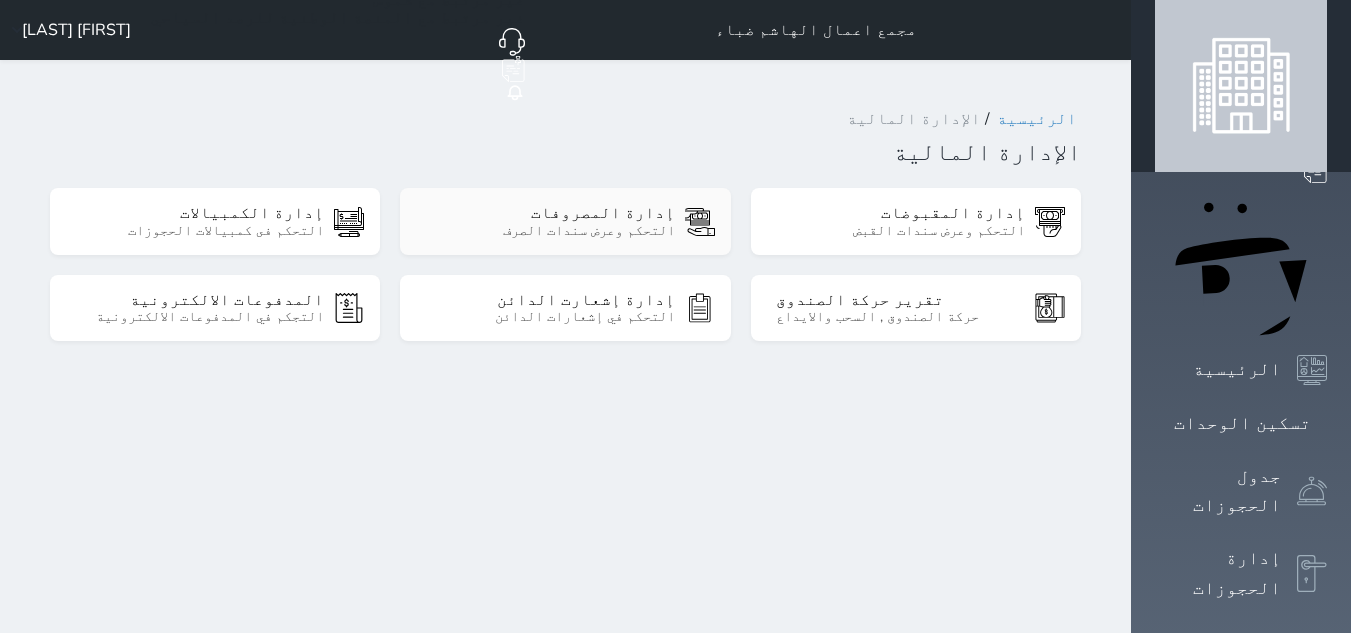click on "إدارة المصروفات" at bounding box center [550, 213] 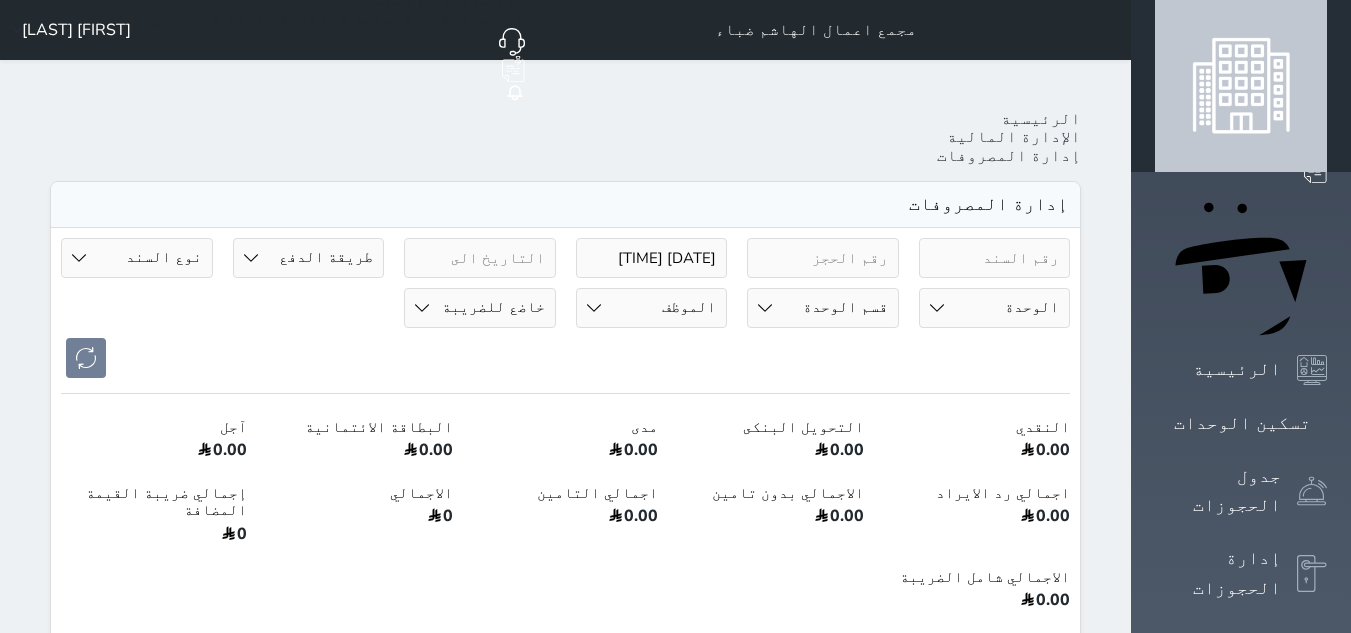 click on "اضافة سند صرف" at bounding box center [996, 669] 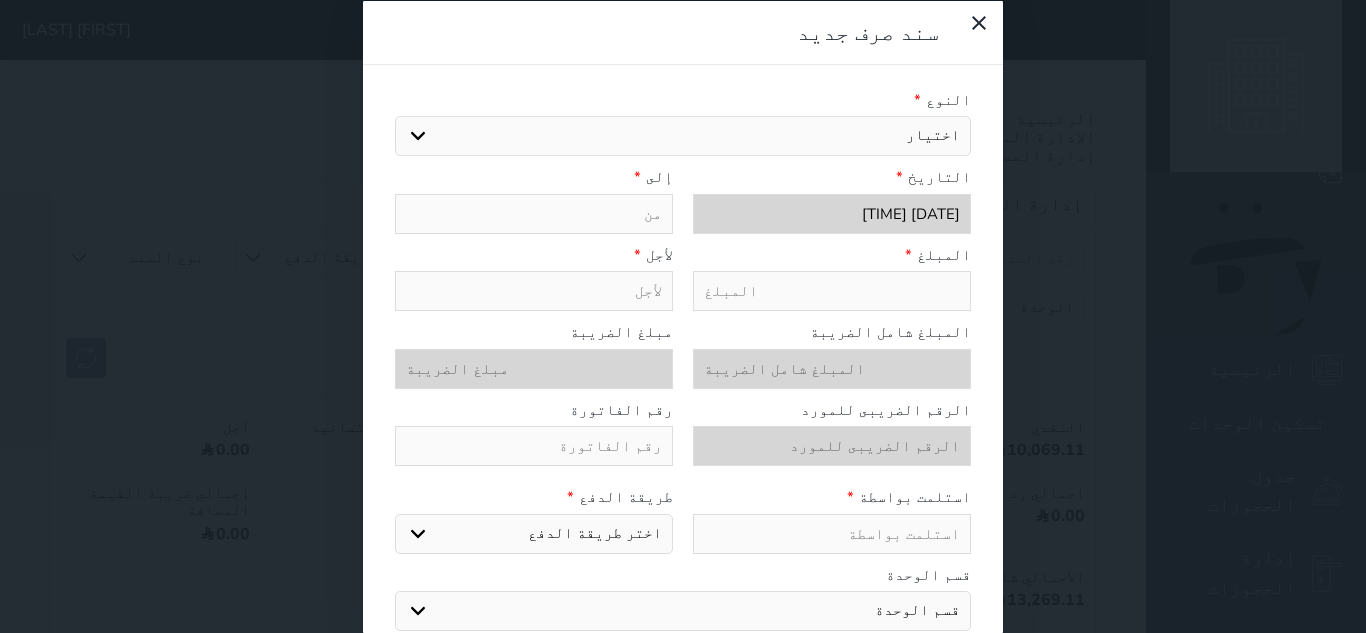 click on "اختيار   مرتجع إيجار رواتب صيانة مصروفات عامة تحويل من الصندوق الى الادارة استرجاع تامين استرجاع العربون" at bounding box center (683, 136) 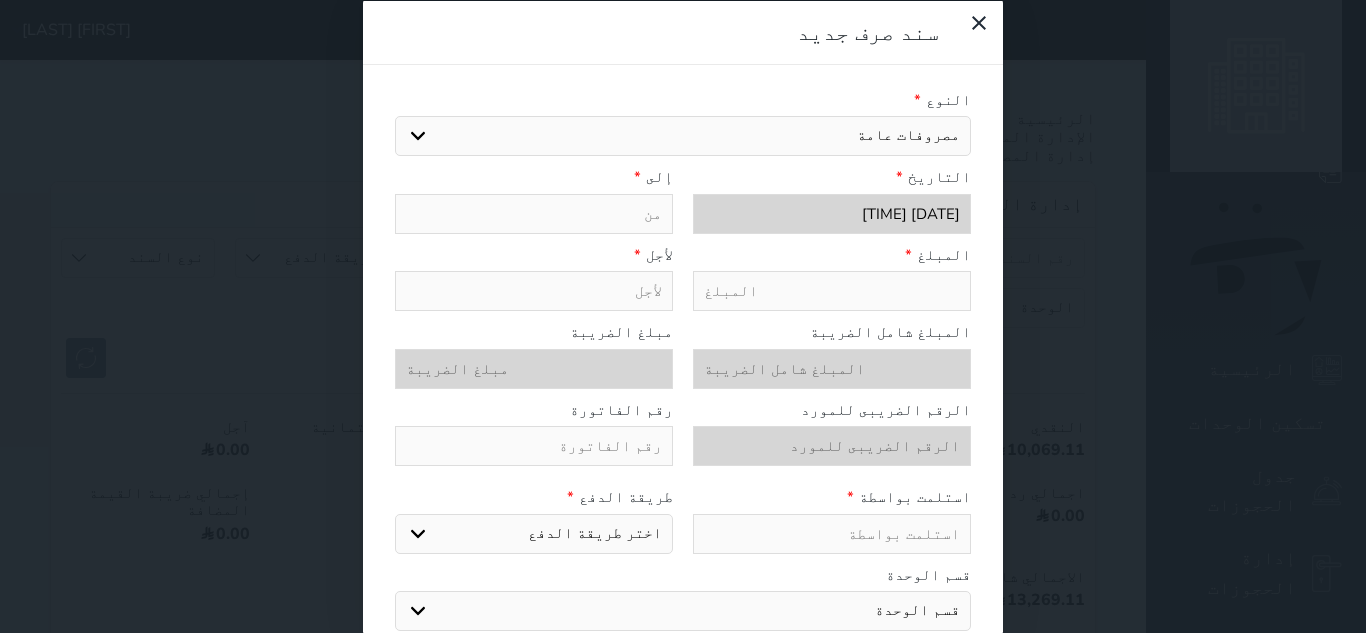 click on "اختيار   مرتجع إيجار رواتب صيانة مصروفات عامة تحويل من الصندوق الى الادارة استرجاع تامين استرجاع العربون" at bounding box center (683, 136) 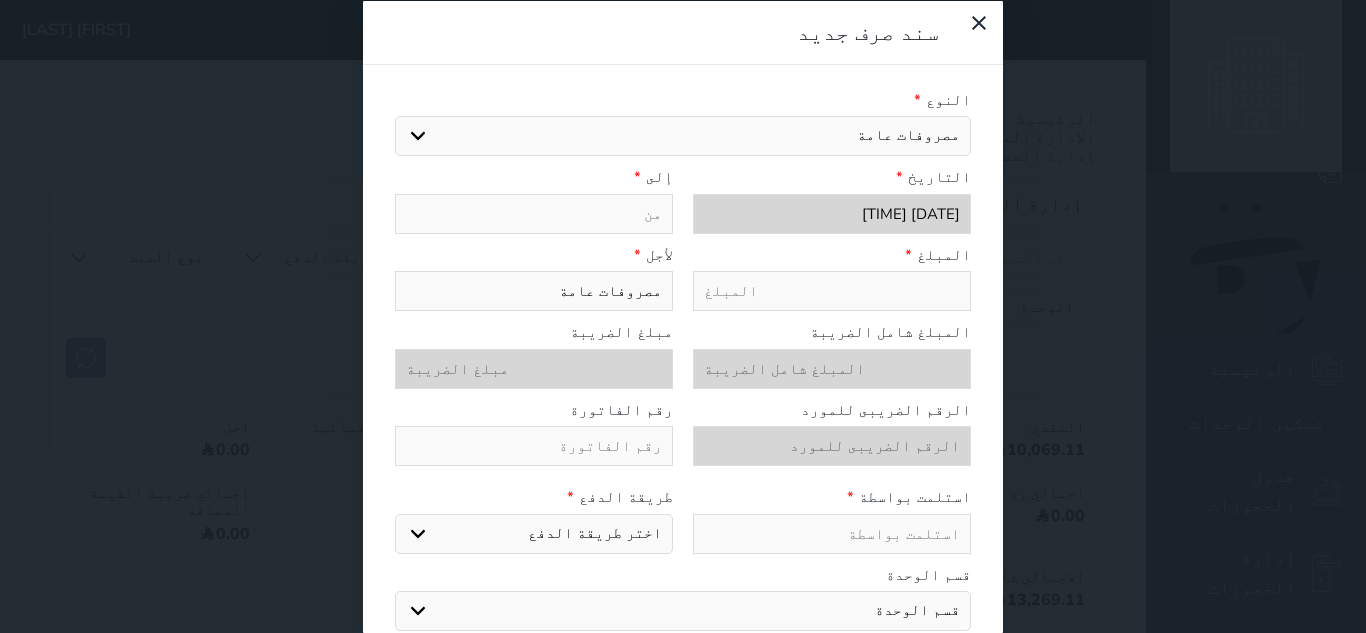 click at bounding box center [534, 213] 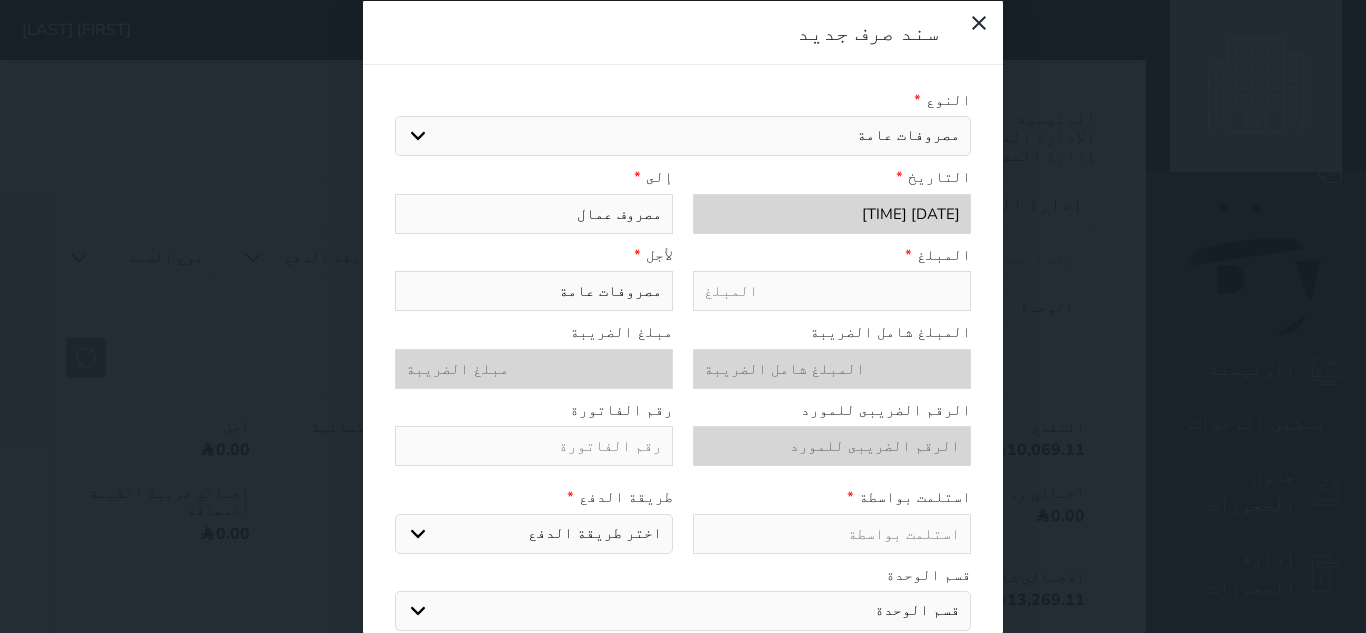 click at bounding box center (832, 291) 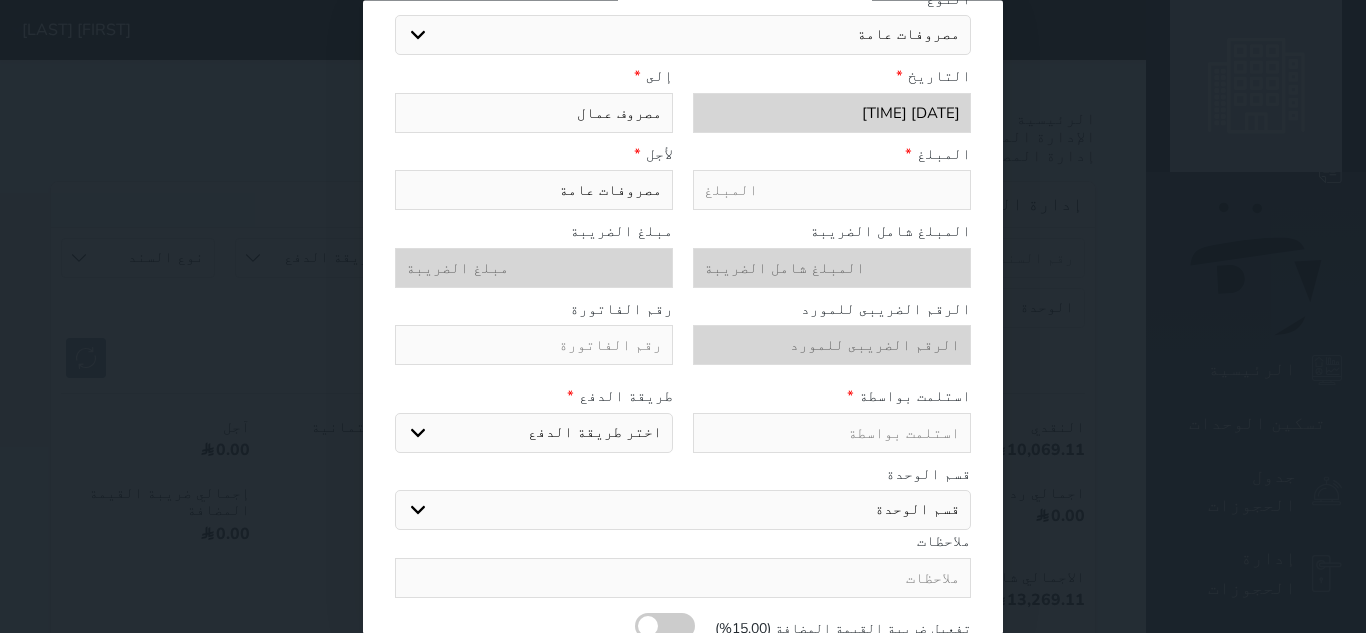 scroll, scrollTop: 157, scrollLeft: 0, axis: vertical 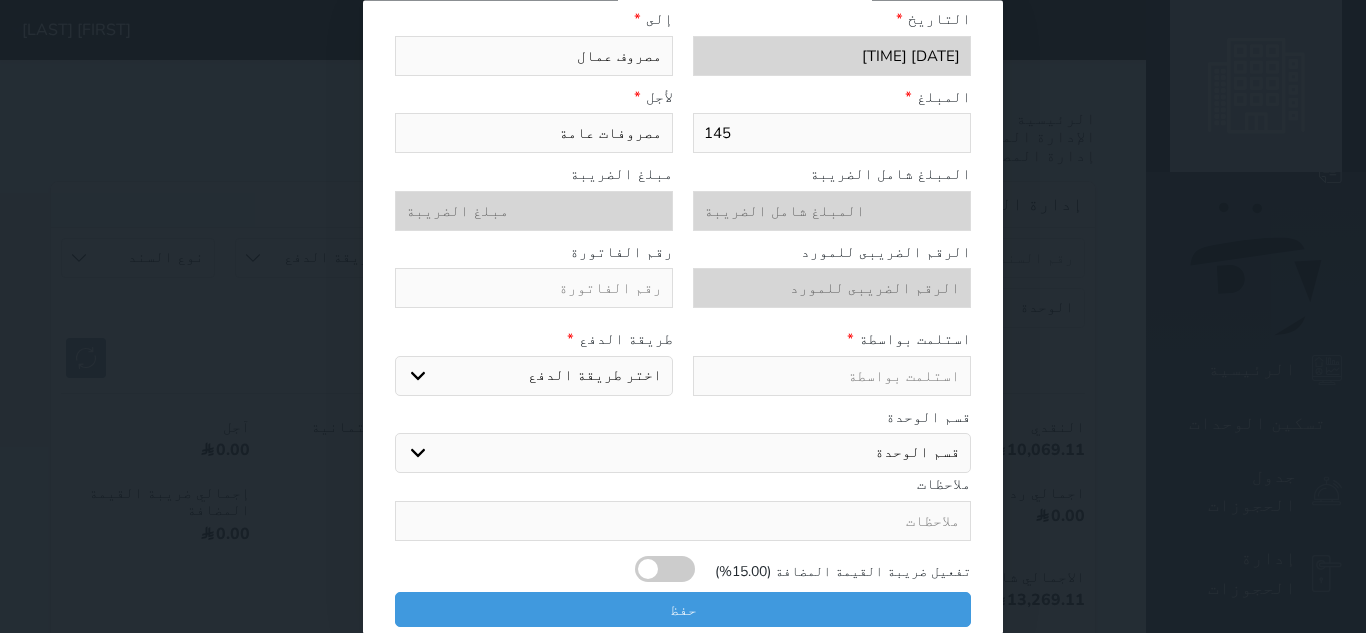 click on "اختر طريقة الدفع   دفع نقدى   تحويل بنكى   مدى   بطاقة ائتمان" at bounding box center (534, 376) 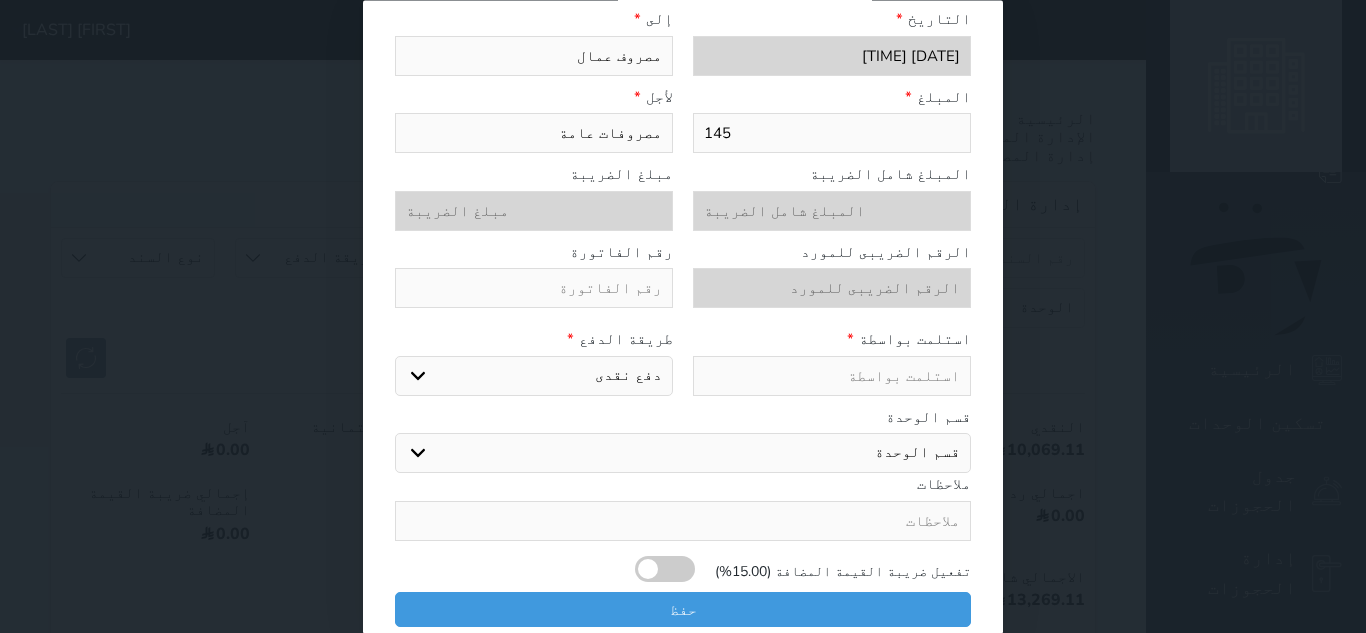 click on "اختر طريقة الدفع   دفع نقدى   تحويل بنكى   مدى   بطاقة ائتمان" at bounding box center (534, 376) 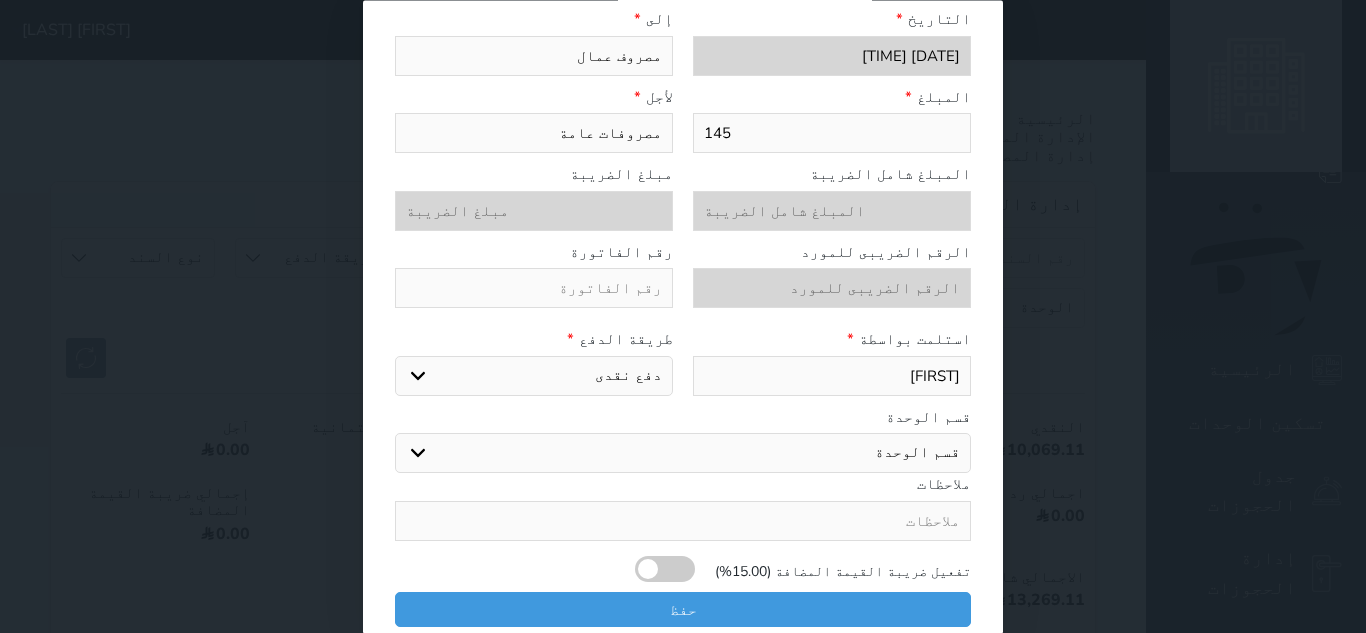click at bounding box center (683, 521) 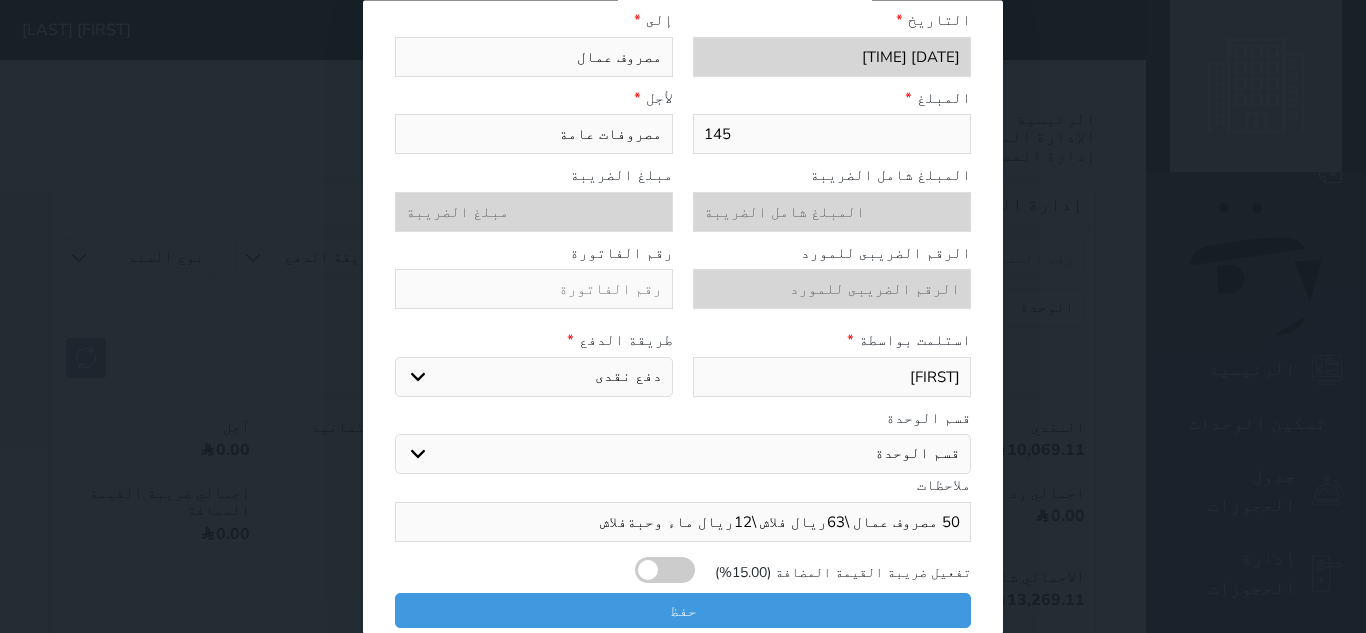scroll, scrollTop: 157, scrollLeft: 0, axis: vertical 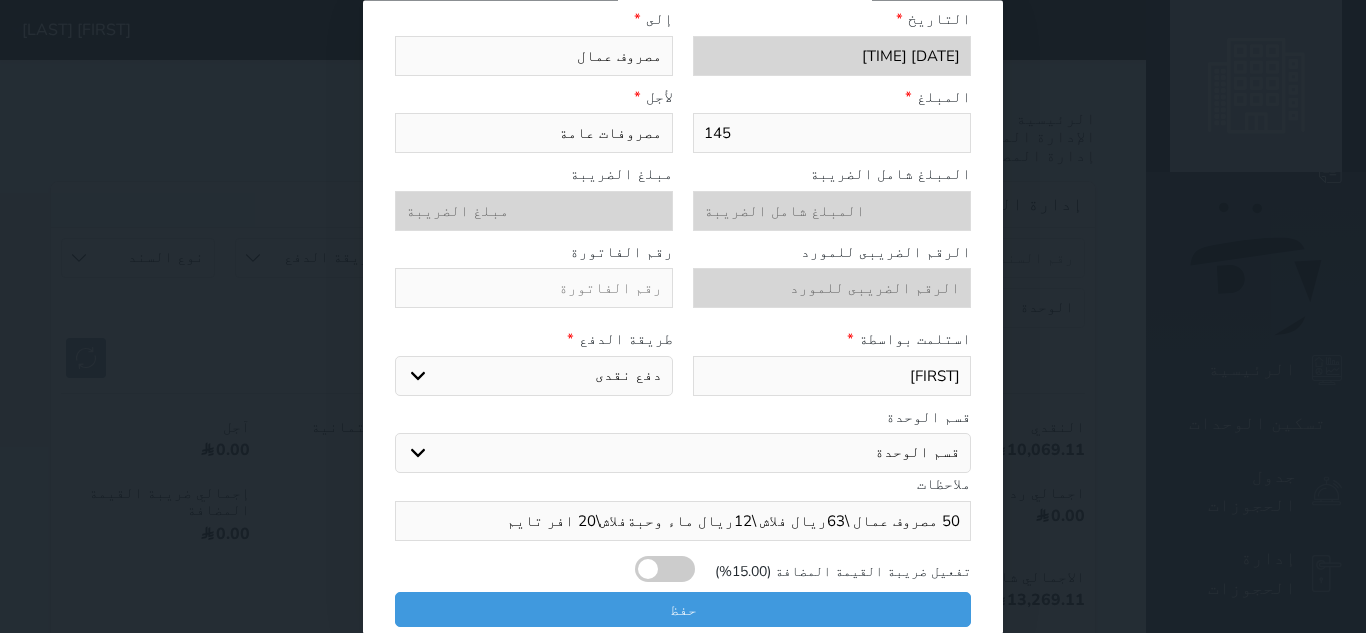 click on "50 مصروف عمال \63ريال فلاش \12ريال ماء وحبةفلاش\20 افر تايم" at bounding box center [683, 521] 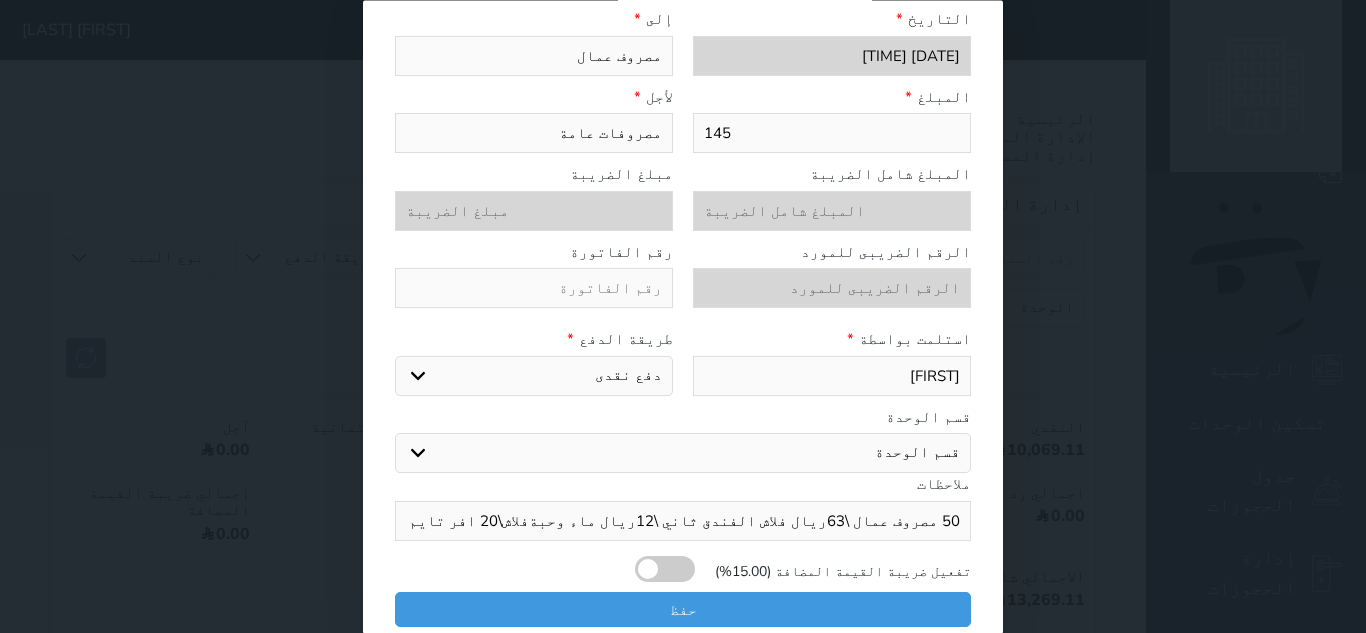 click on "50 مصروف عمال \63ريال فلاش الفندق ثاني \12ريال ماء وحبةفلاش\20 افر تايم" at bounding box center (683, 521) 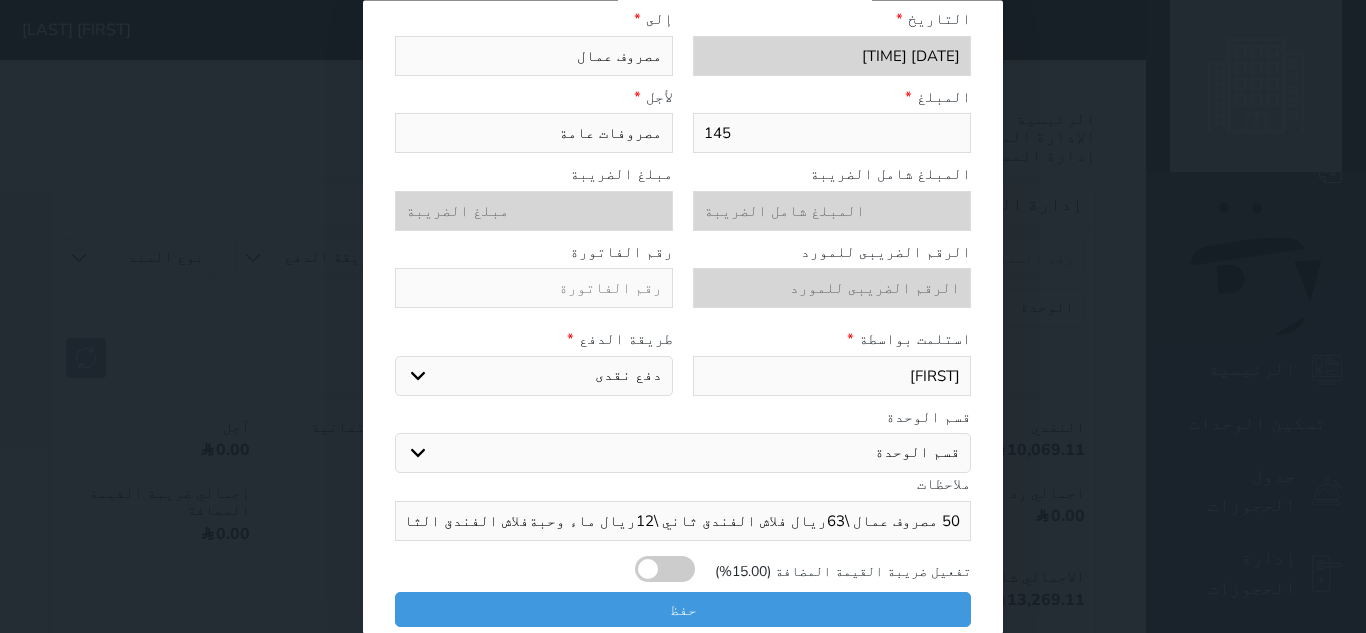 drag, startPoint x: 817, startPoint y: 591, endPoint x: 826, endPoint y: 647, distance: 56.718605 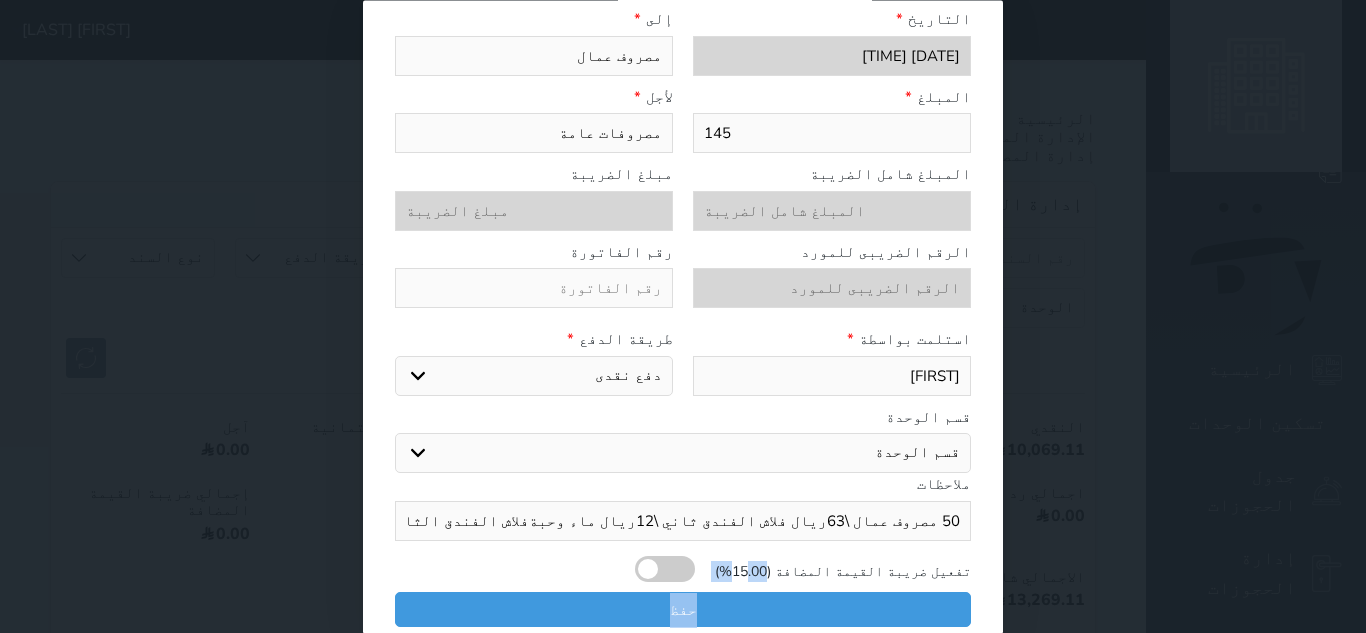 drag, startPoint x: 723, startPoint y: 459, endPoint x: 728, endPoint y: 473, distance: 14.866069 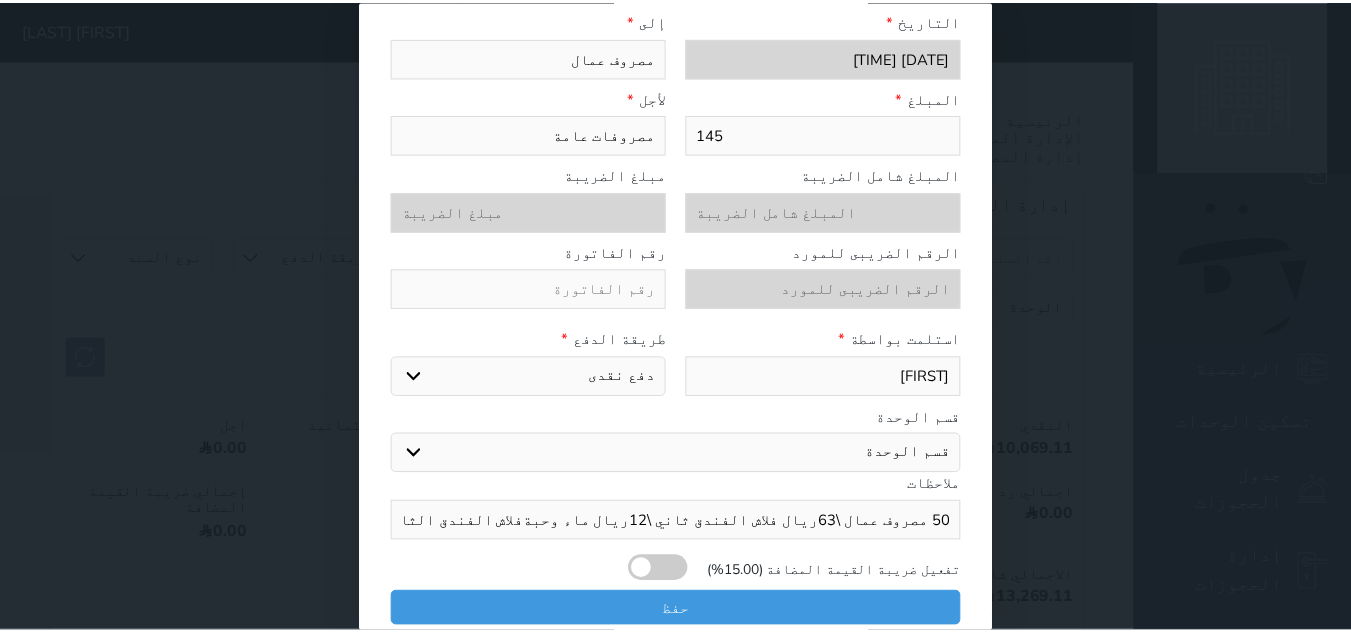 scroll, scrollTop: 157, scrollLeft: 0, axis: vertical 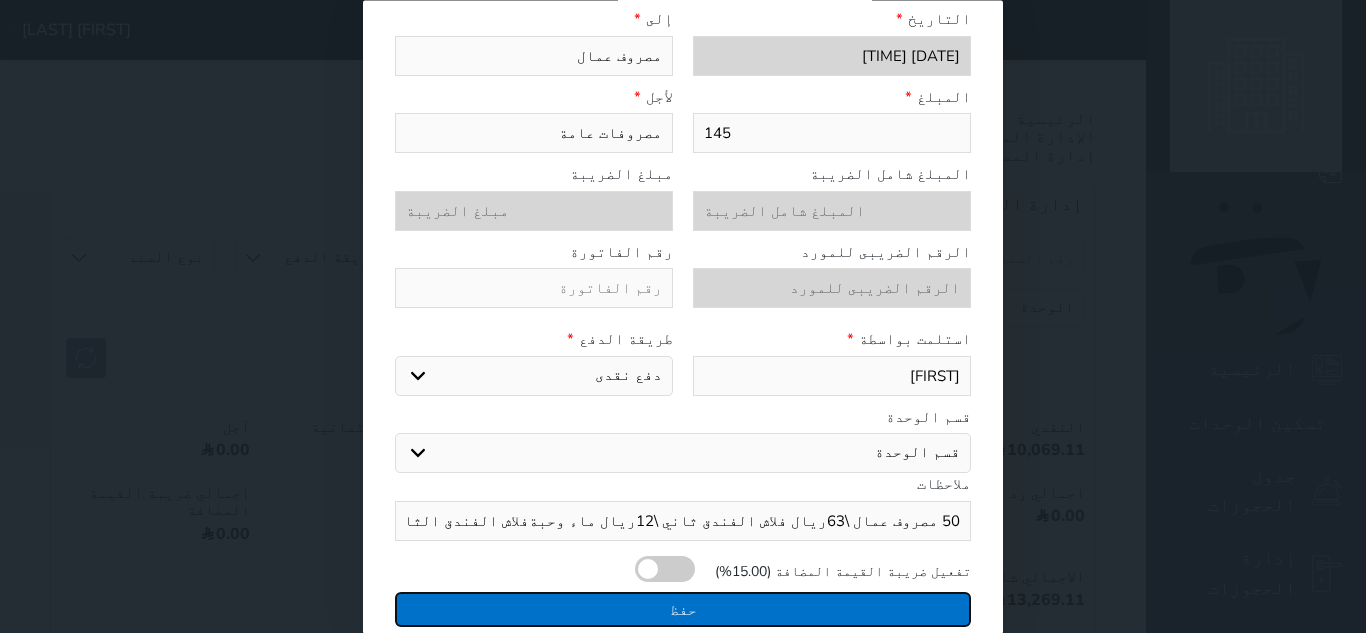 click on "حفظ" at bounding box center [683, 609] 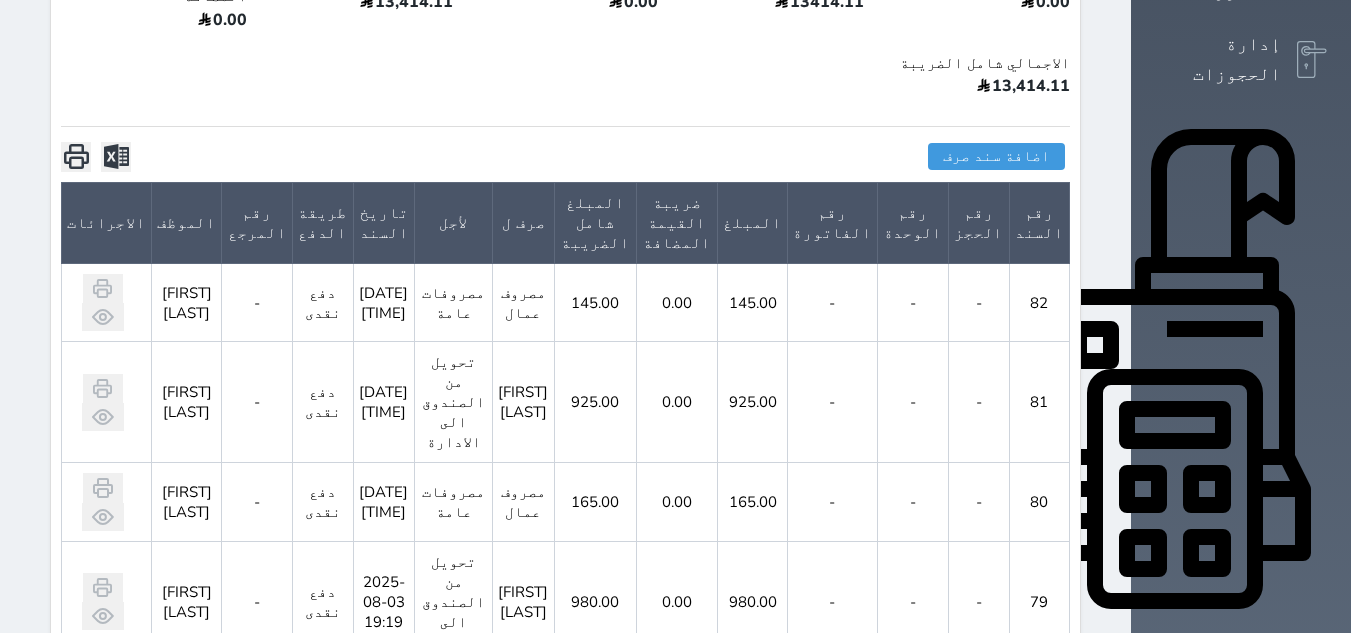 scroll, scrollTop: 400, scrollLeft: 0, axis: vertical 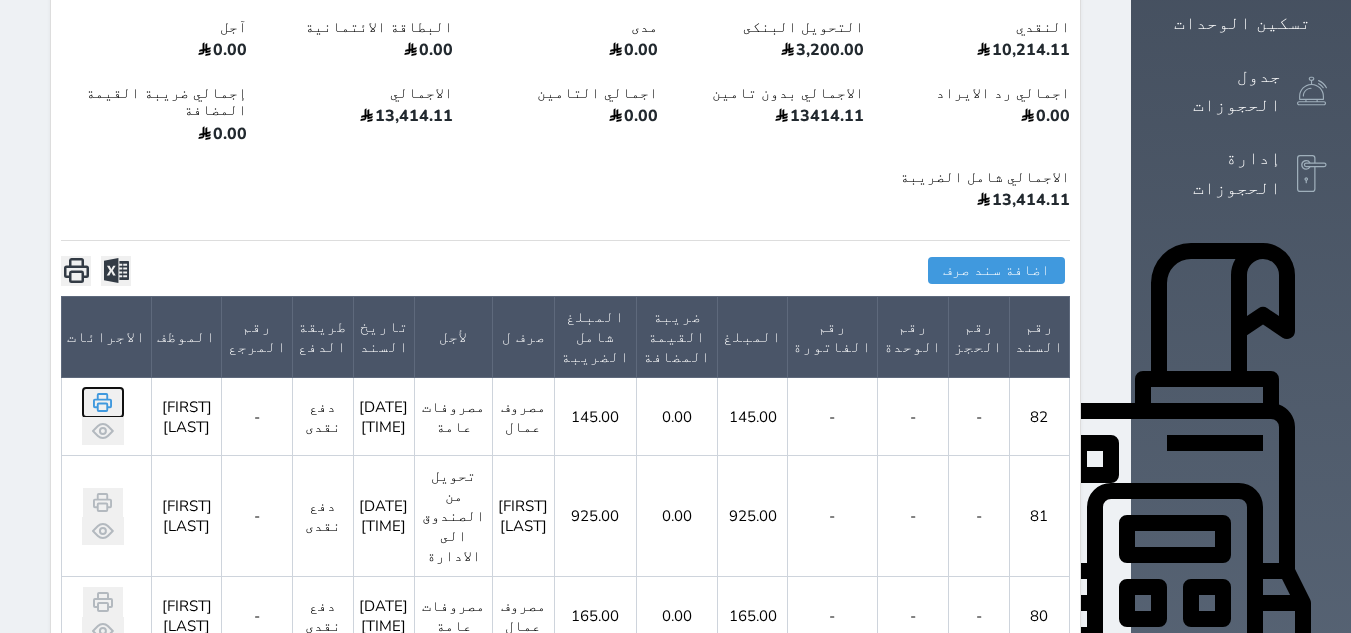click 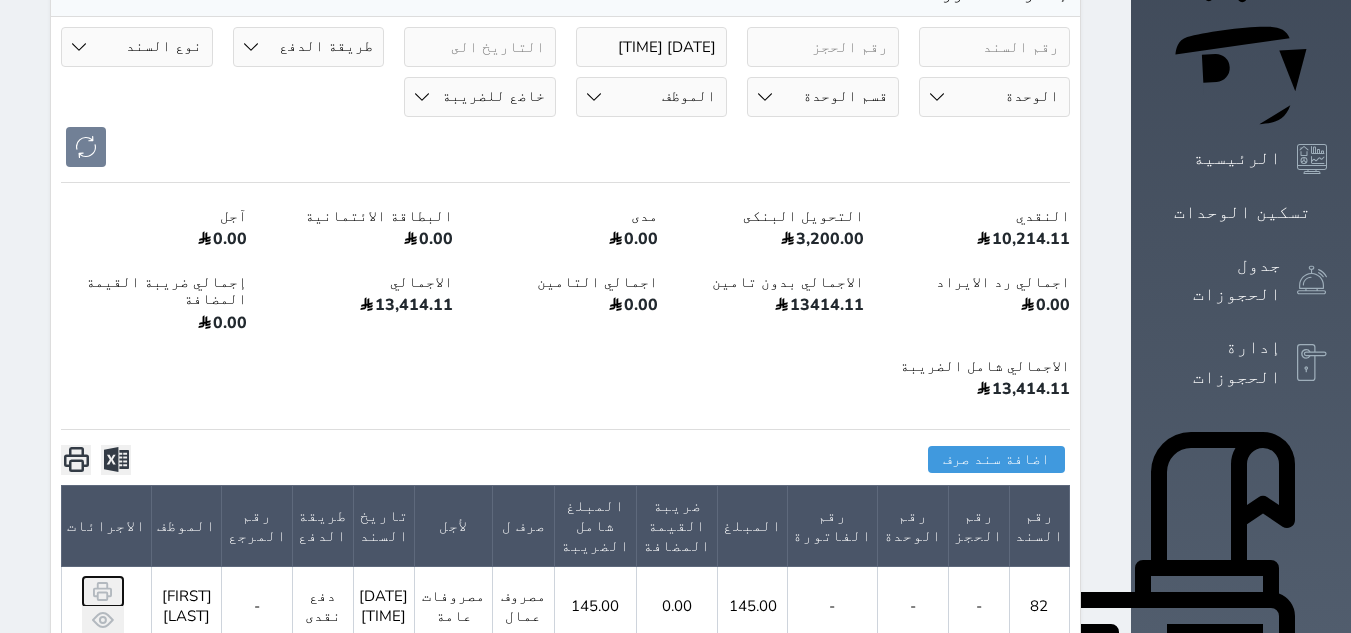 scroll, scrollTop: 0, scrollLeft: 0, axis: both 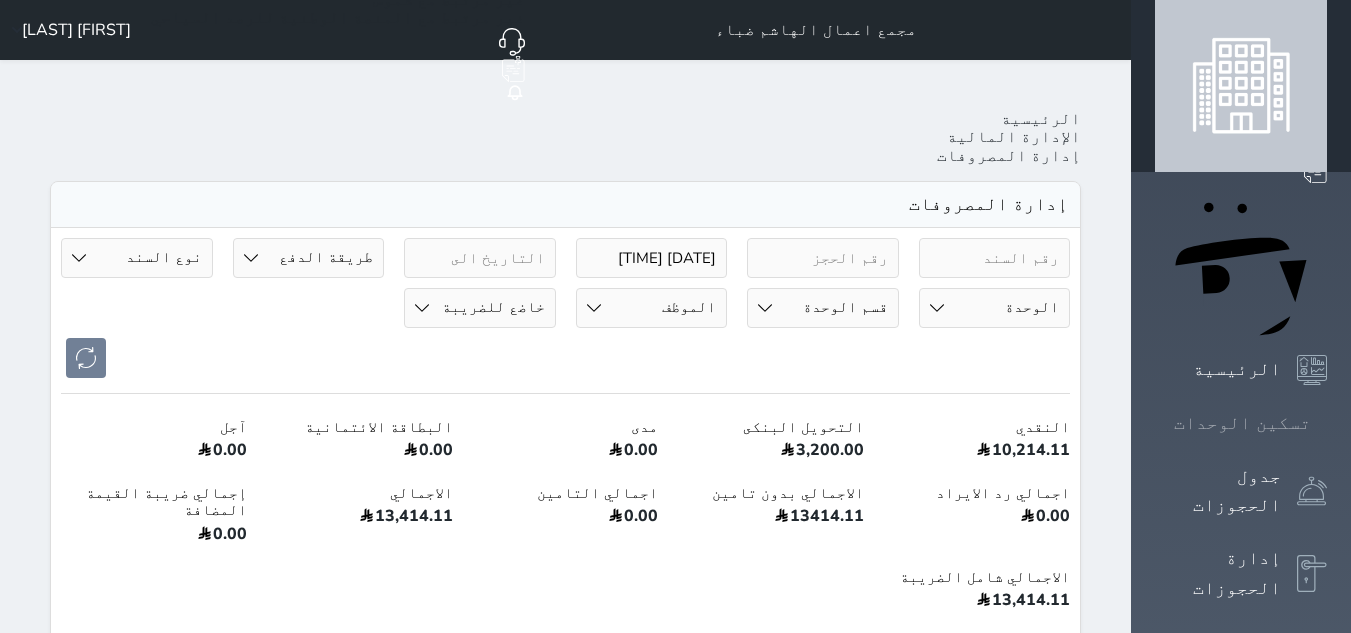 click on "تسكين الوحدات" at bounding box center (1242, 423) 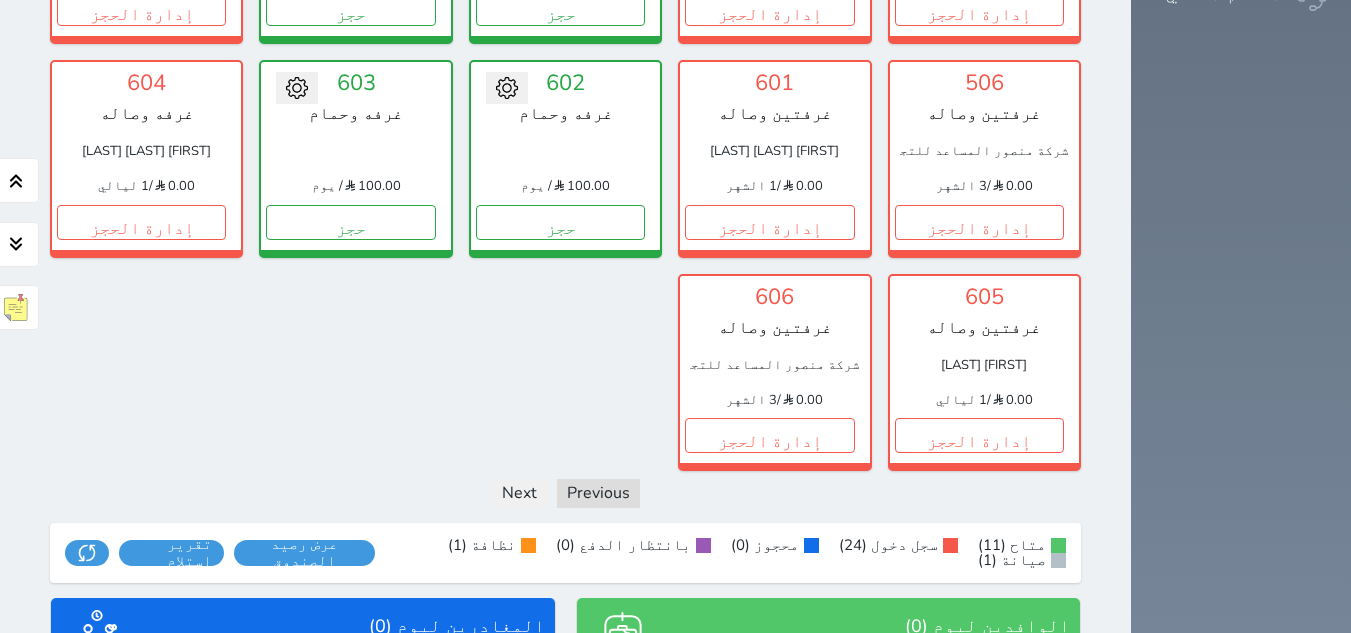 scroll, scrollTop: 1561, scrollLeft: 0, axis: vertical 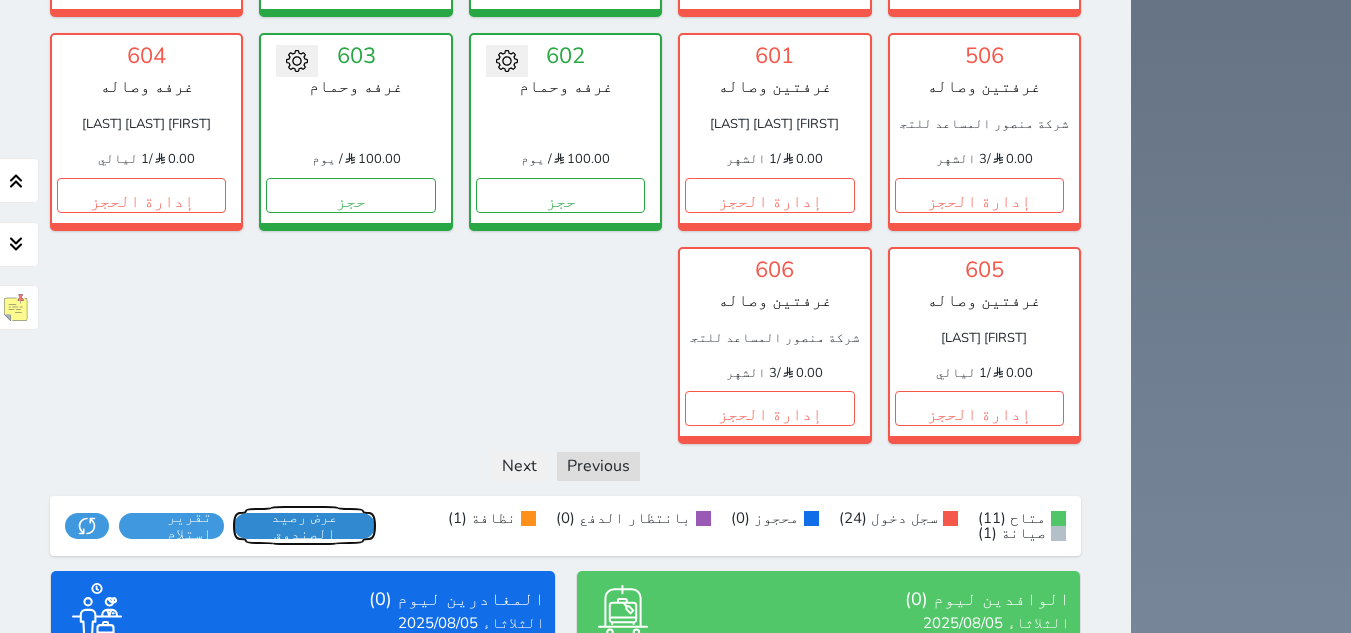 click on "عرض رصيد الصندوق" at bounding box center (304, 526) 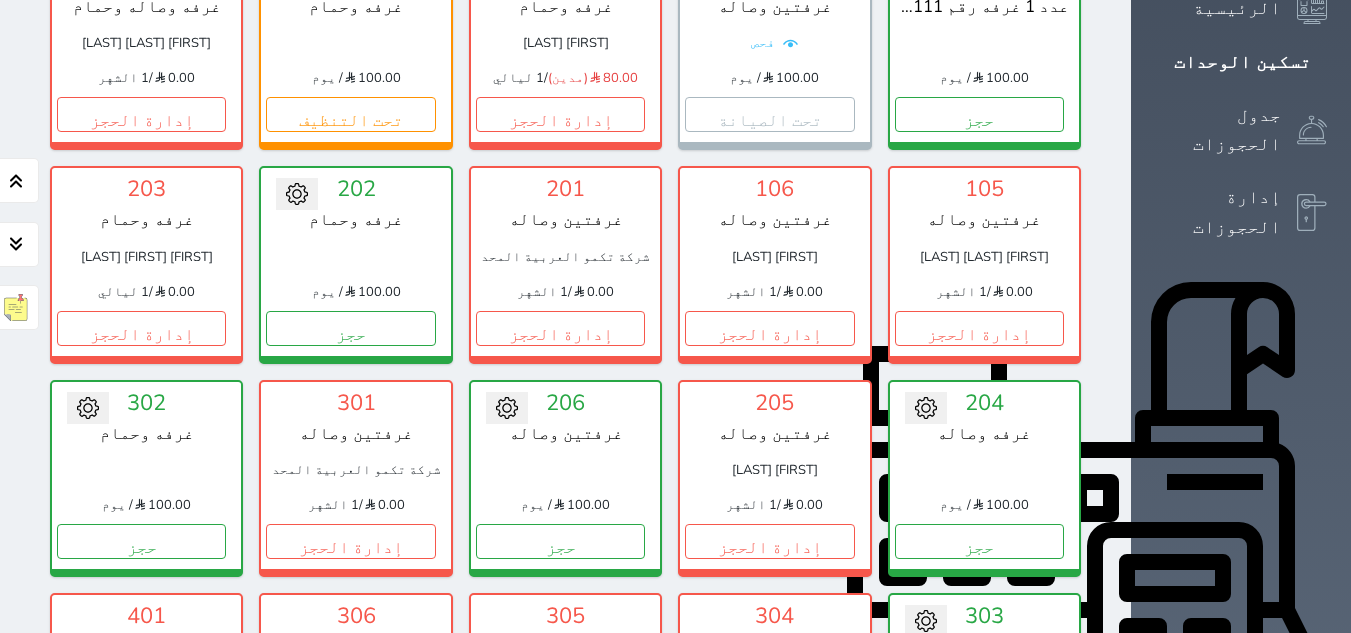 click on "الإدارة المالية" at bounding box center (1218, 831) 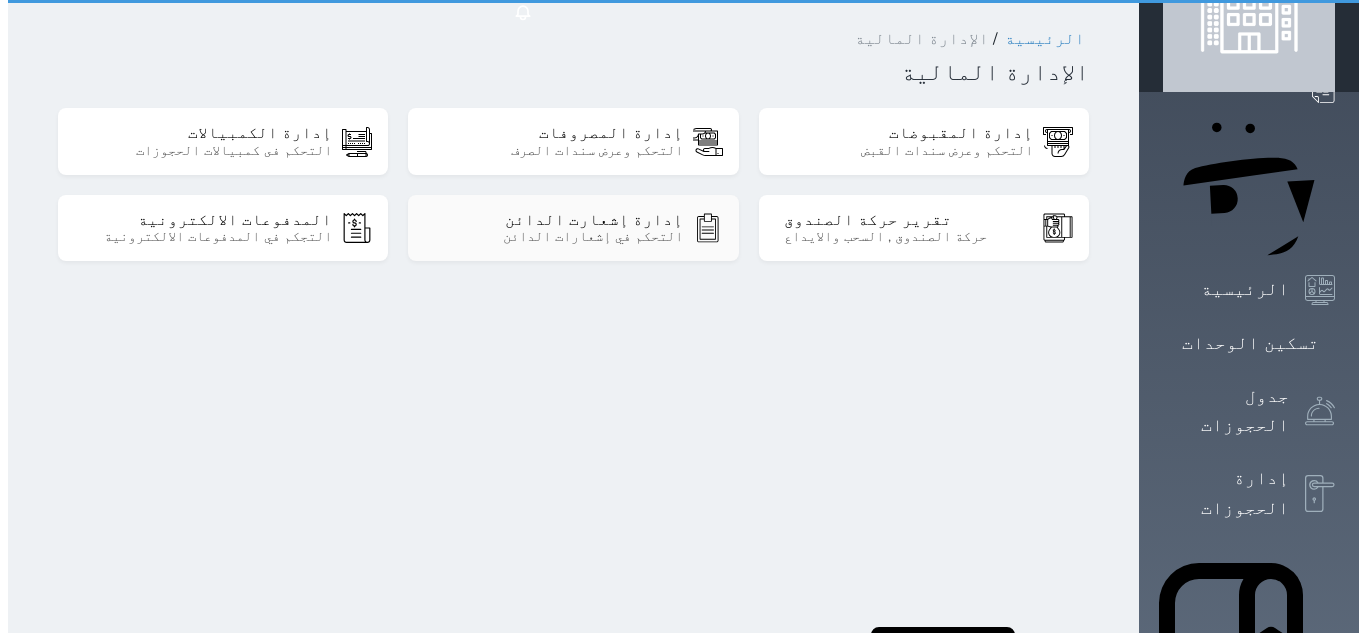 scroll, scrollTop: 0, scrollLeft: 0, axis: both 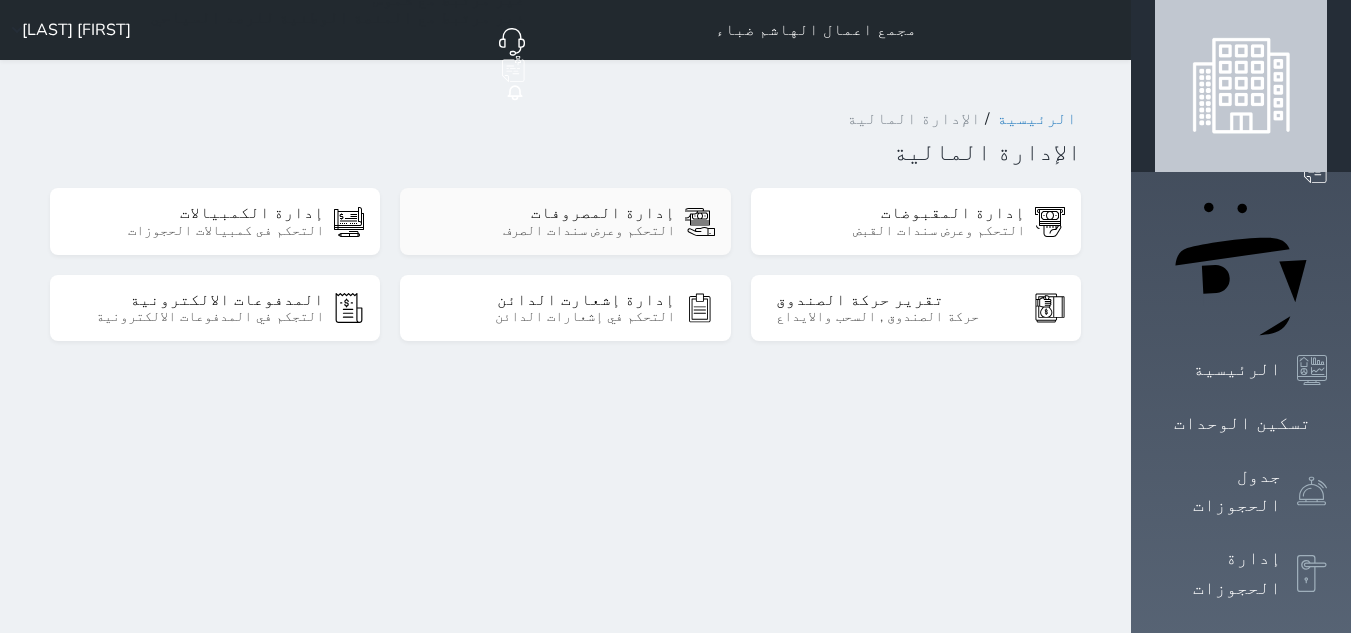 click on "التحكم وعرض سندات الصرف" at bounding box center [550, 231] 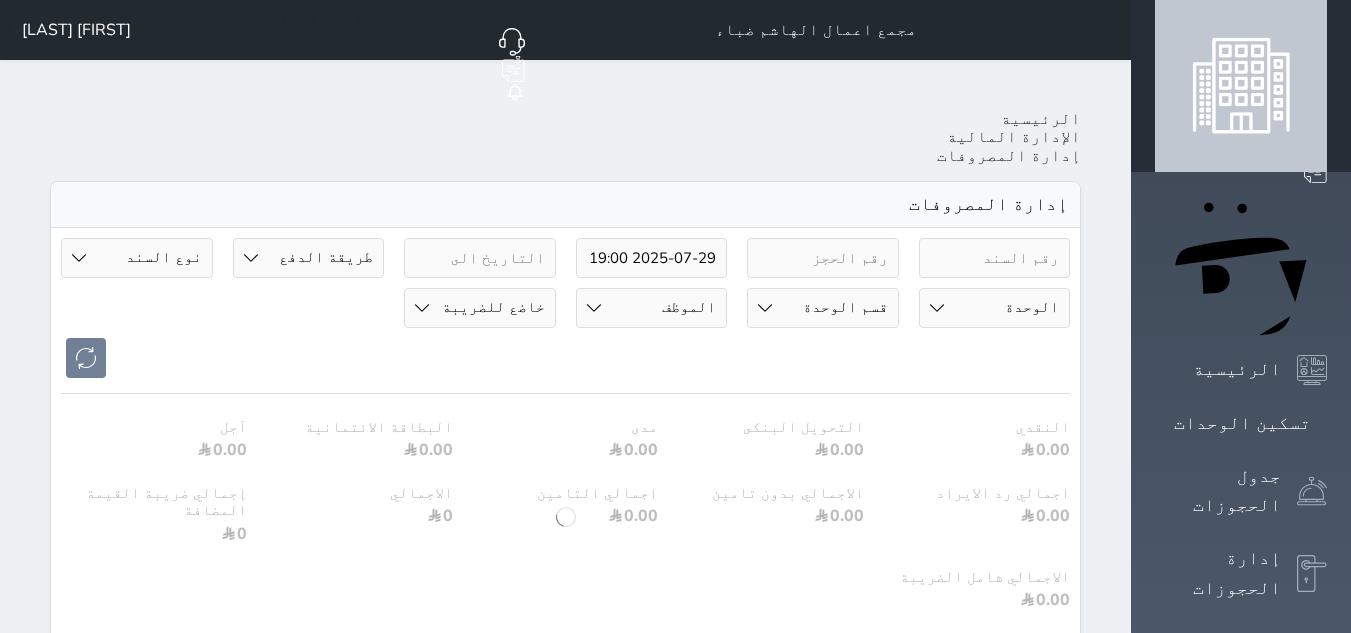 click on "اضافة سند صرف" at bounding box center [996, 669] 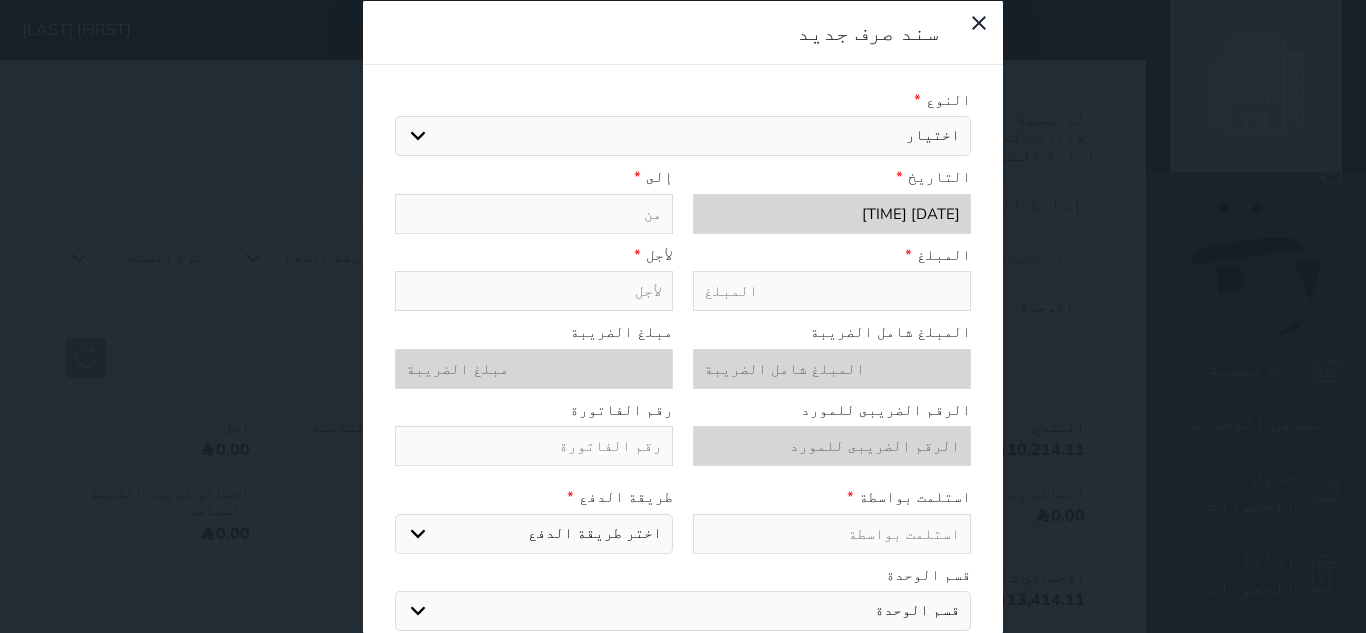 click on "اختيار   مرتجع إيجار رواتب صيانة مصروفات عامة تحويل من الصندوق الى الادارة استرجاع تامين استرجاع العربون" at bounding box center [683, 136] 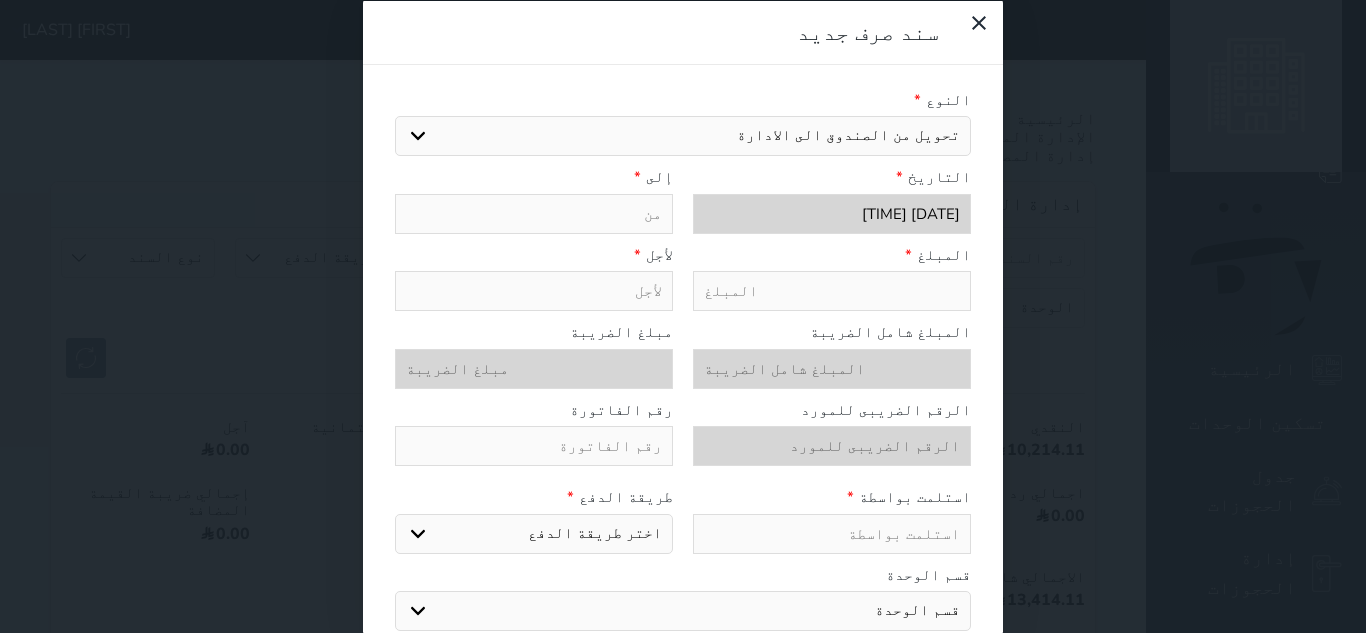 click on "اختيار   مرتجع إيجار رواتب صيانة مصروفات عامة تحويل من الصندوق الى الادارة استرجاع تامين استرجاع العربون" at bounding box center [683, 136] 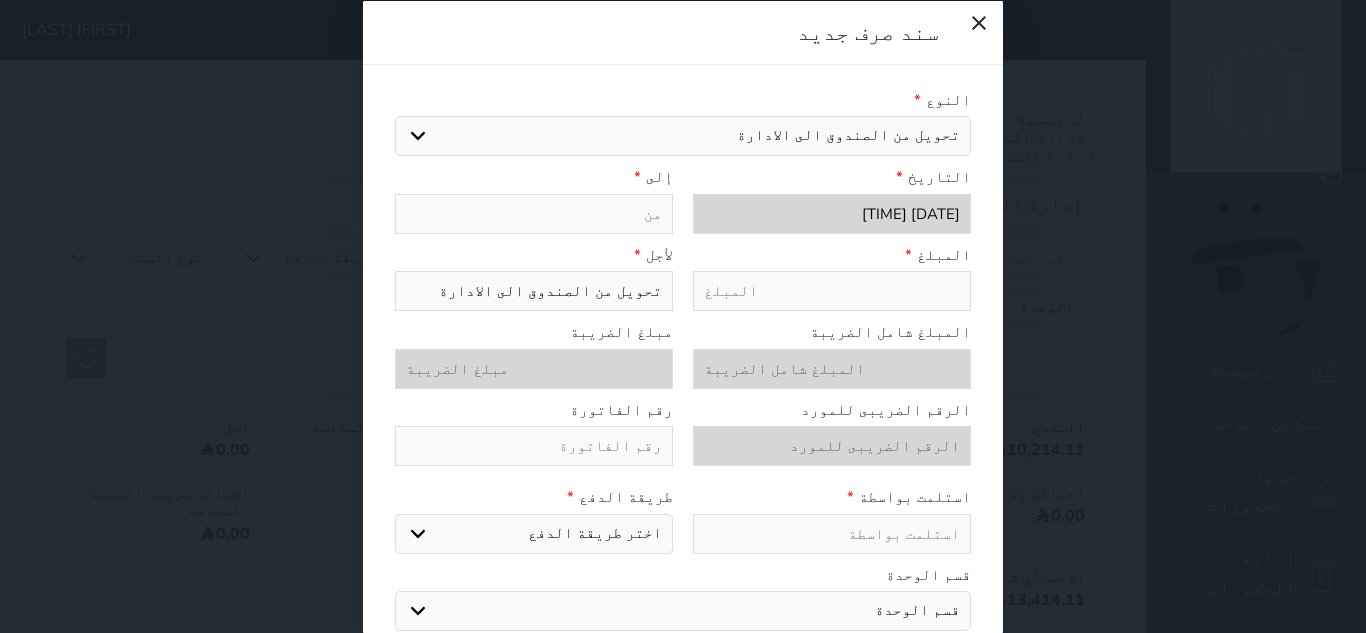 drag, startPoint x: 572, startPoint y: 219, endPoint x: 933, endPoint y: 446, distance: 426.43875 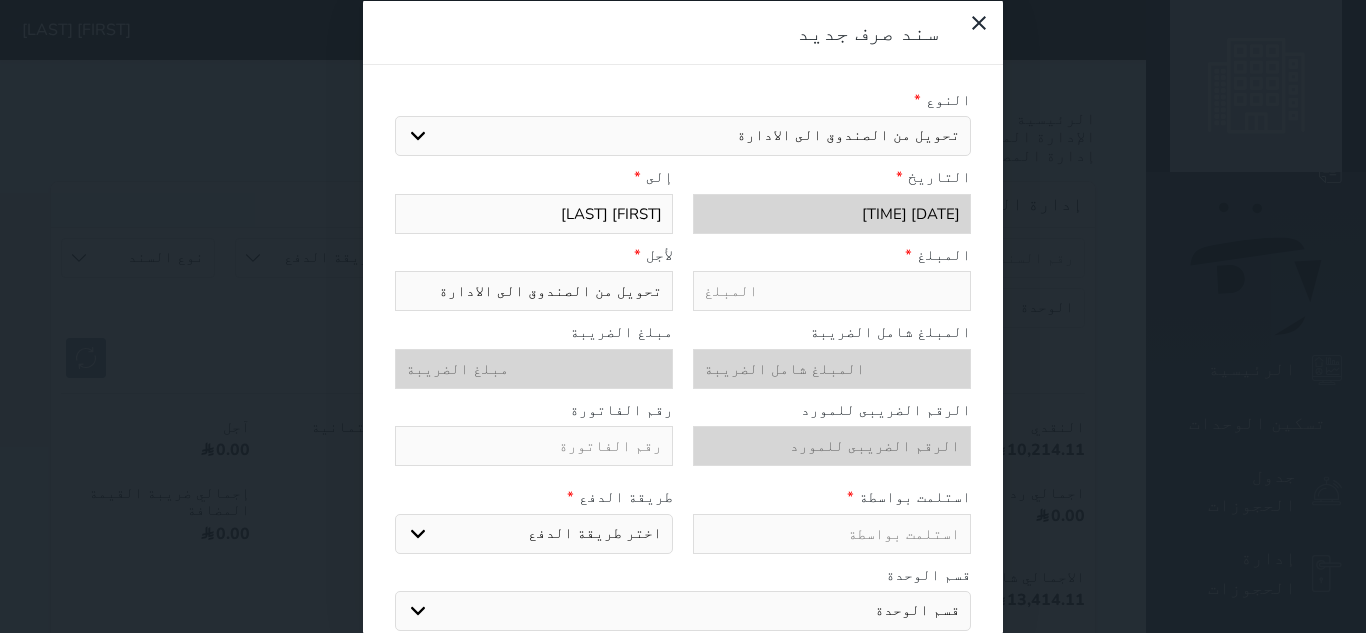 click at bounding box center (832, 291) 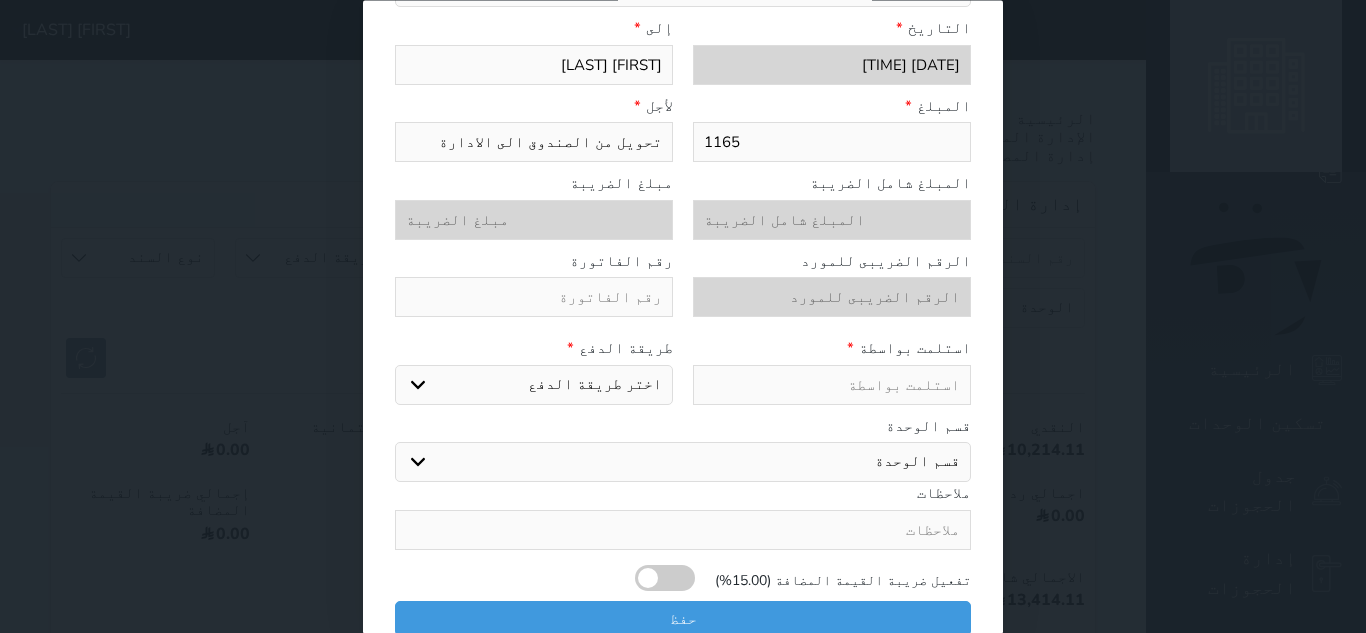 scroll, scrollTop: 157, scrollLeft: 0, axis: vertical 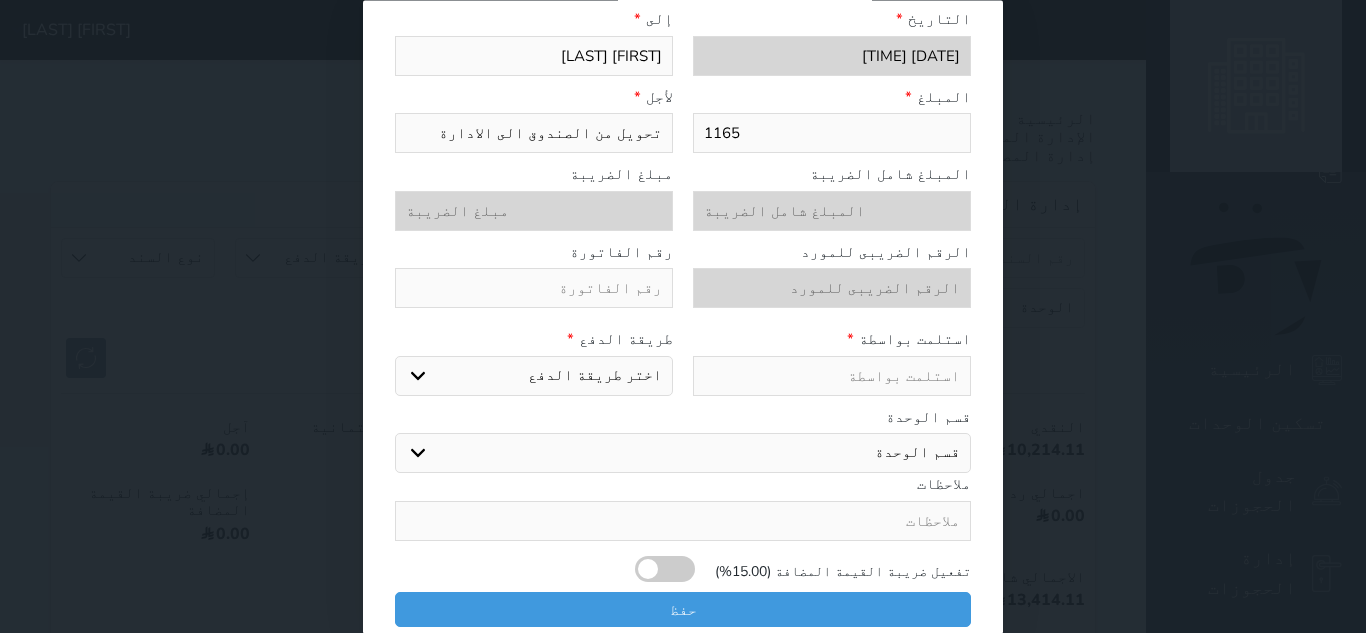 click on "اختر طريقة الدفع   دفع نقدى   تحويل بنكى   مدى   بطاقة ائتمان" at bounding box center (534, 376) 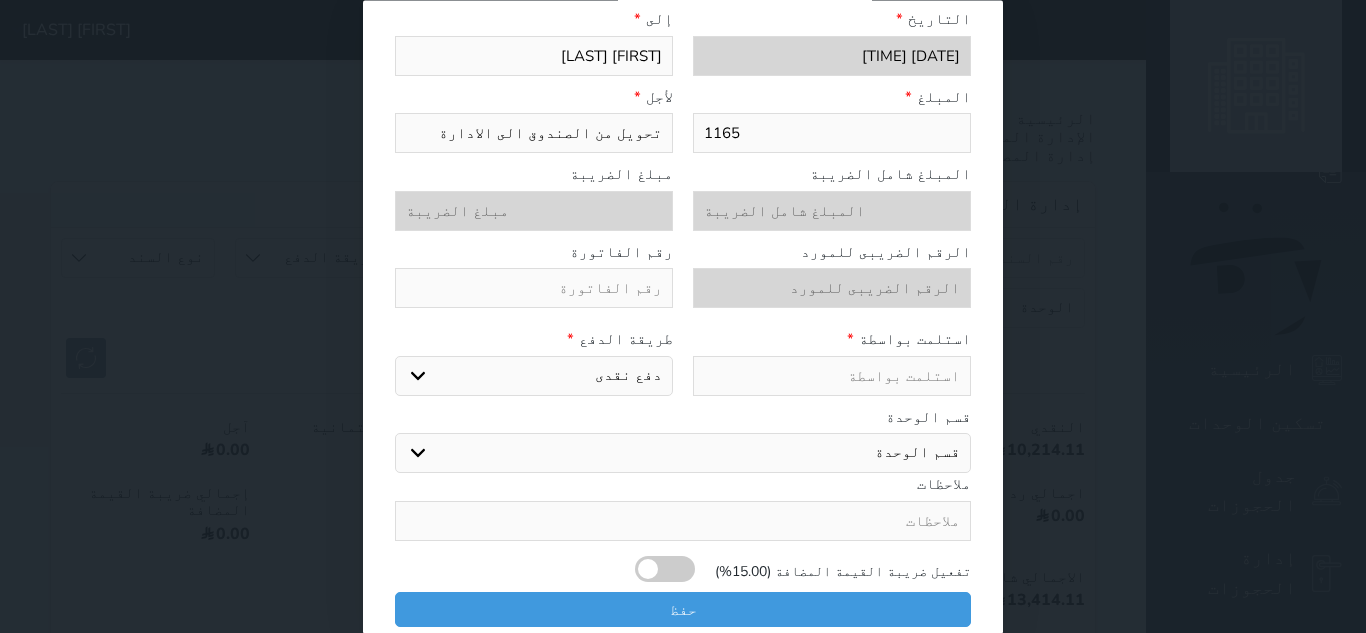 click on "اختر طريقة الدفع   دفع نقدى   تحويل بنكى   مدى   بطاقة ائتمان" at bounding box center [534, 376] 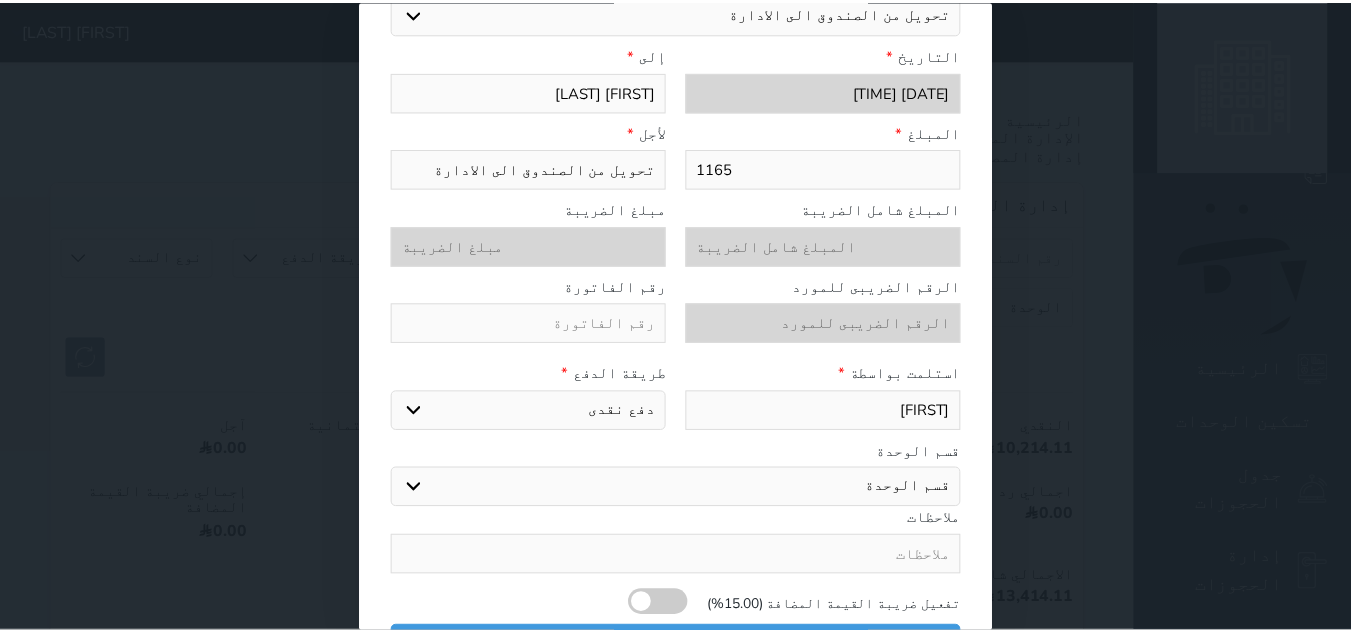 scroll, scrollTop: 157, scrollLeft: 0, axis: vertical 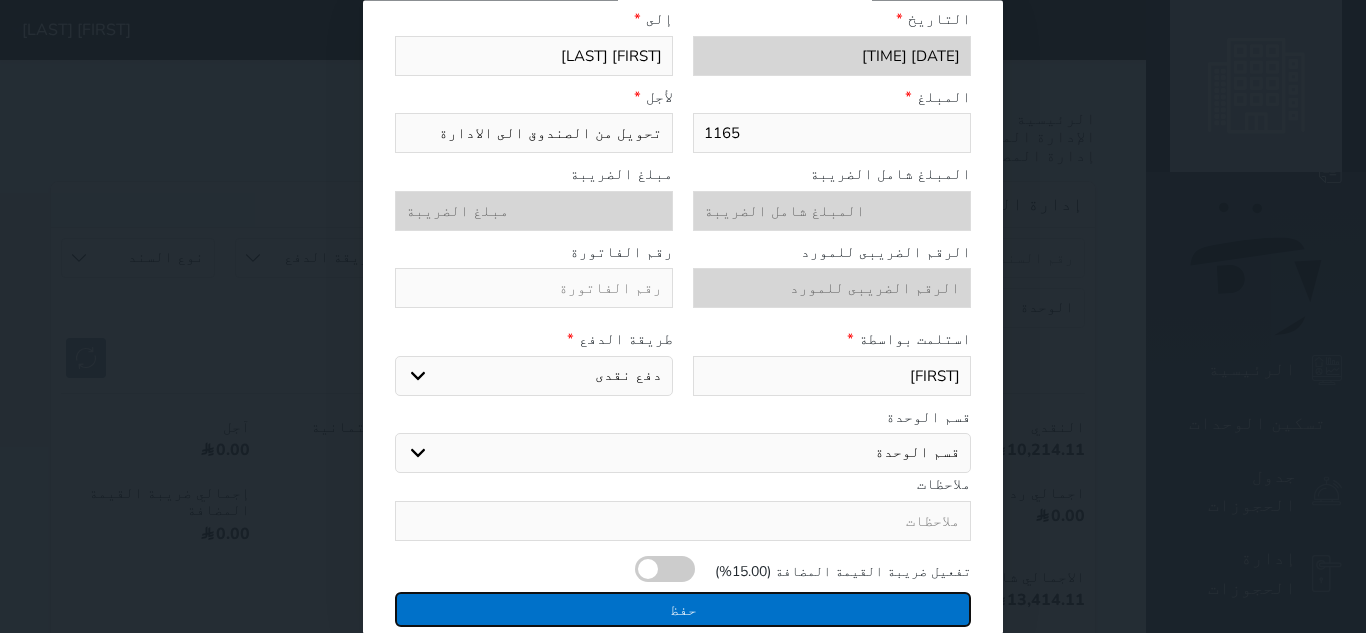 click on "حفظ" at bounding box center (683, 609) 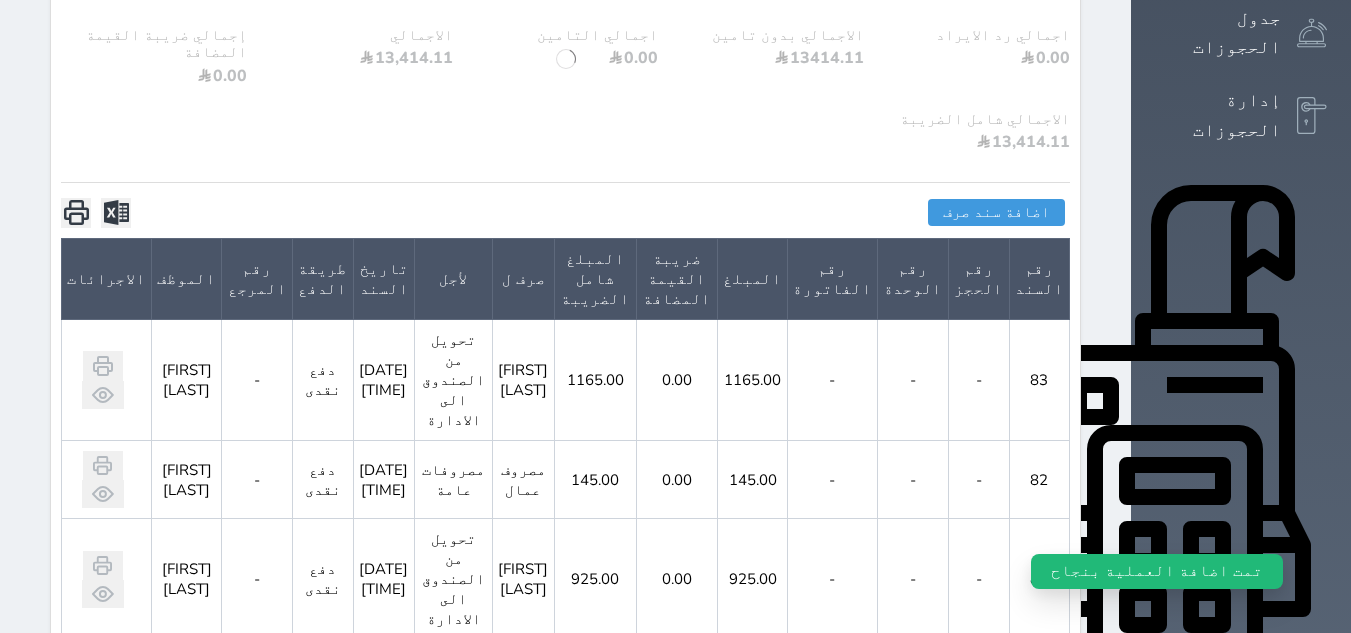scroll, scrollTop: 600, scrollLeft: 0, axis: vertical 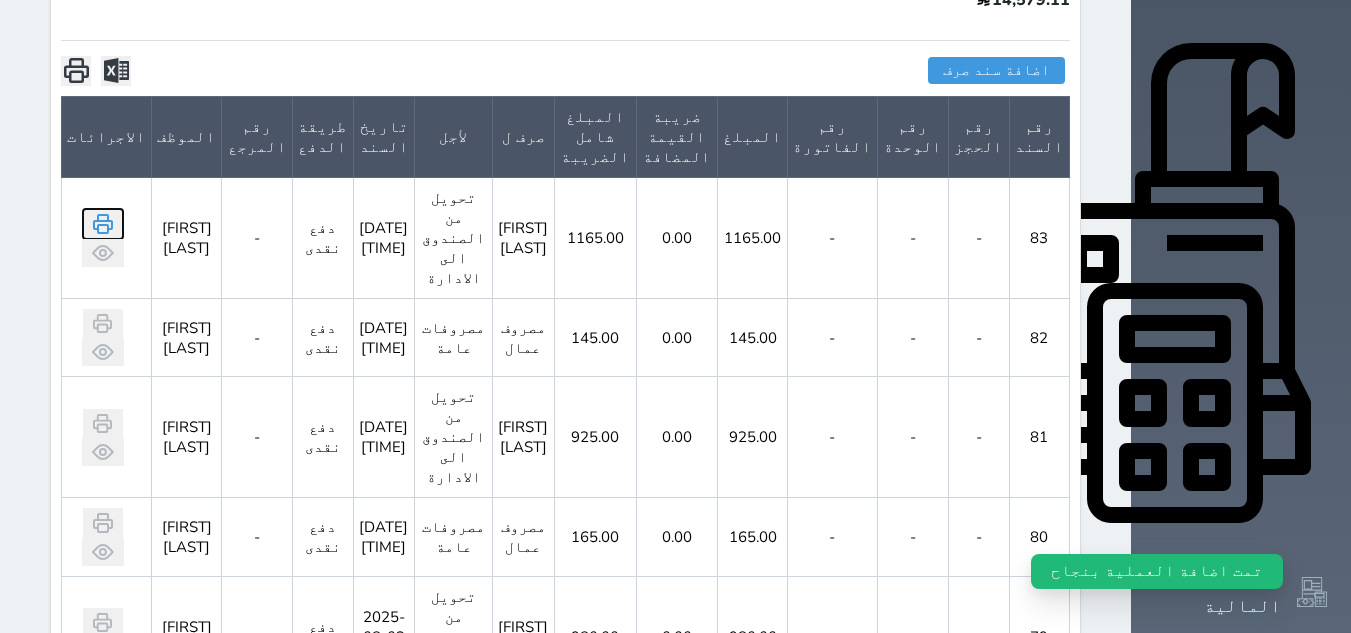 click 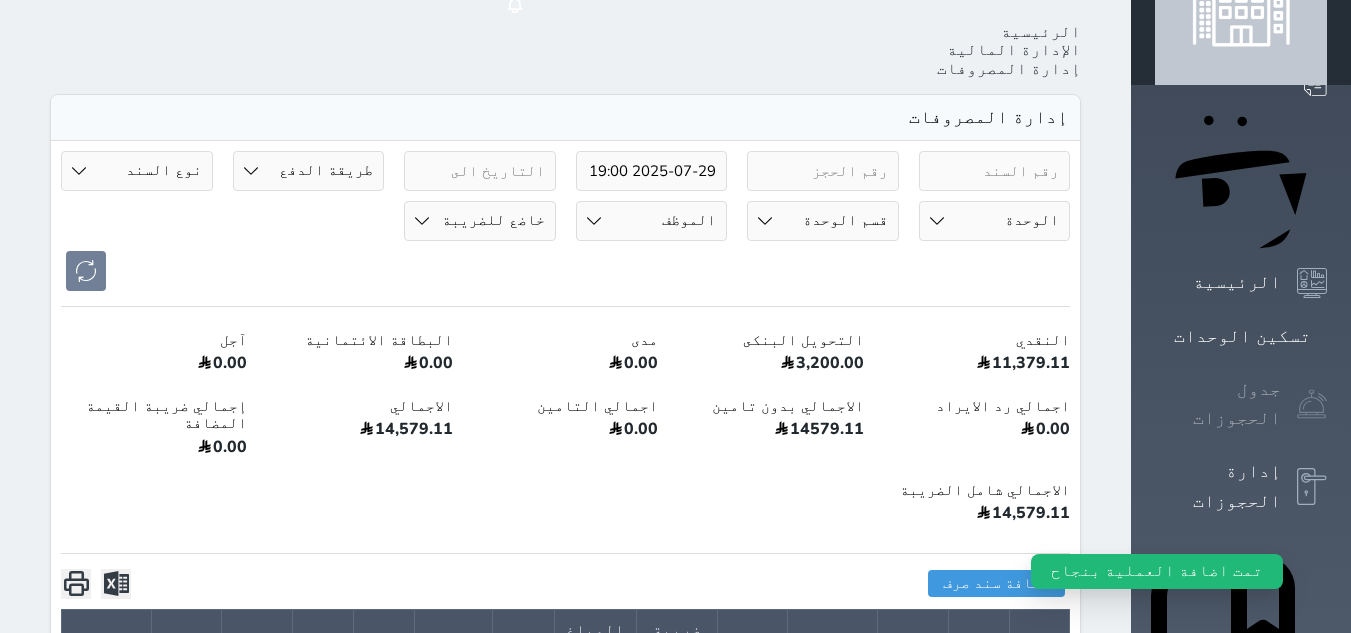 scroll, scrollTop: 0, scrollLeft: 0, axis: both 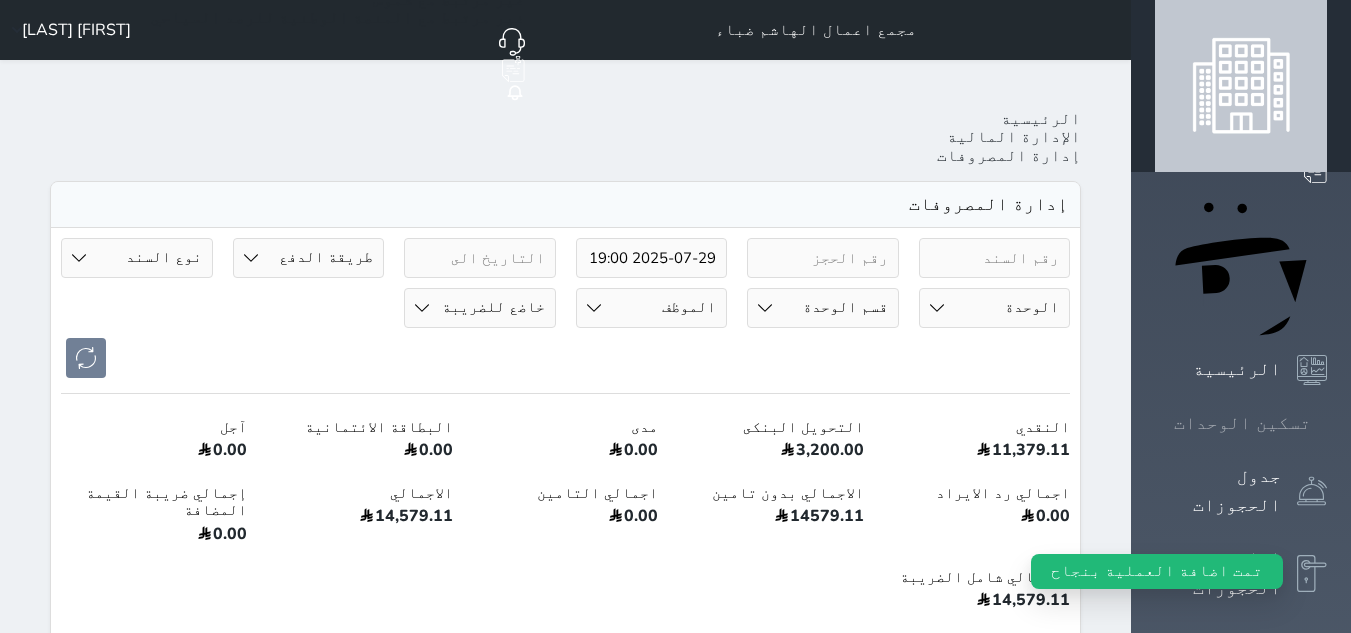 click on "تسكين الوحدات" at bounding box center [1242, 423] 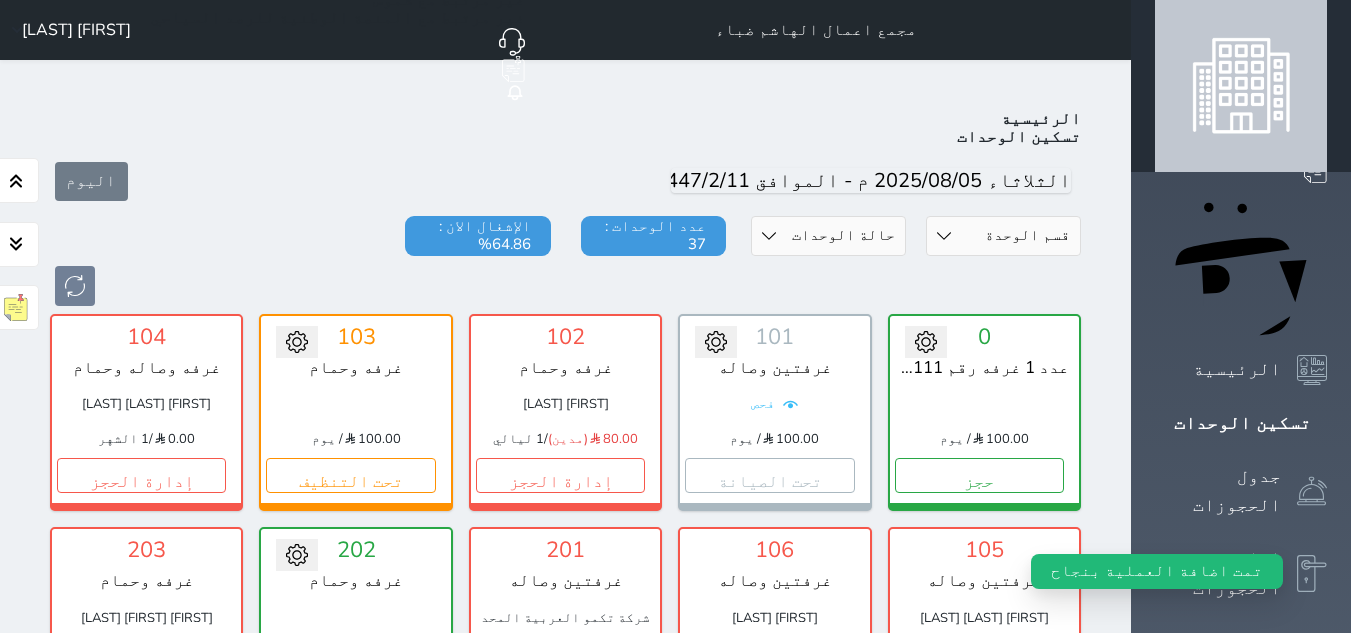scroll, scrollTop: 1378, scrollLeft: 0, axis: vertical 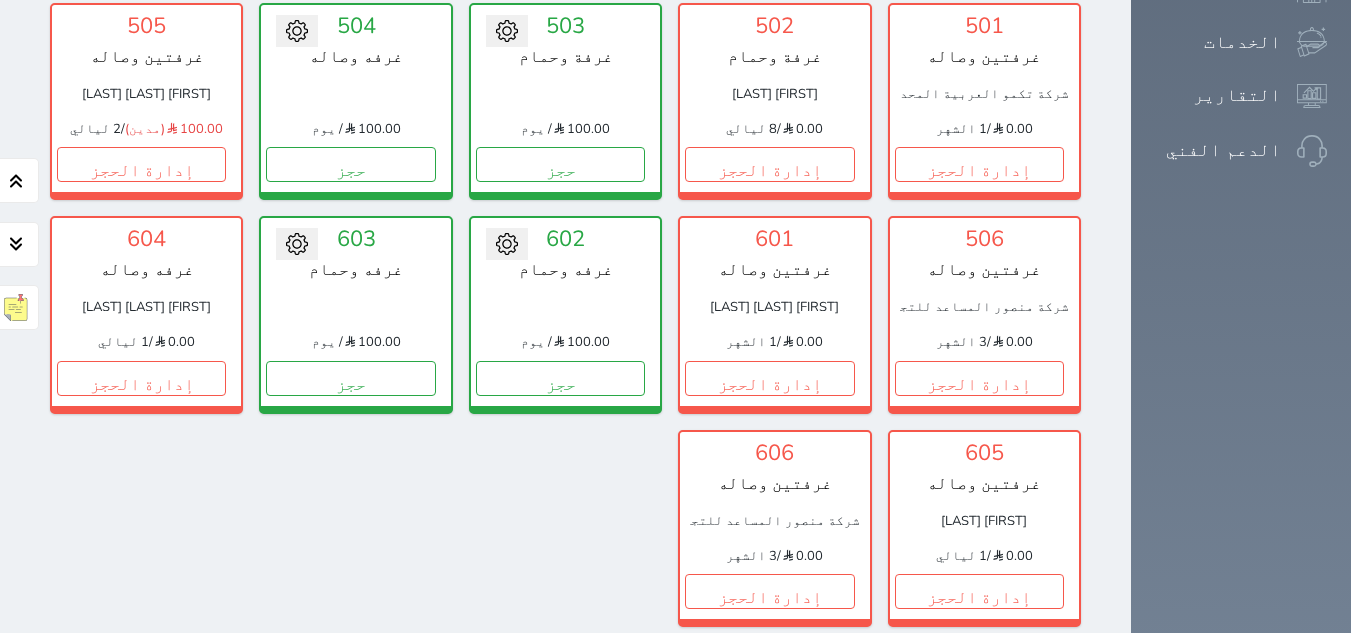 click on "عرض رصيد الصندوق" at bounding box center (304, 709) 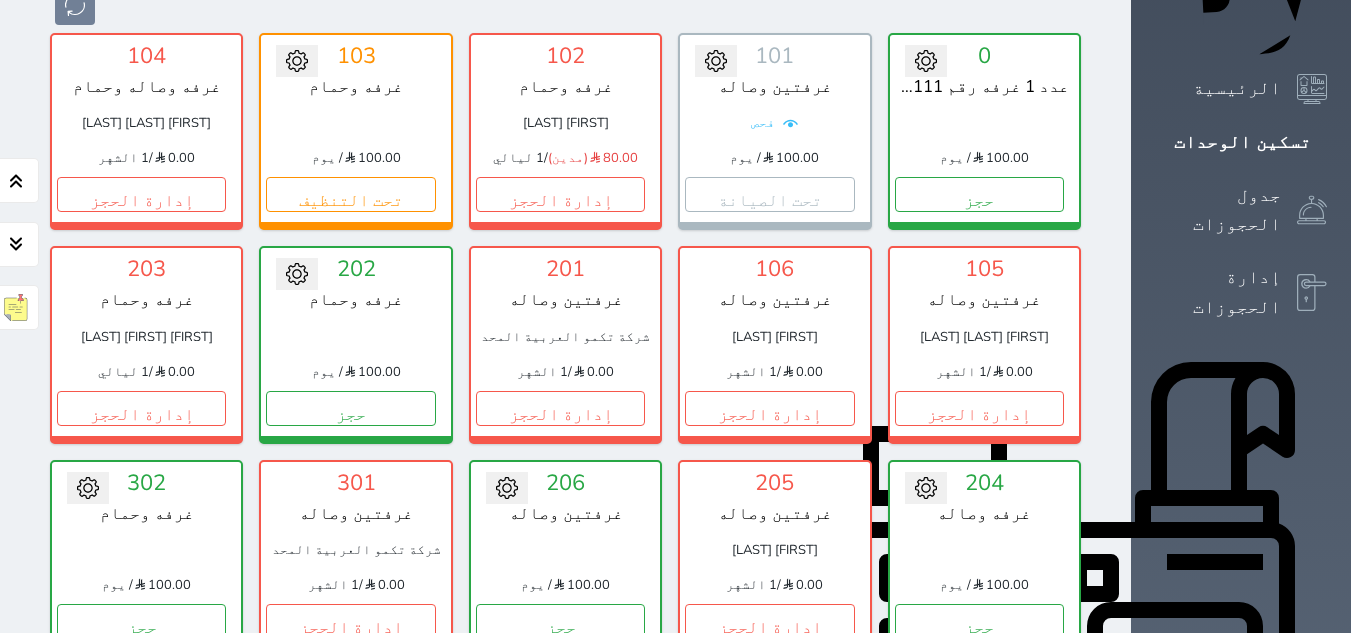 scroll, scrollTop: 278, scrollLeft: 0, axis: vertical 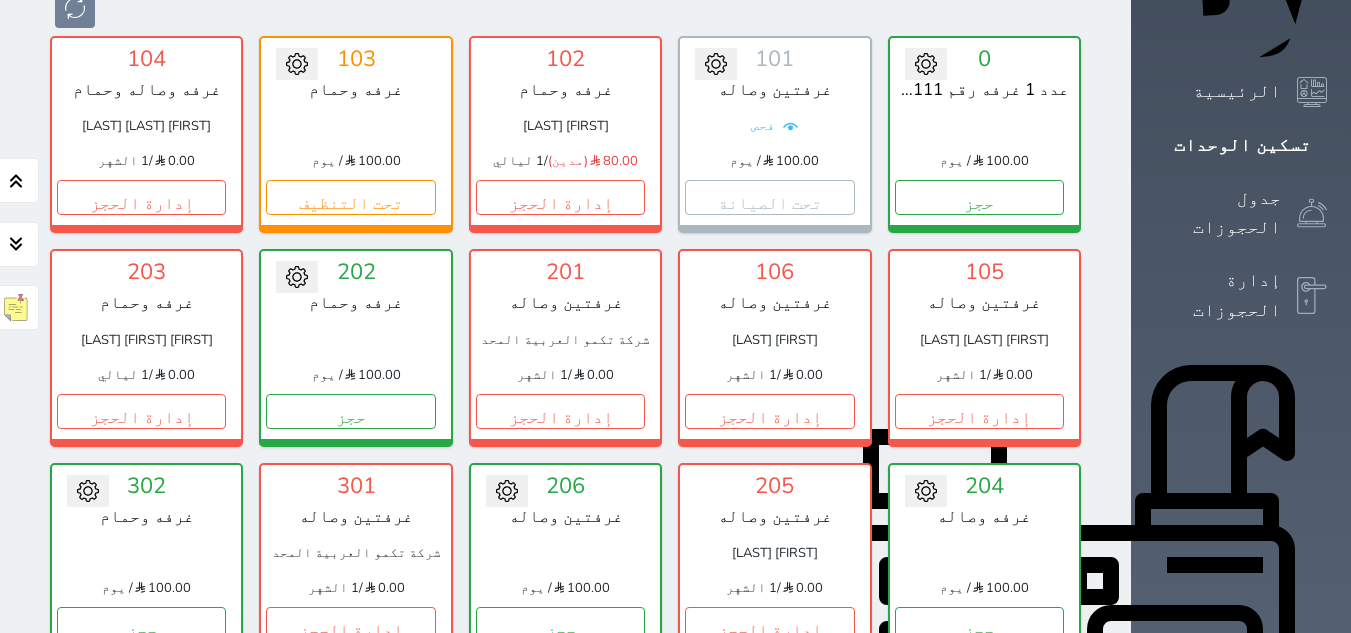 click on "الإدارة المالية" at bounding box center [1218, 914] 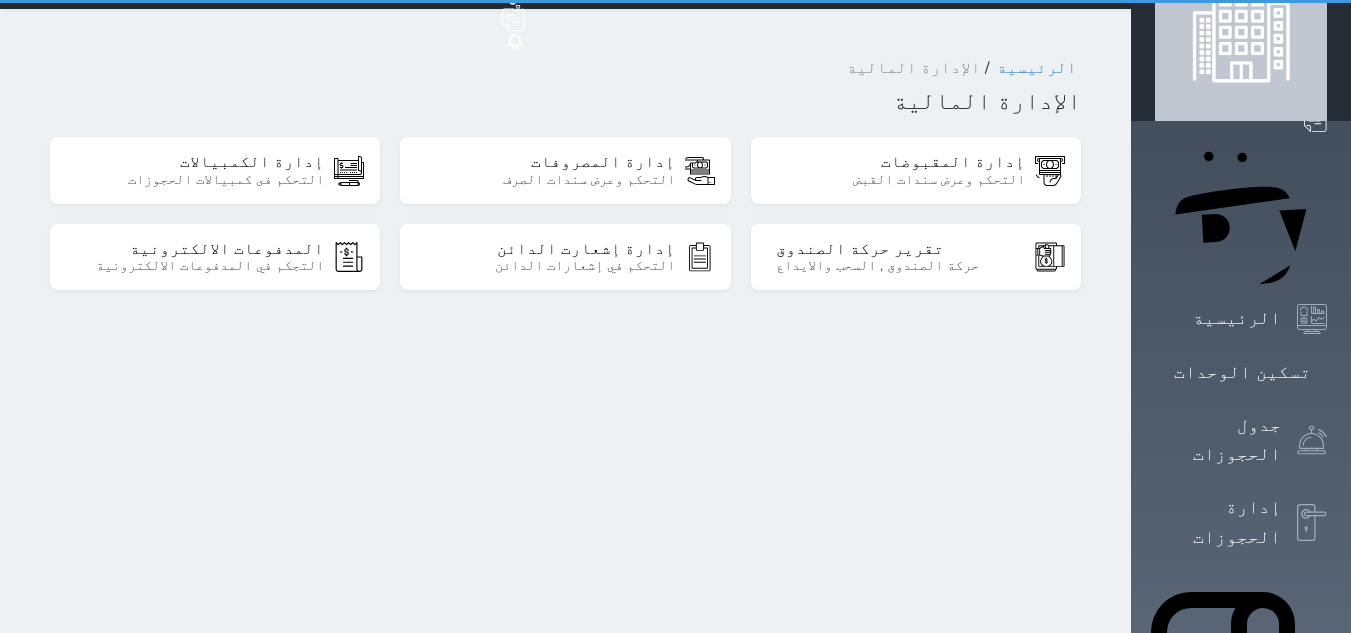 scroll, scrollTop: 0, scrollLeft: 0, axis: both 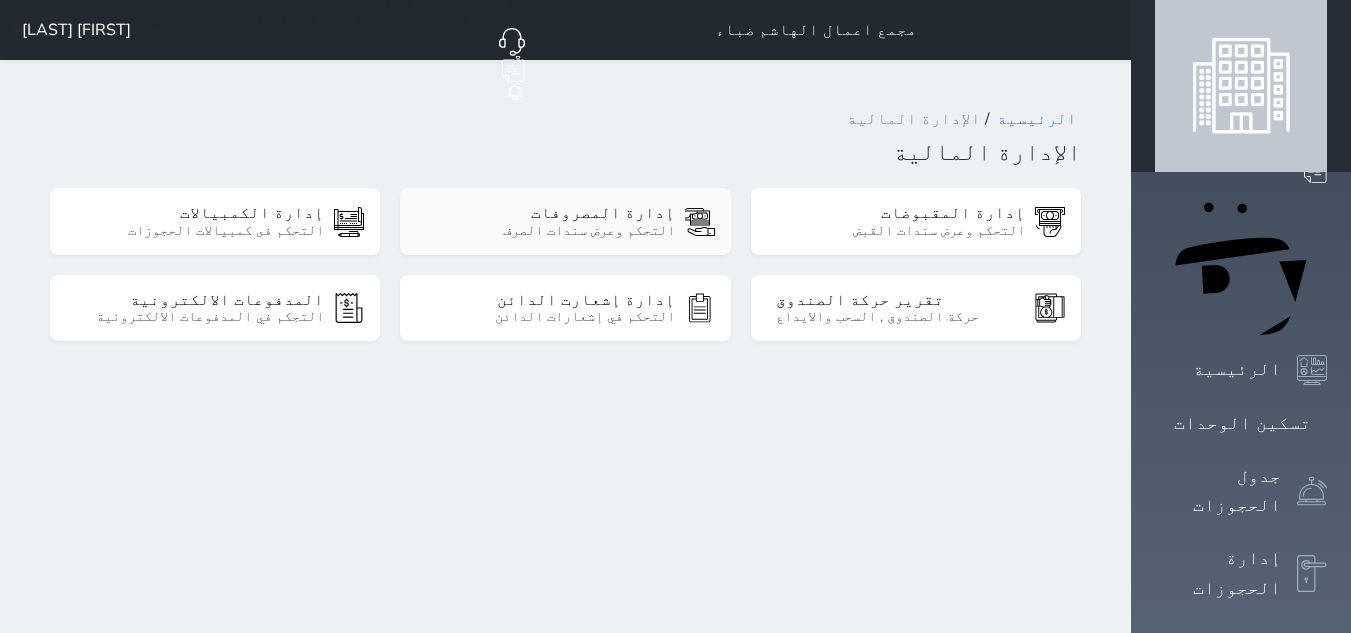 click on "التحكم وعرض سندات الصرف" at bounding box center [550, 231] 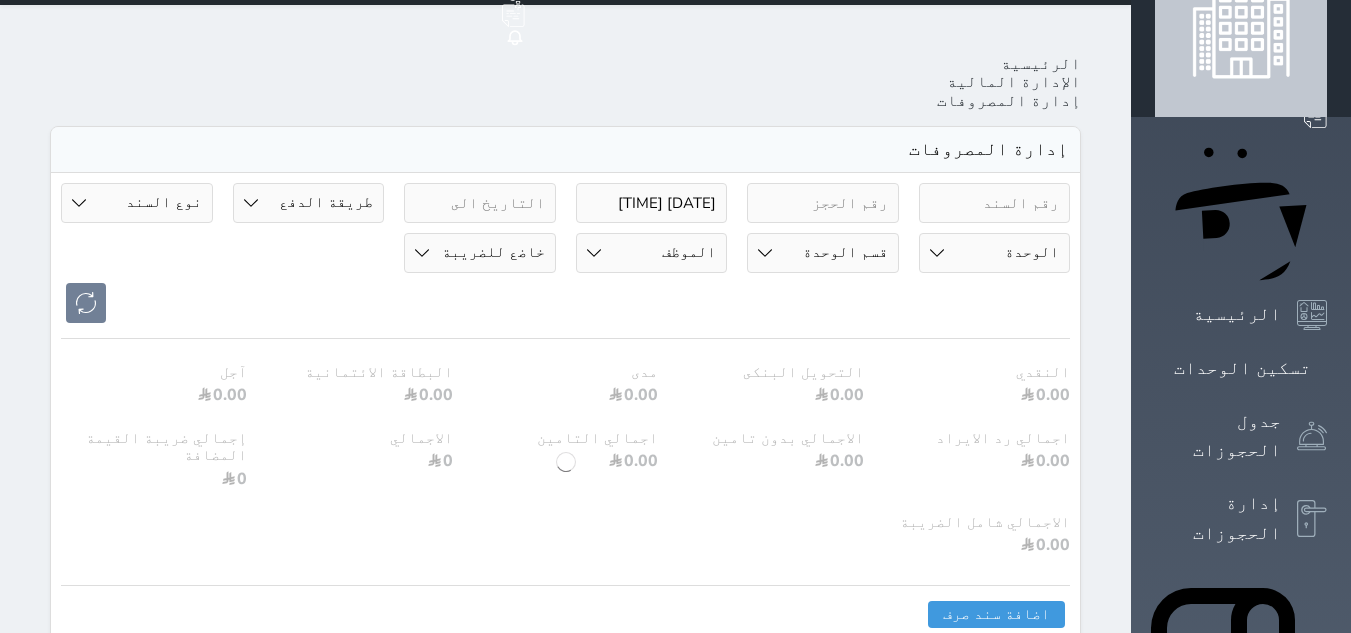 scroll, scrollTop: 470, scrollLeft: 0, axis: vertical 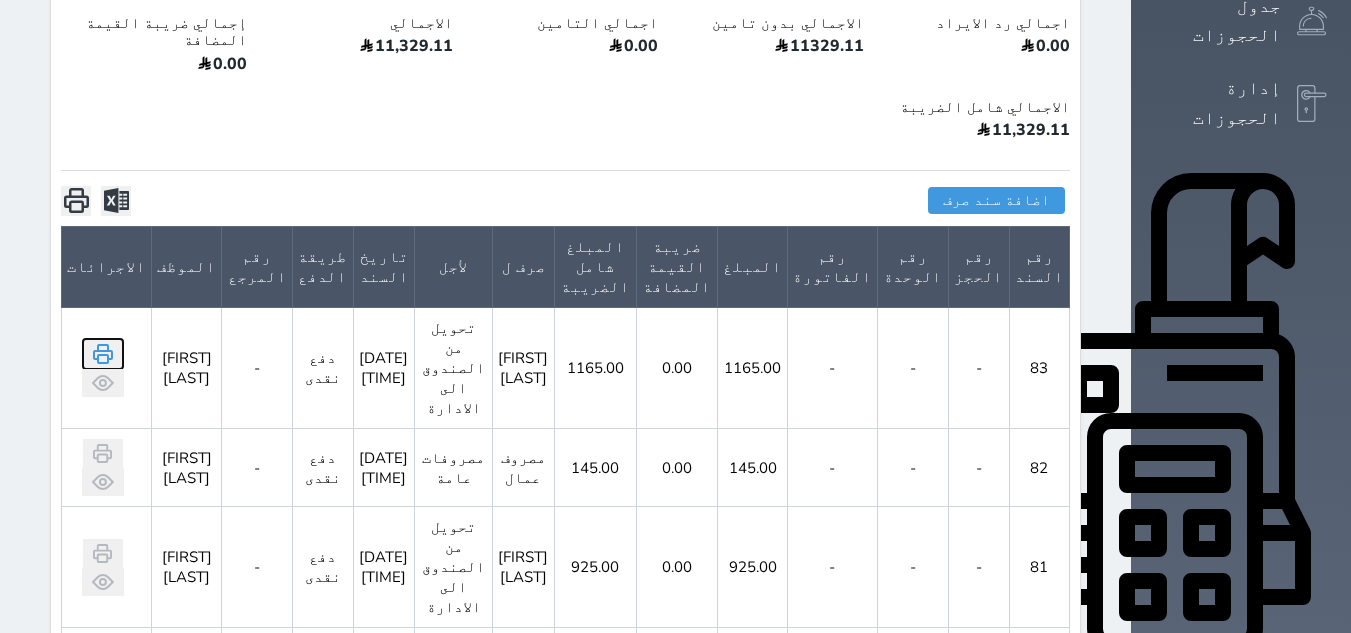 click 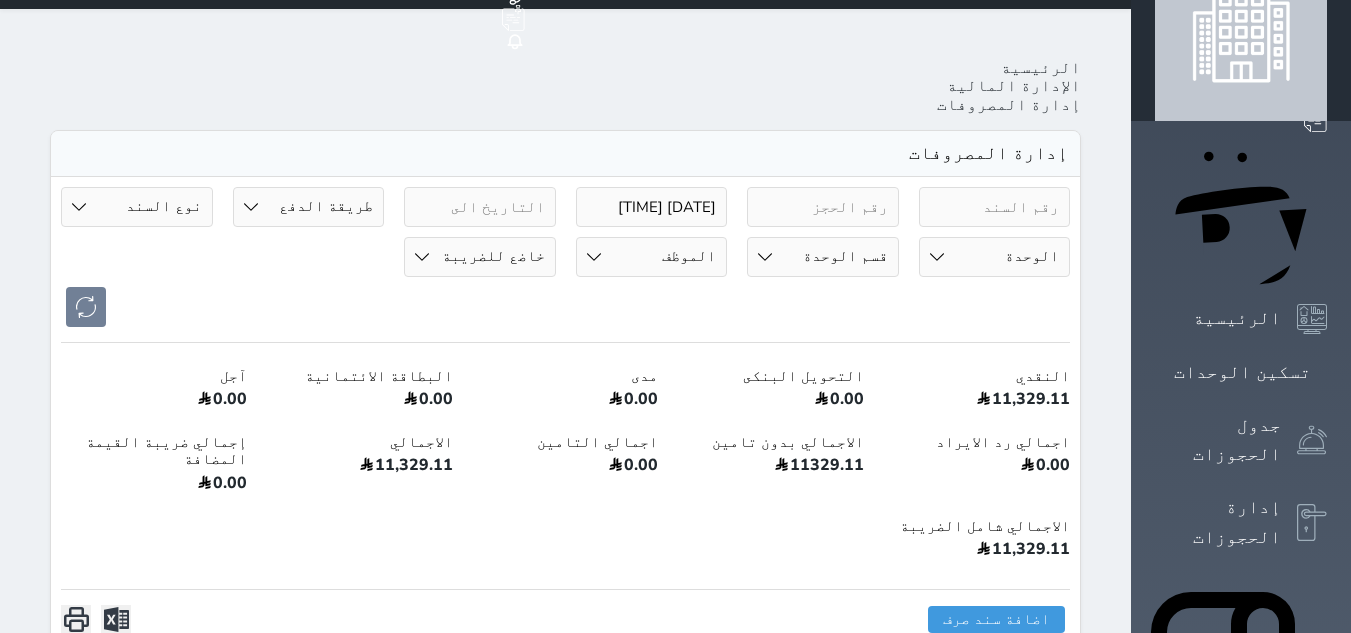scroll, scrollTop: 0, scrollLeft: 0, axis: both 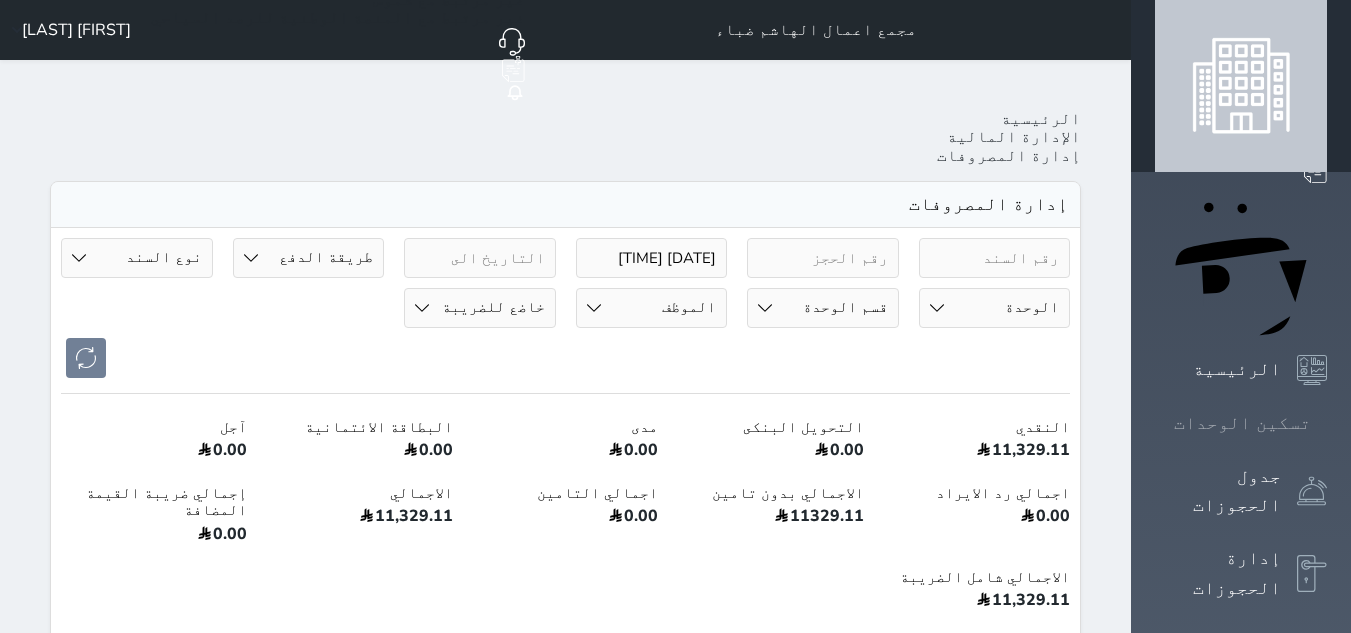 click at bounding box center [1327, 423] 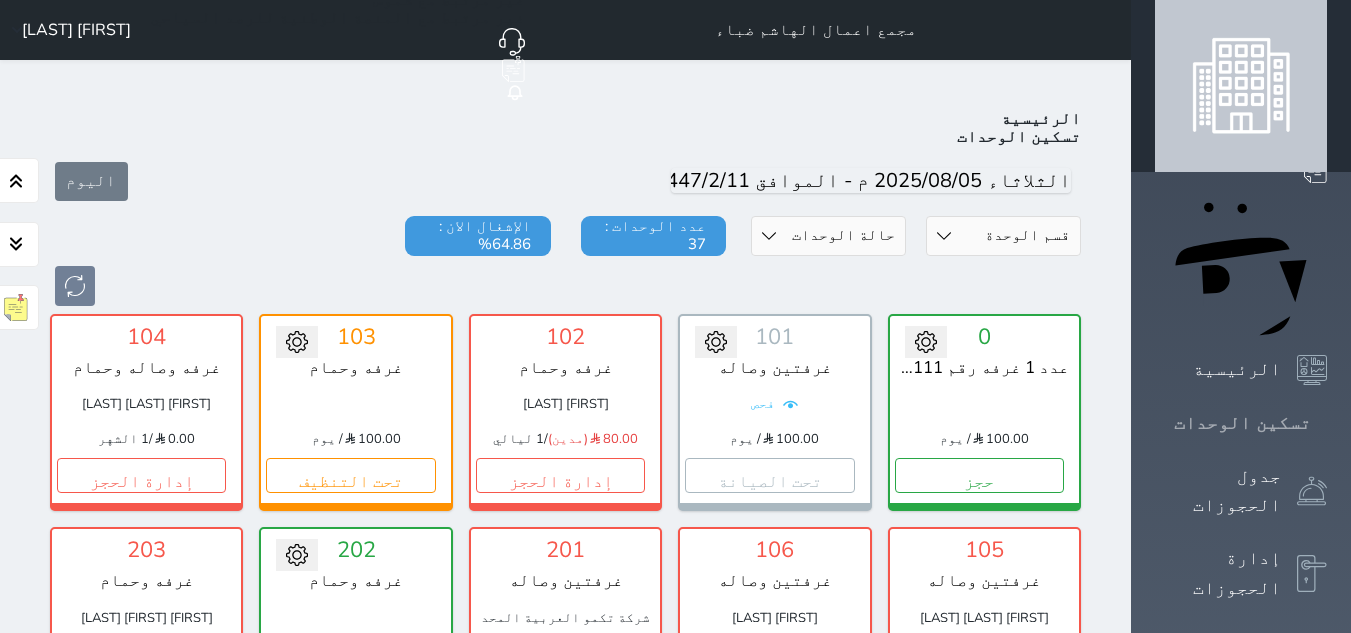 scroll, scrollTop: 78, scrollLeft: 0, axis: vertical 